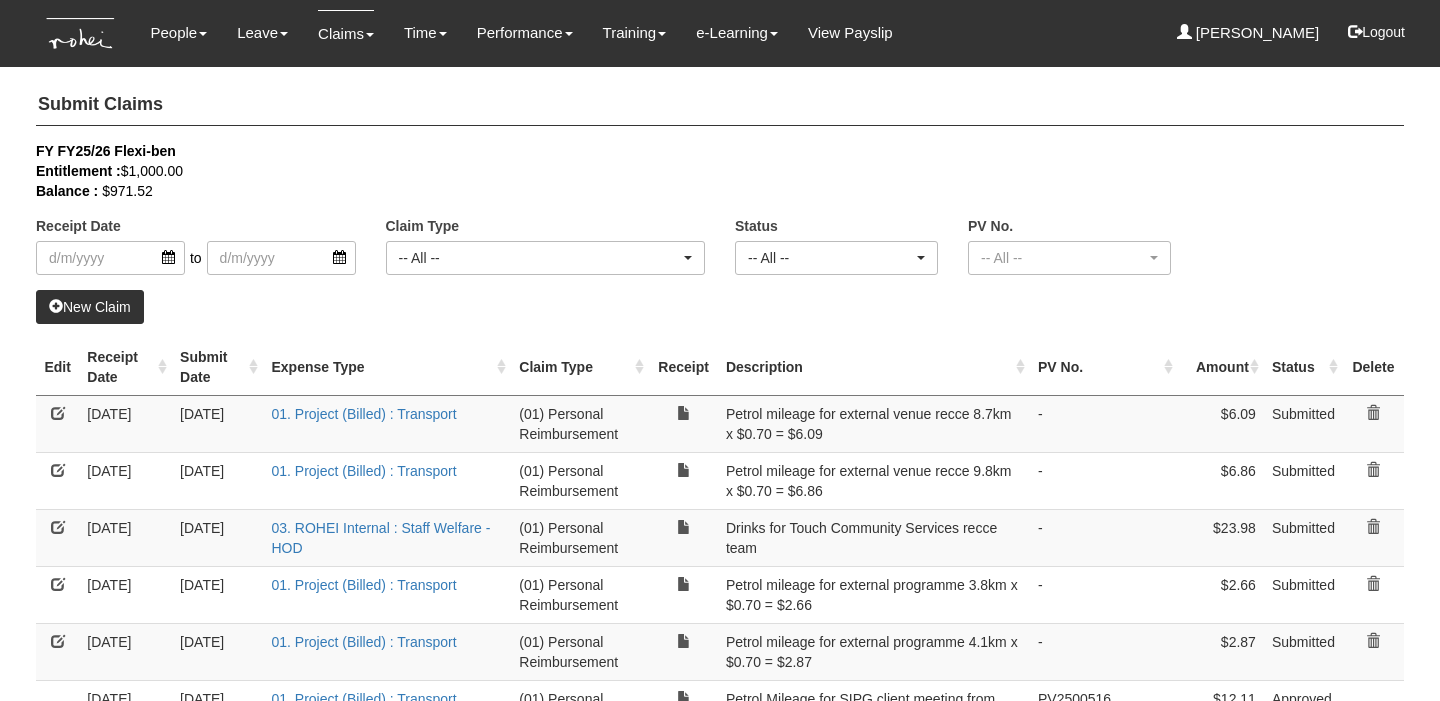 select on "50" 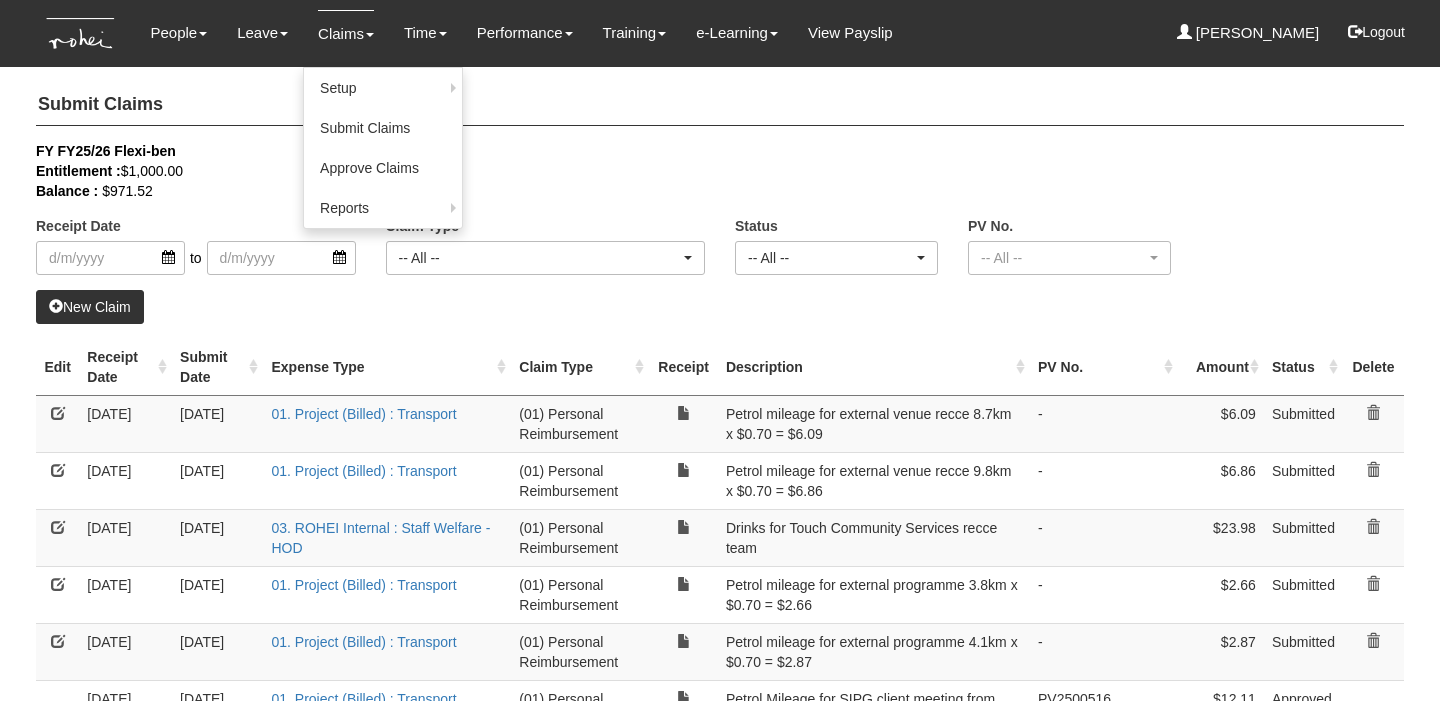 scroll, scrollTop: 0, scrollLeft: 0, axis: both 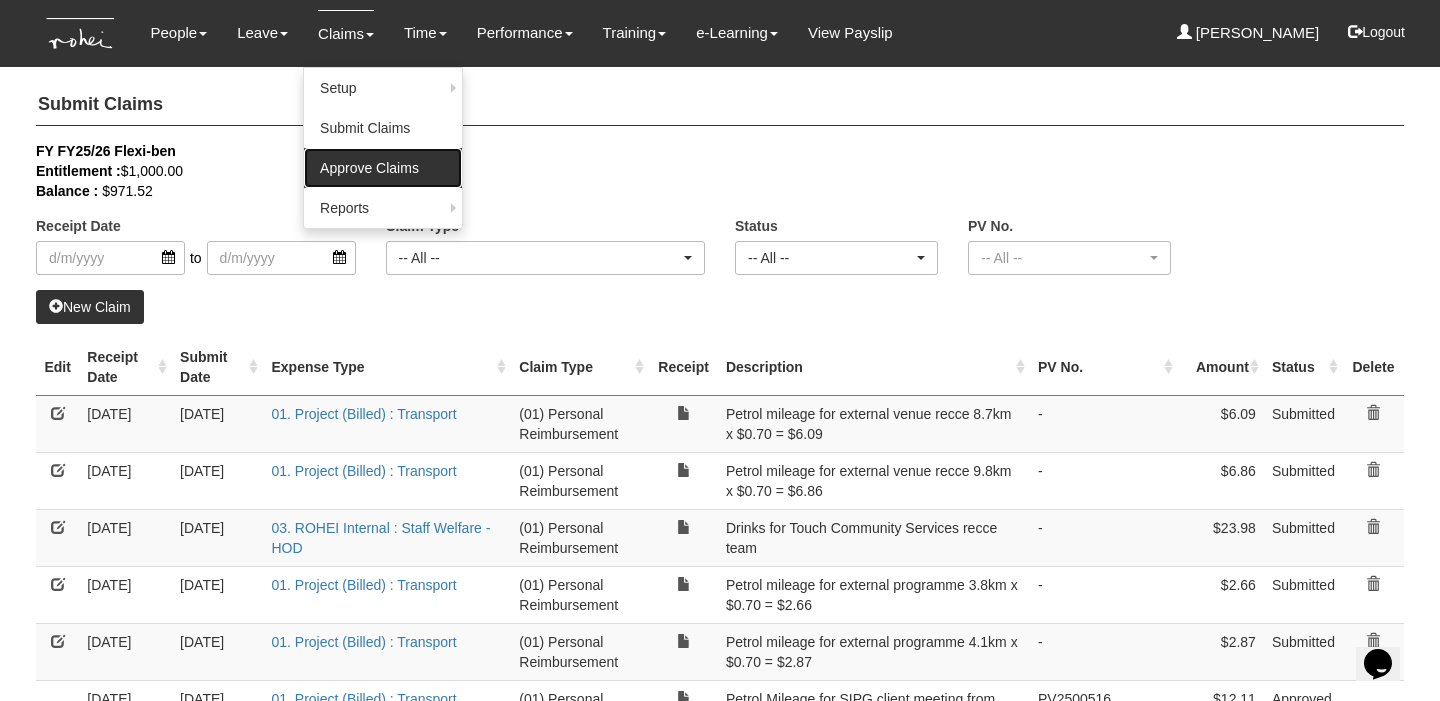 click on "Approve Claims" at bounding box center [383, 168] 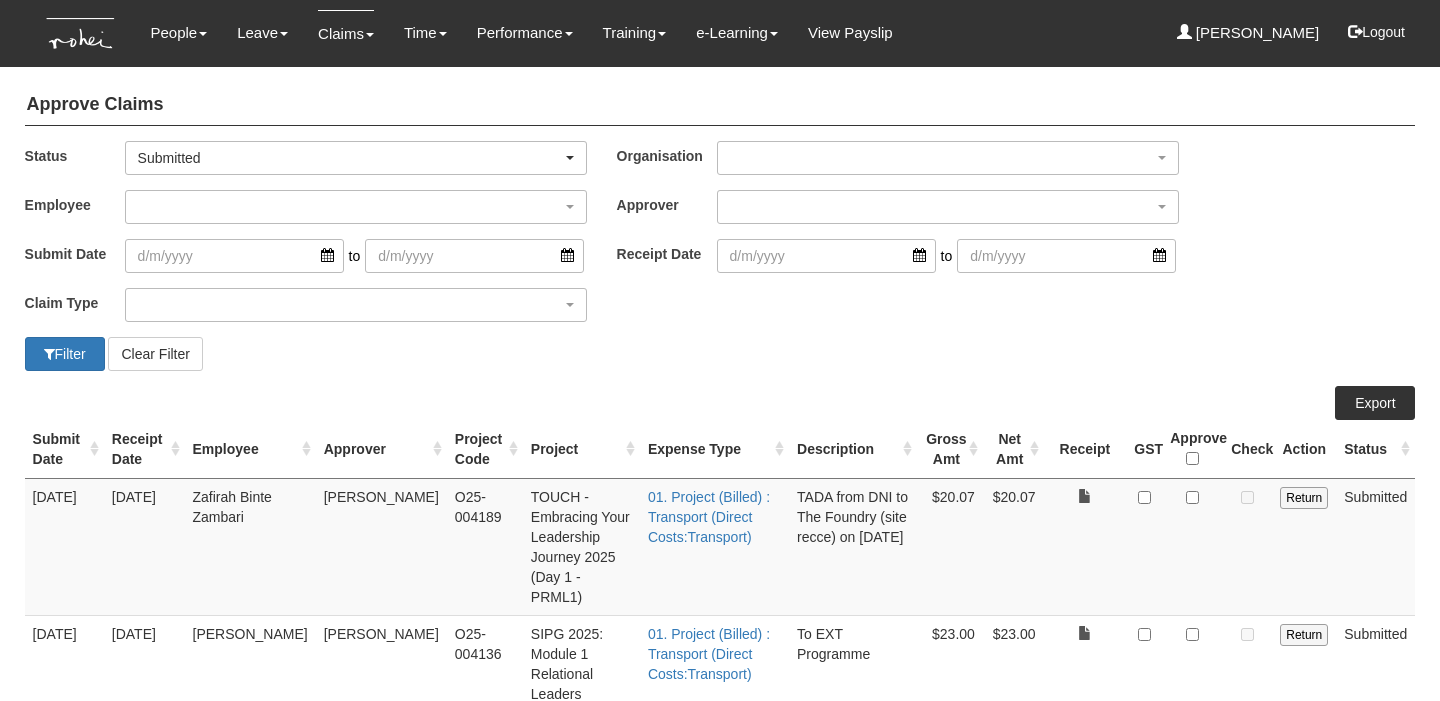 select on "50" 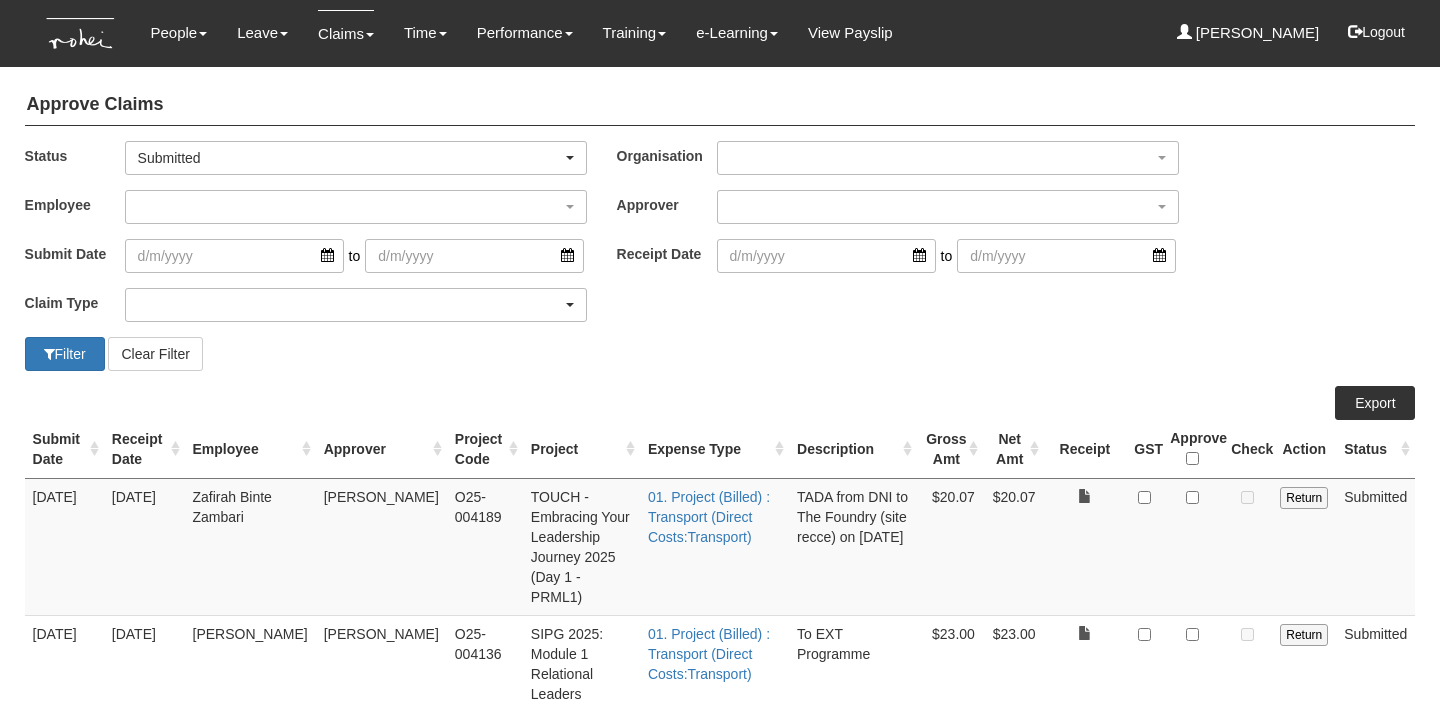 scroll, scrollTop: 0, scrollLeft: 0, axis: both 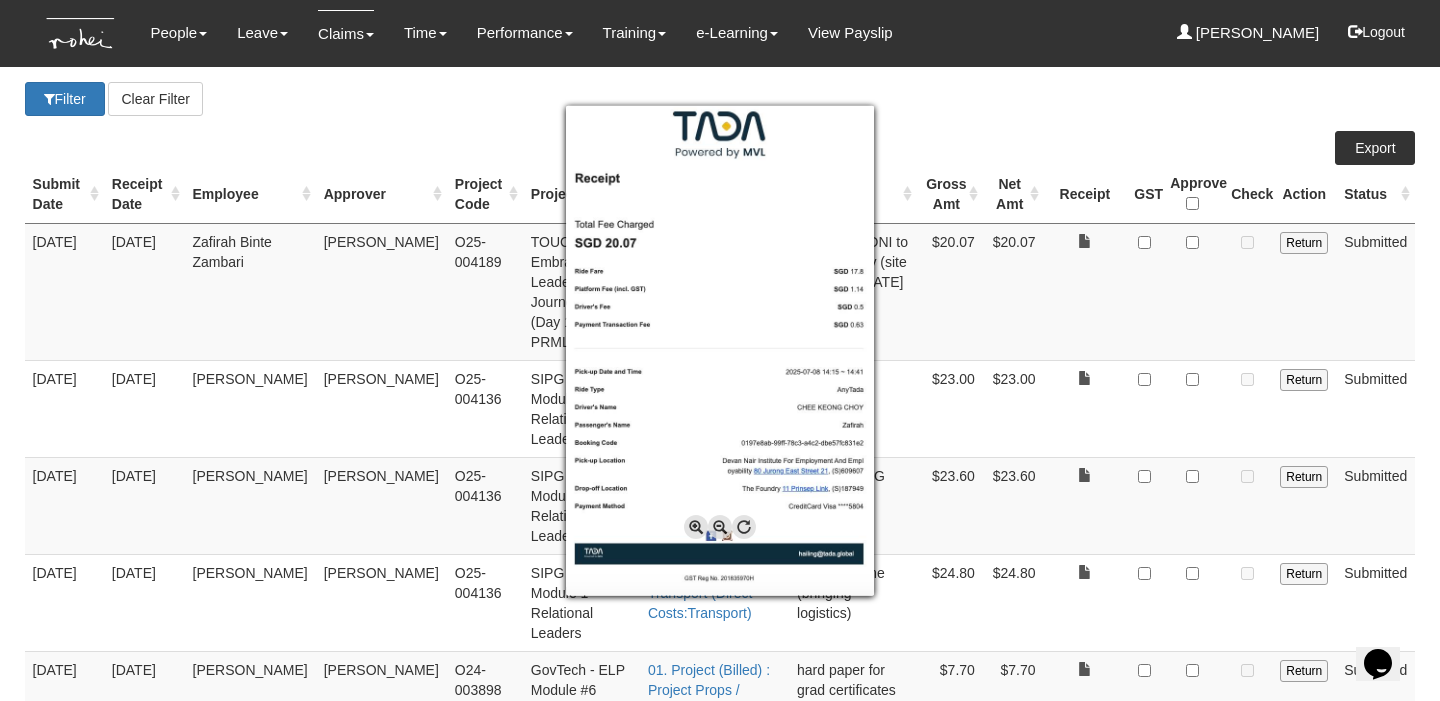 click at bounding box center (720, 350) 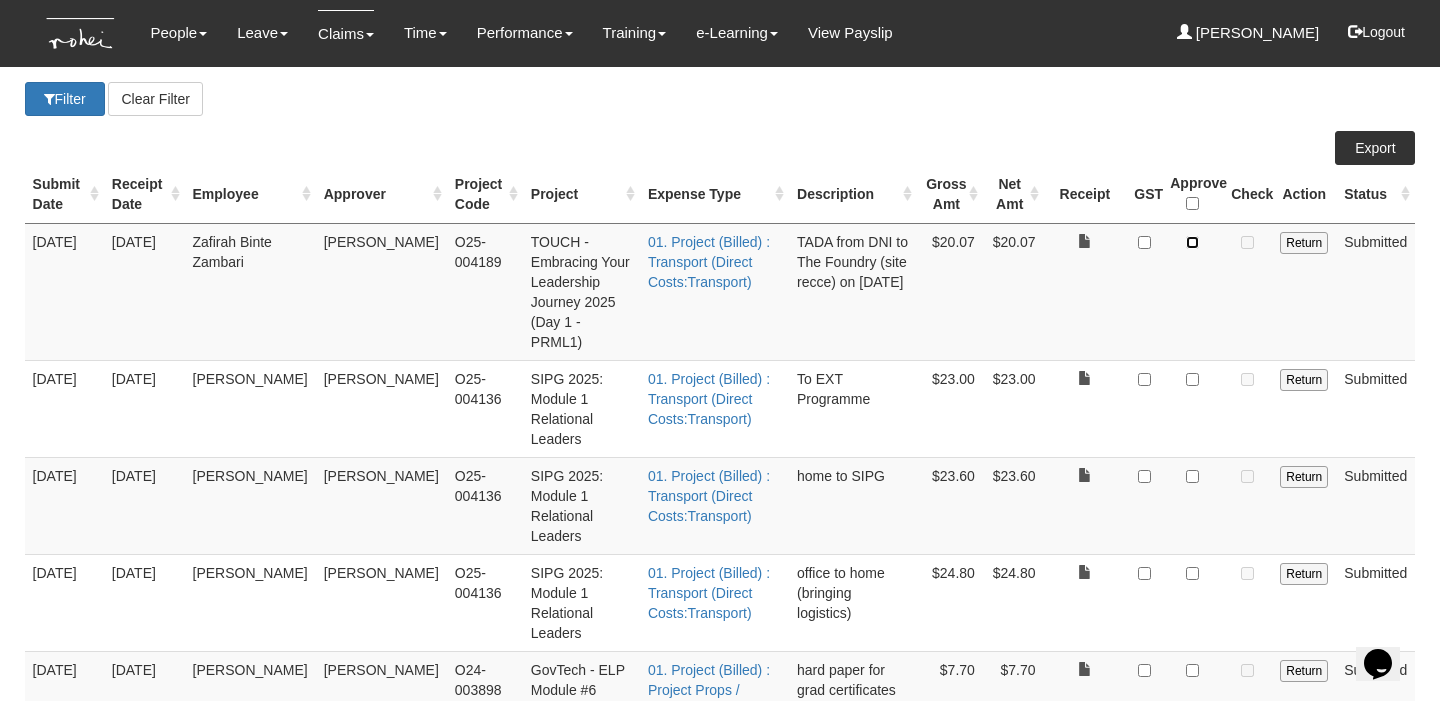 click at bounding box center (1192, 242) 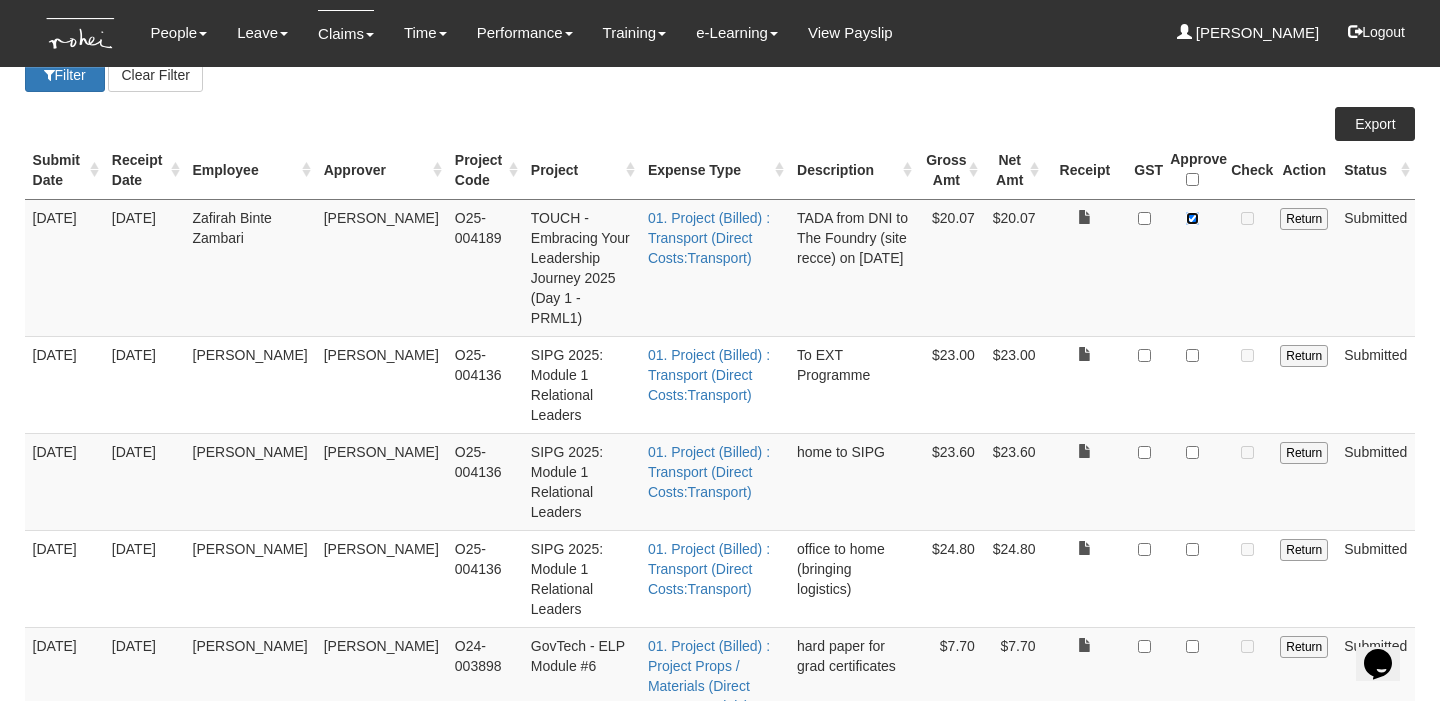 scroll, scrollTop: 283, scrollLeft: 0, axis: vertical 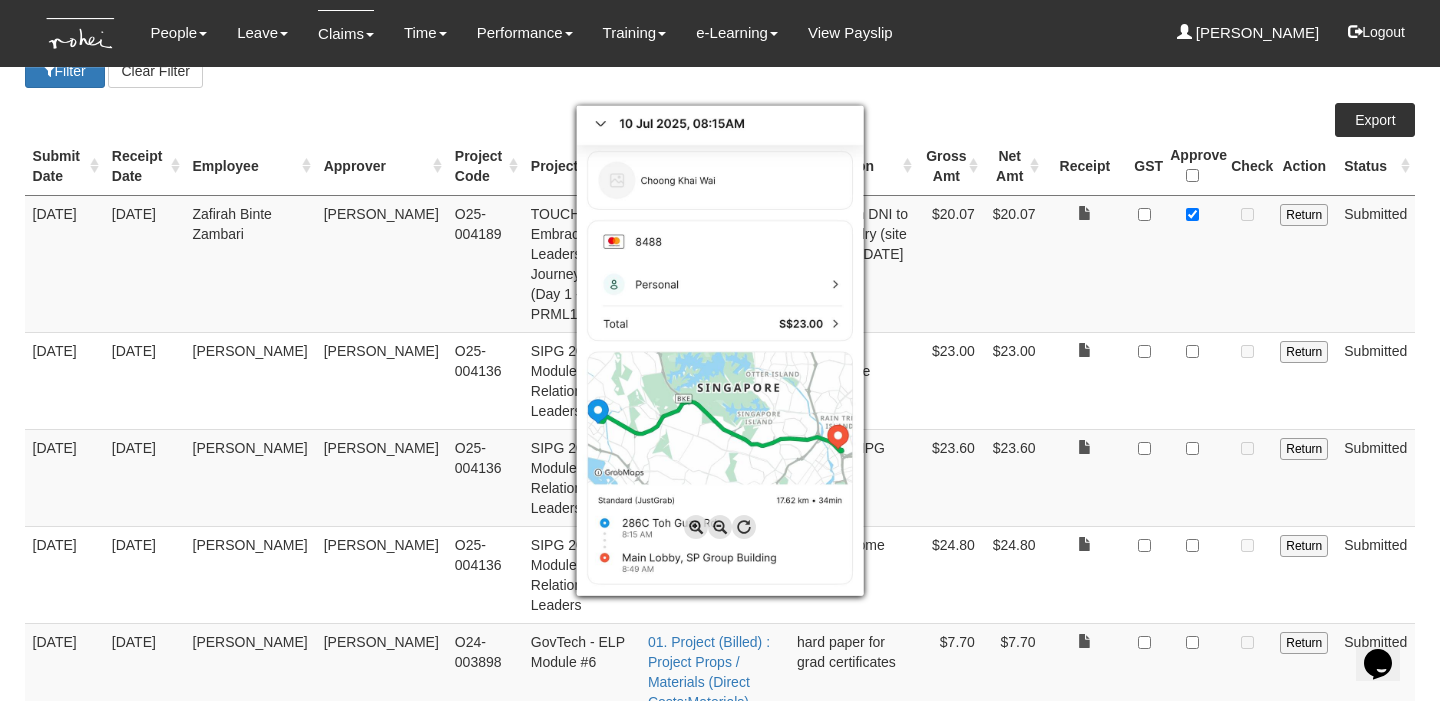 click at bounding box center (720, 350) 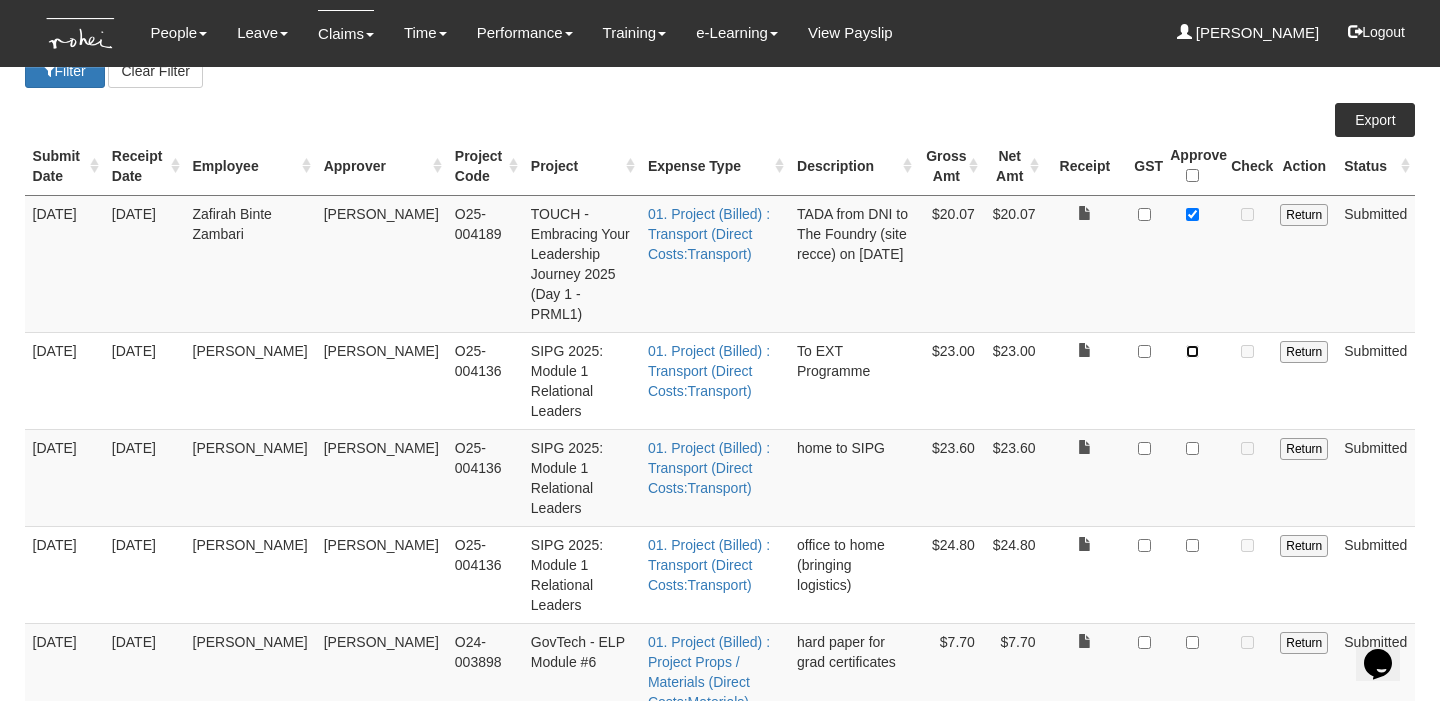 click at bounding box center (1192, 351) 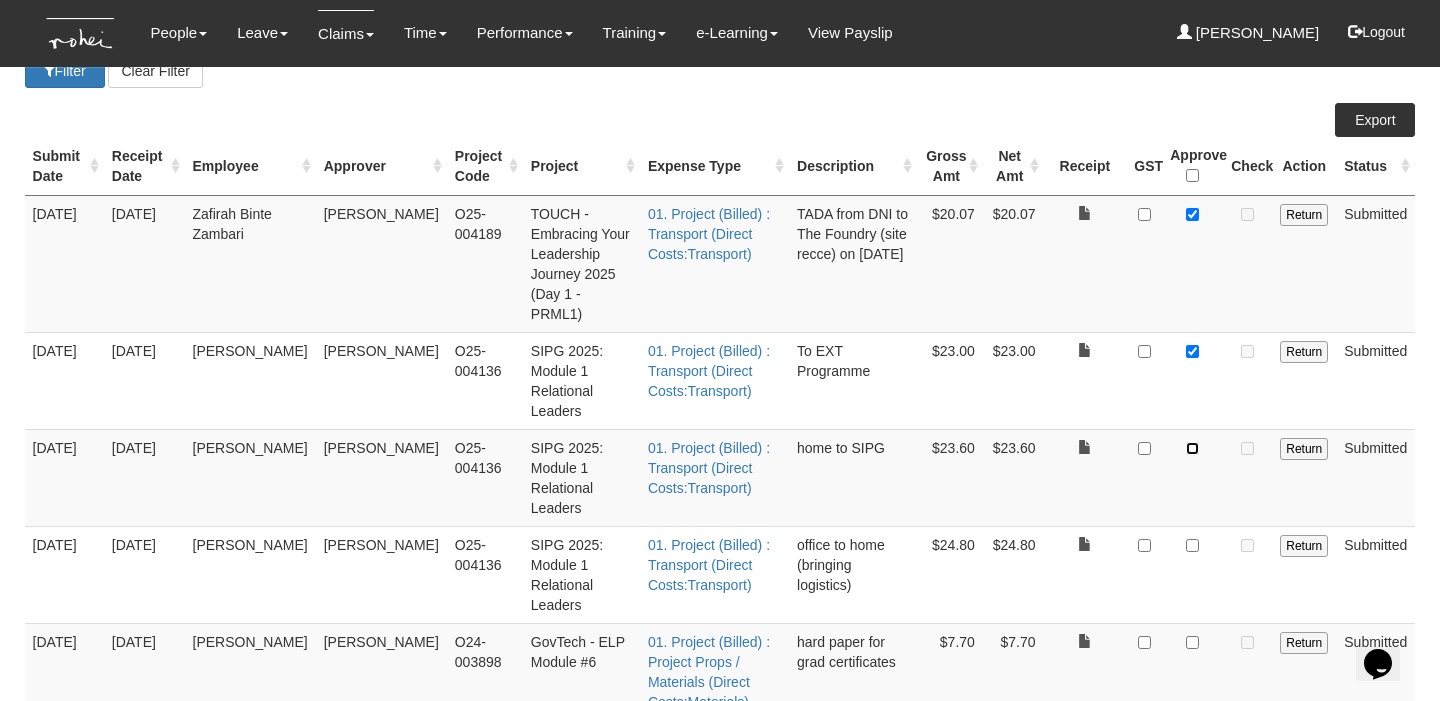 click at bounding box center [1192, 448] 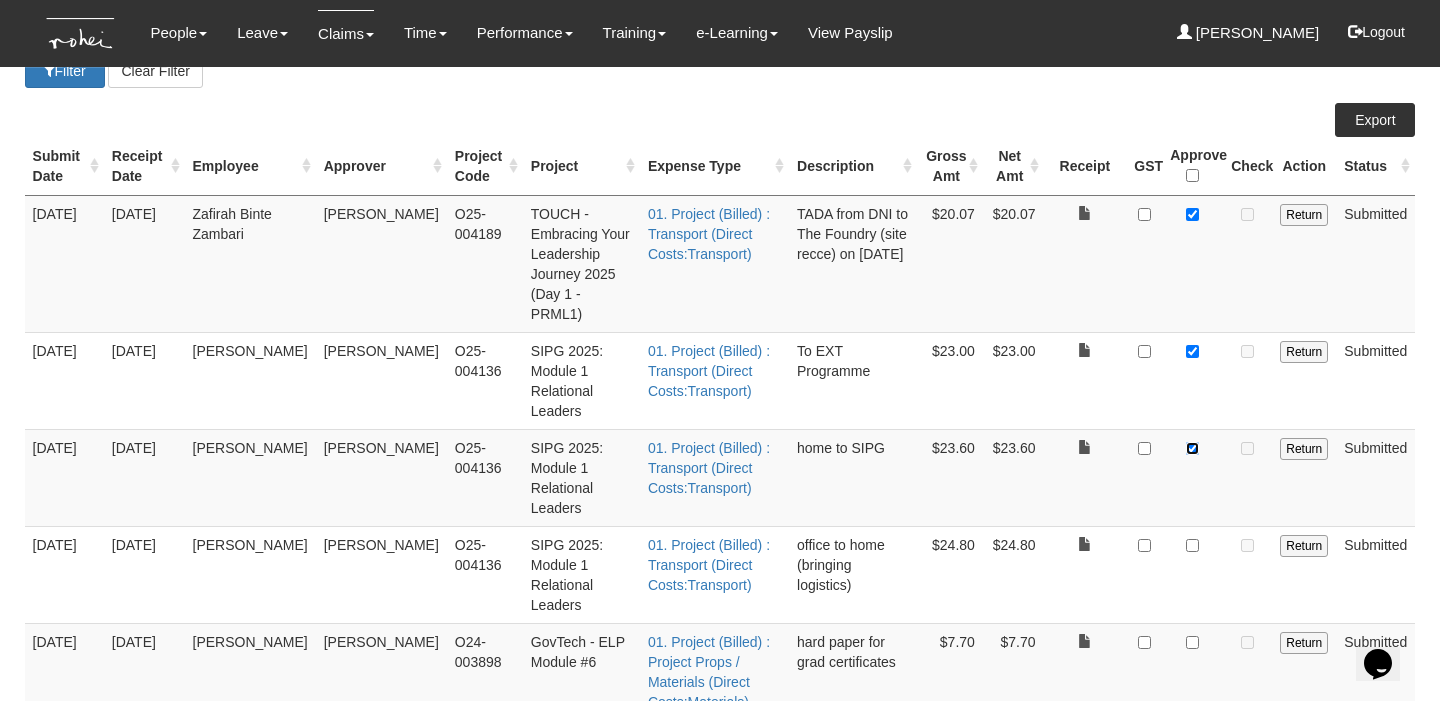 scroll, scrollTop: 307, scrollLeft: 0, axis: vertical 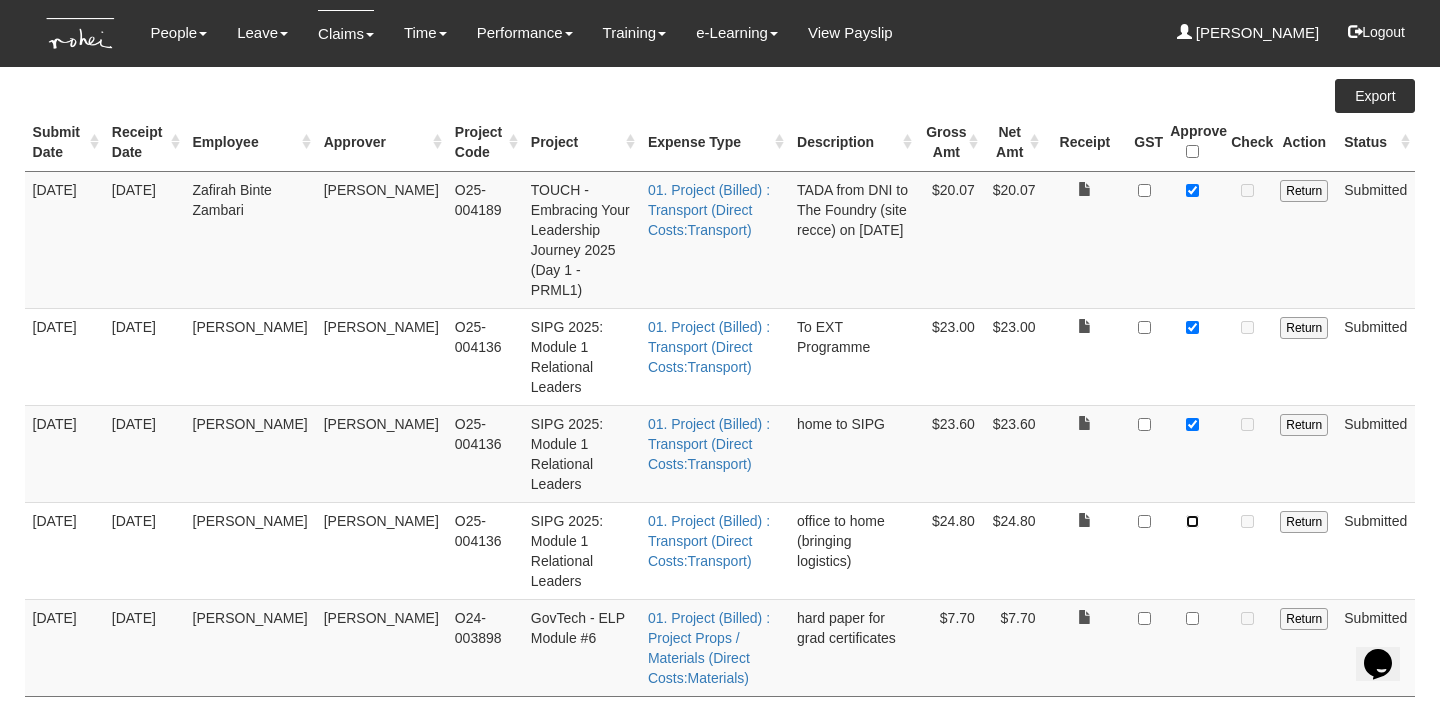click at bounding box center [1192, 521] 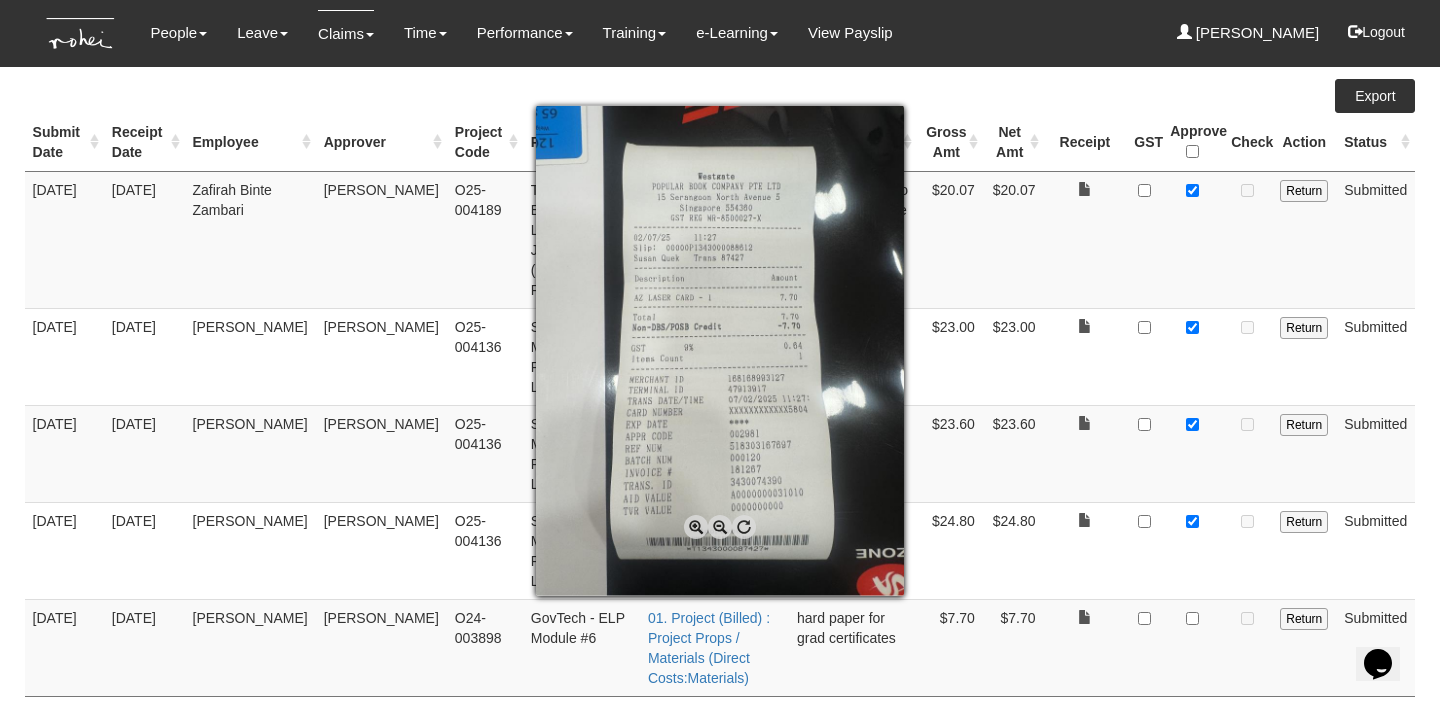 click at bounding box center (720, 350) 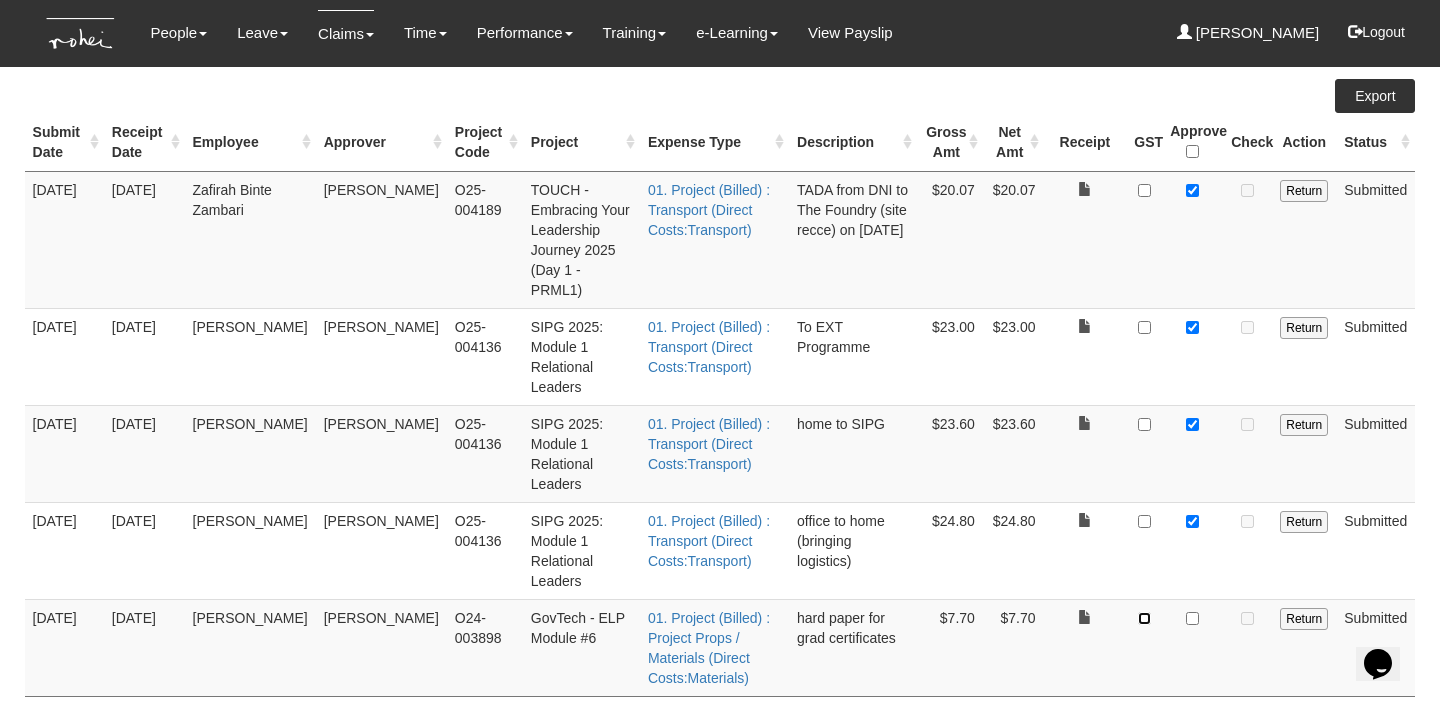 click at bounding box center (1144, 618) 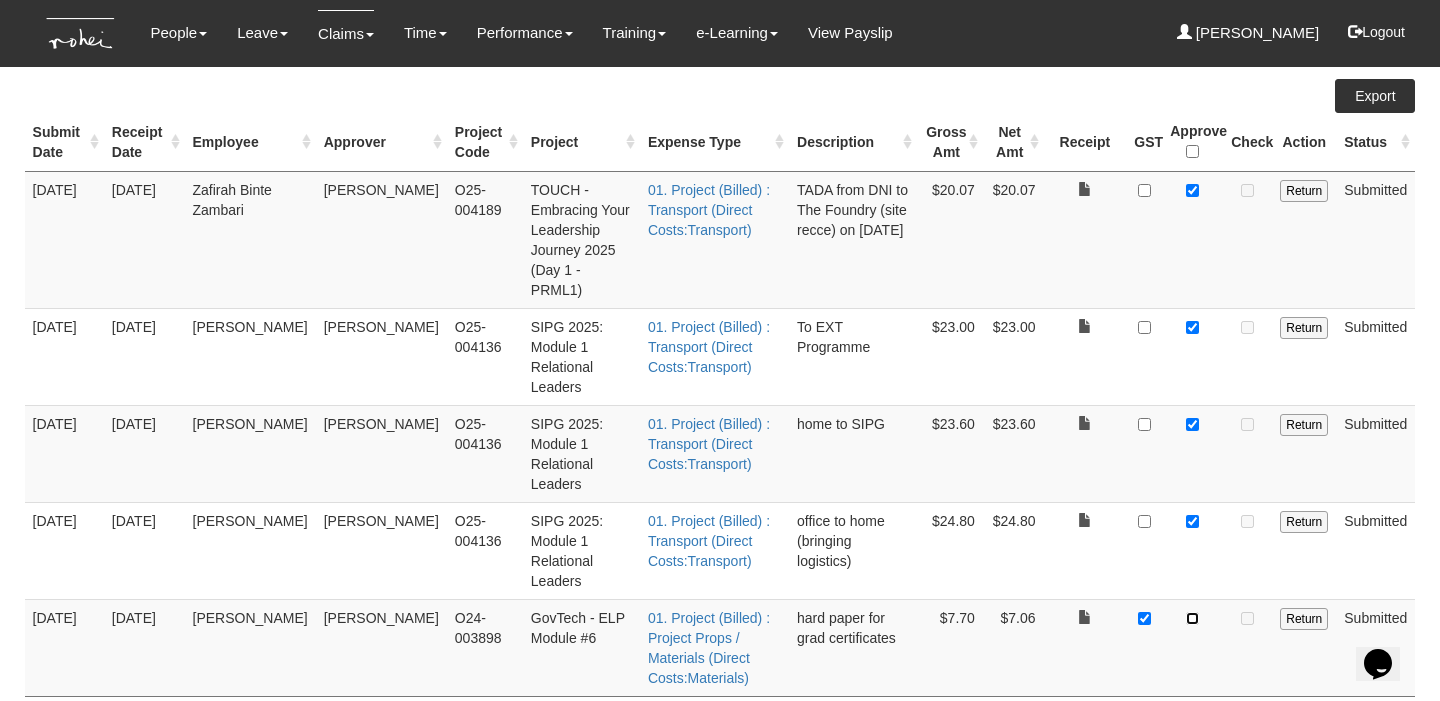 click at bounding box center [1192, 618] 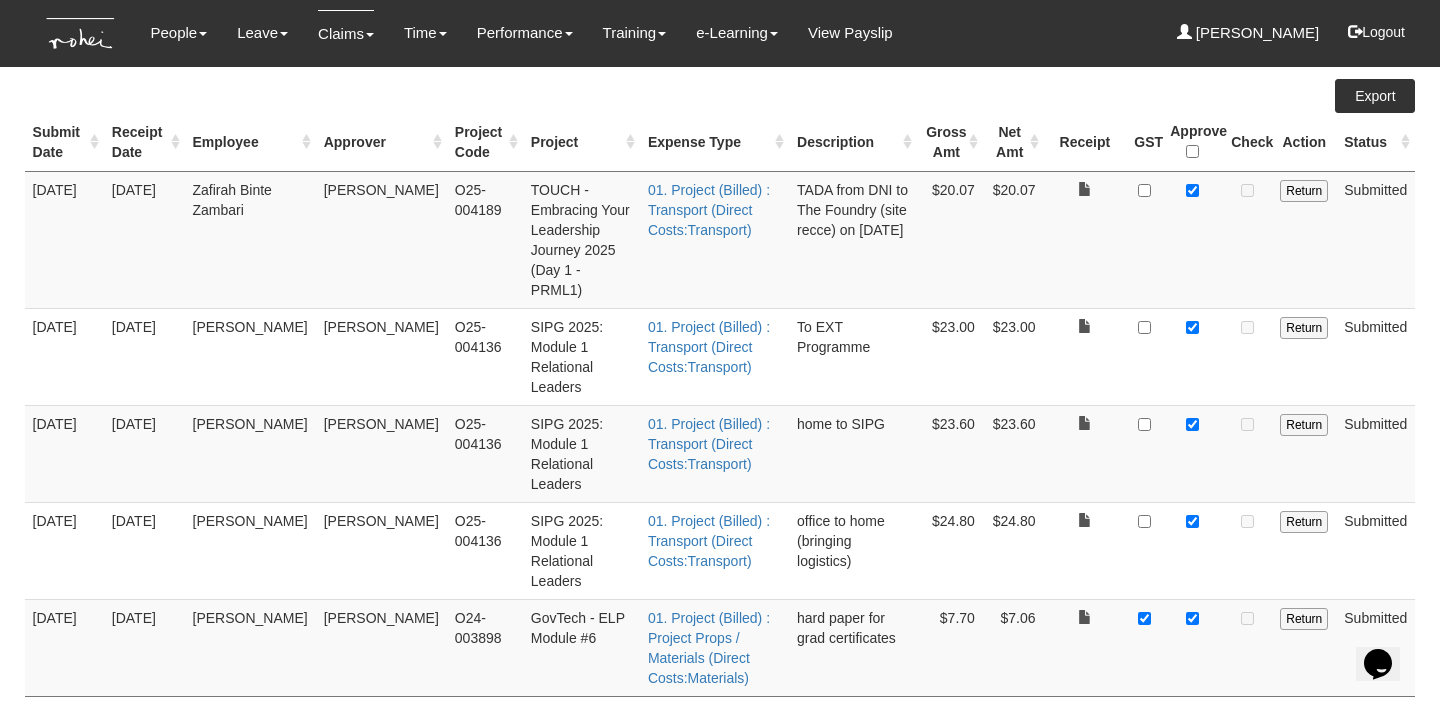 click on "Approve" at bounding box center [1085, 720] 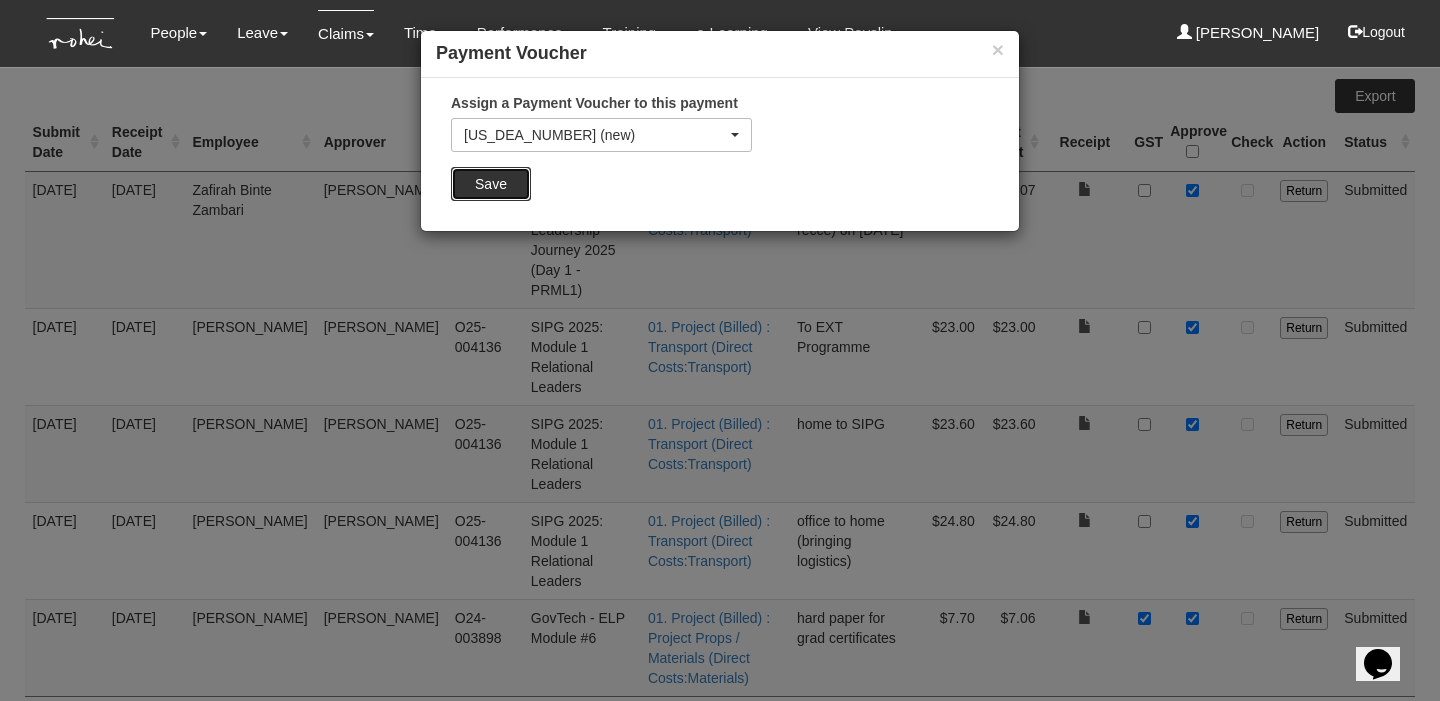 click on "Save" at bounding box center (491, 184) 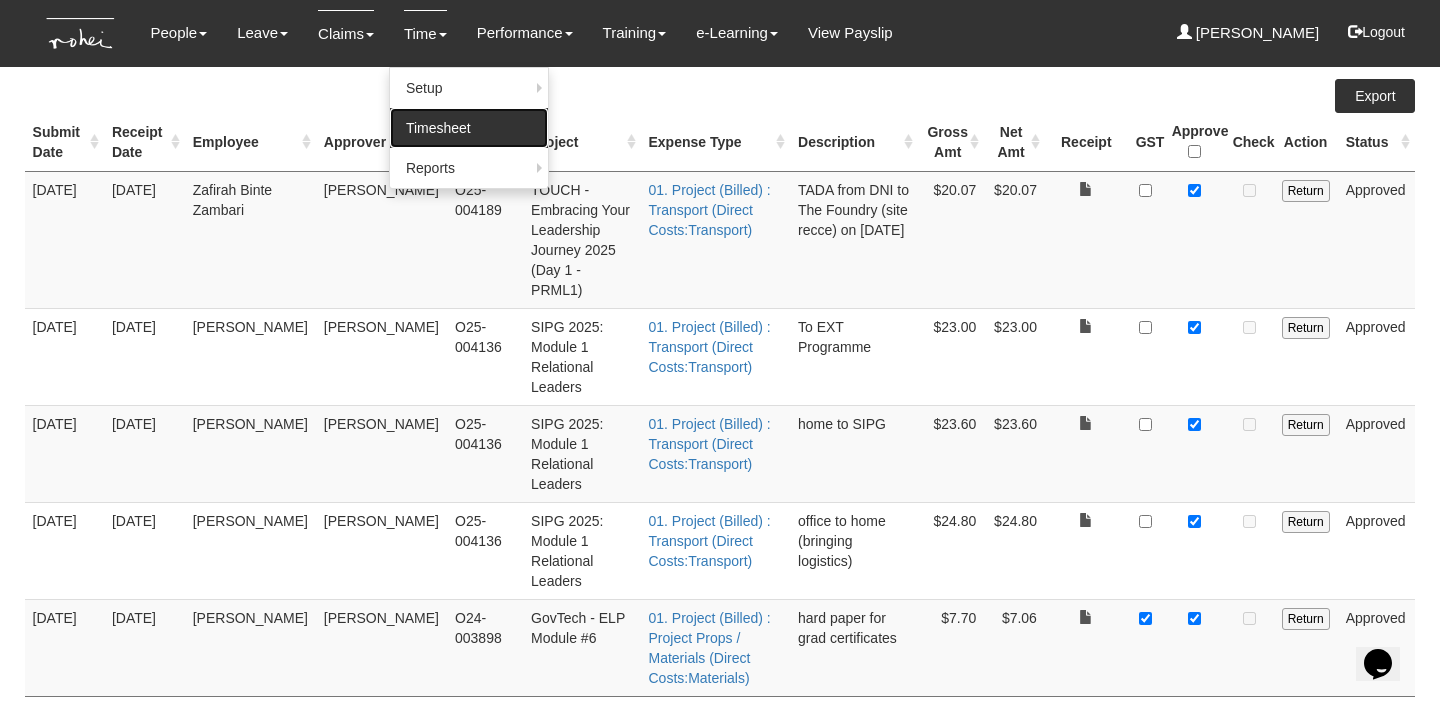 click on "Timesheet" at bounding box center (469, 128) 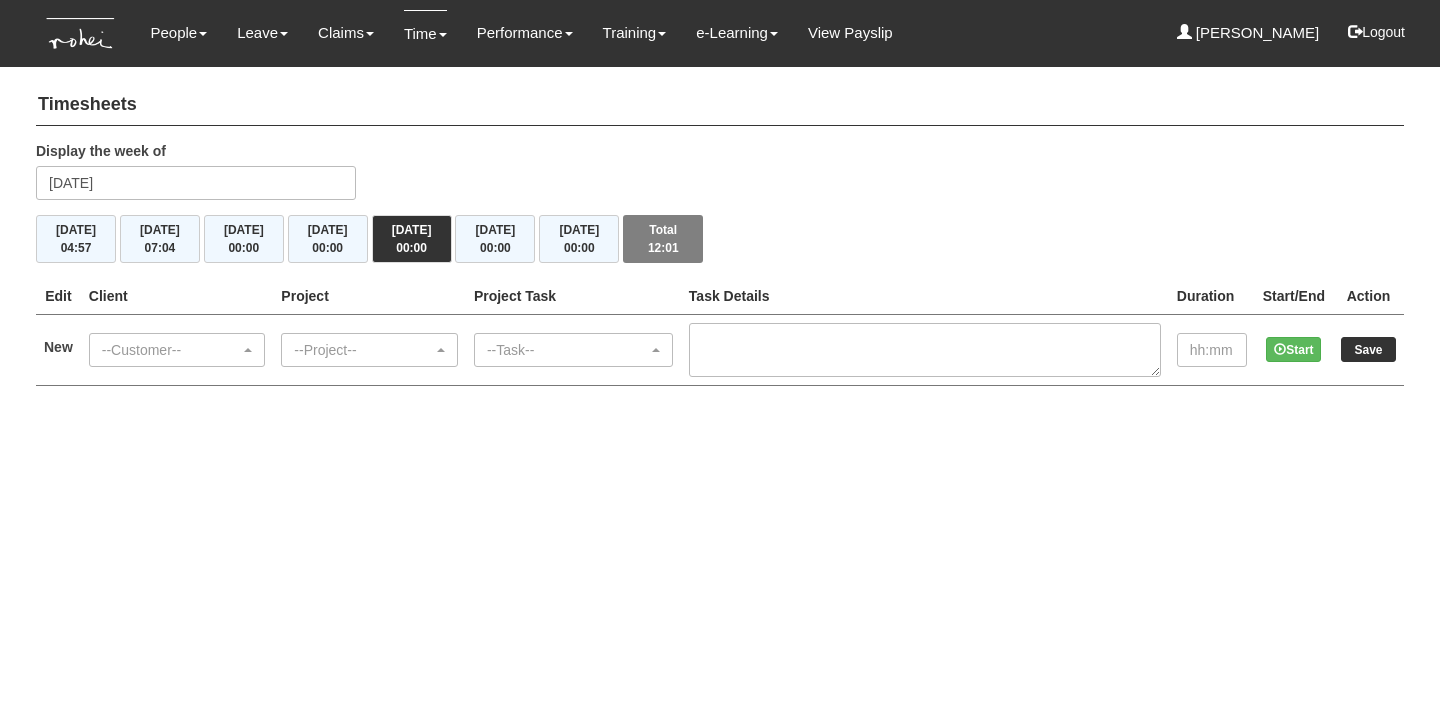 scroll, scrollTop: 0, scrollLeft: 0, axis: both 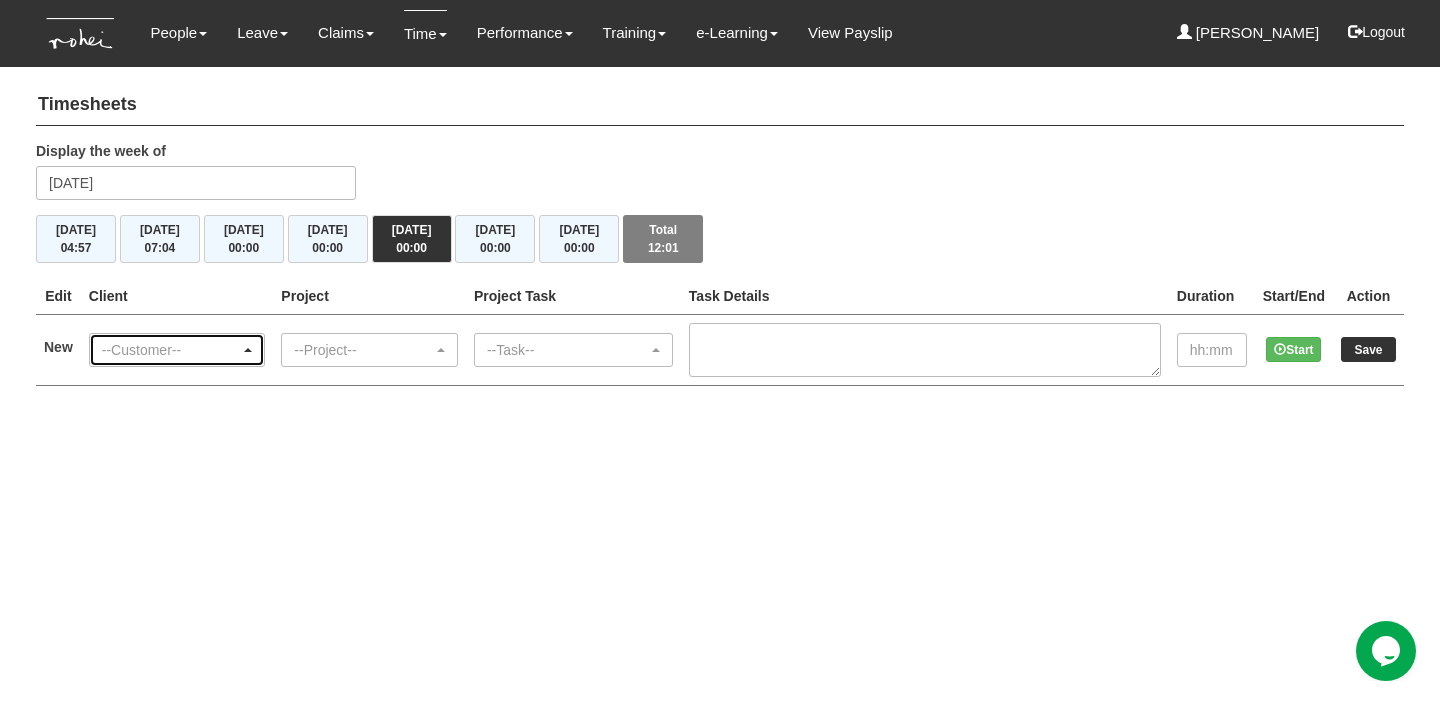 click on "--Customer--" at bounding box center (171, 350) 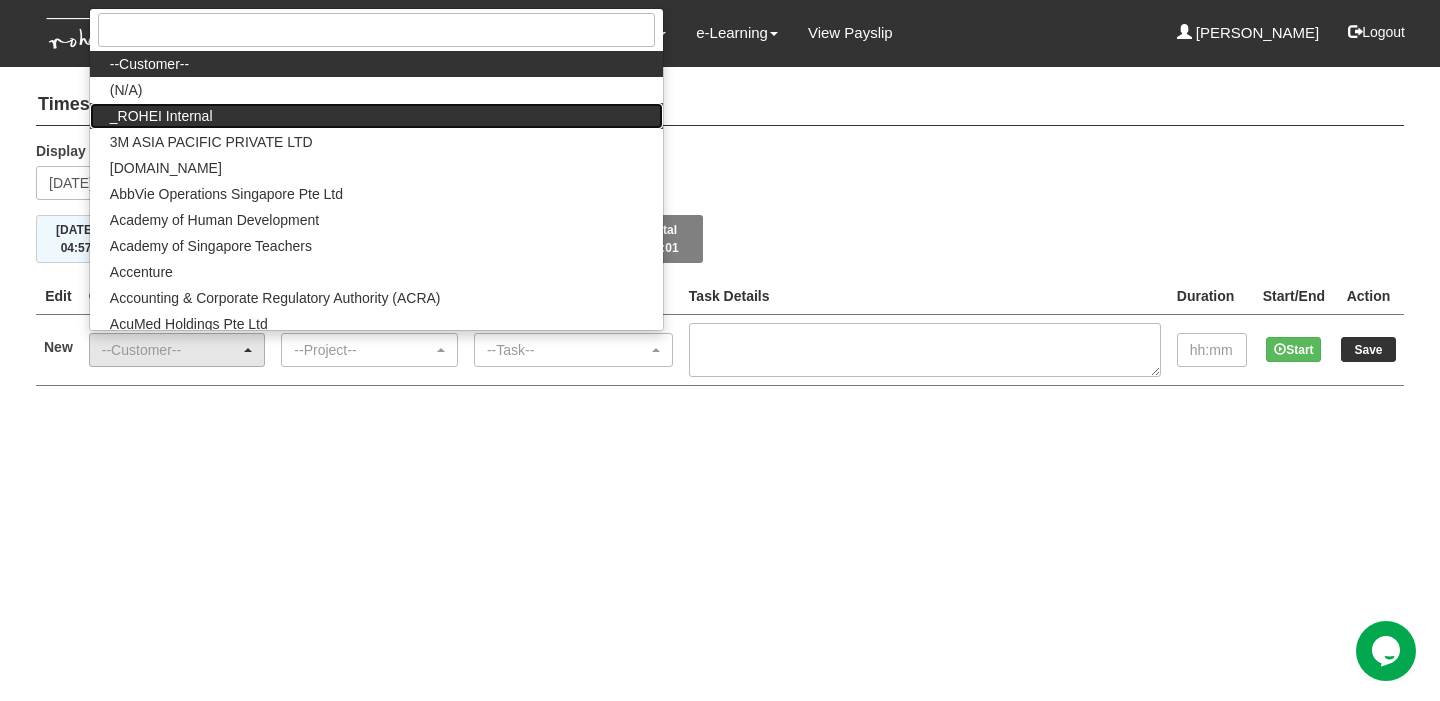 click on "_ROHEI Internal" at bounding box center [376, 116] 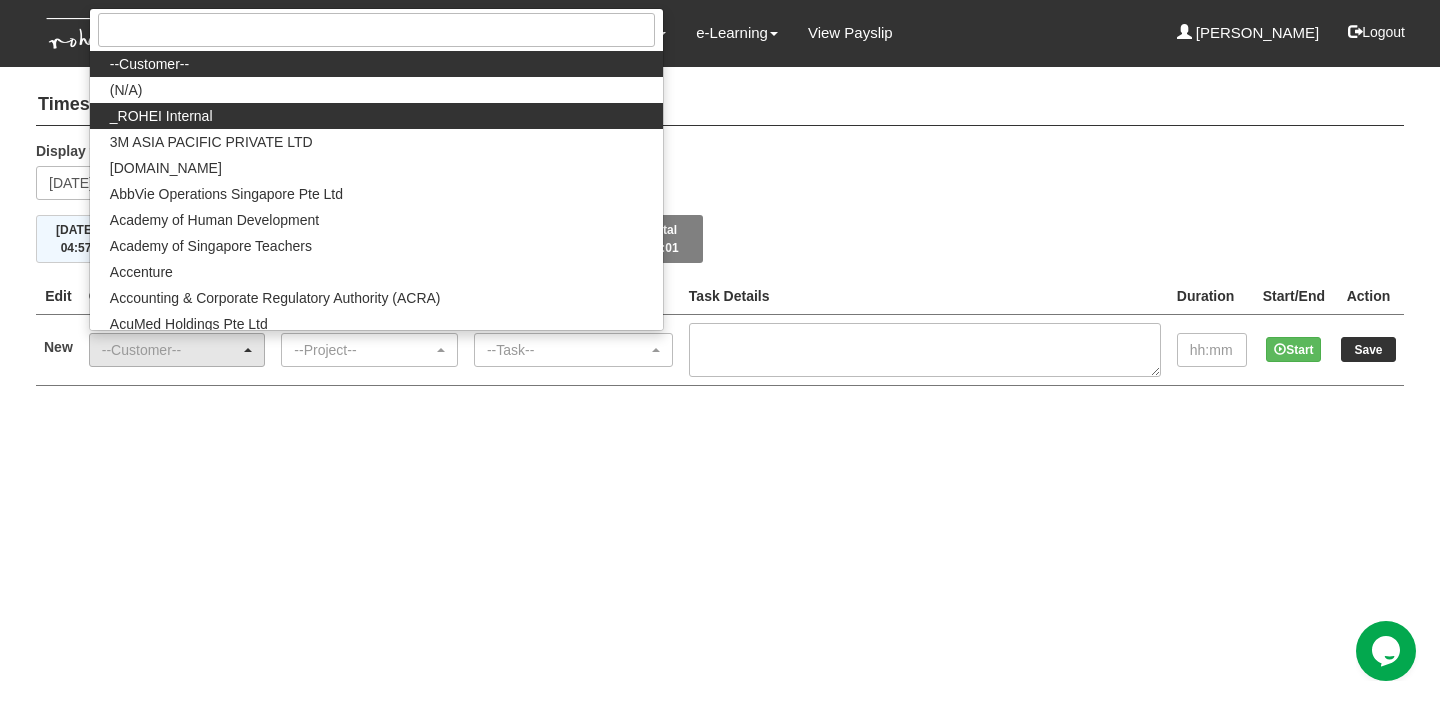 select on "397" 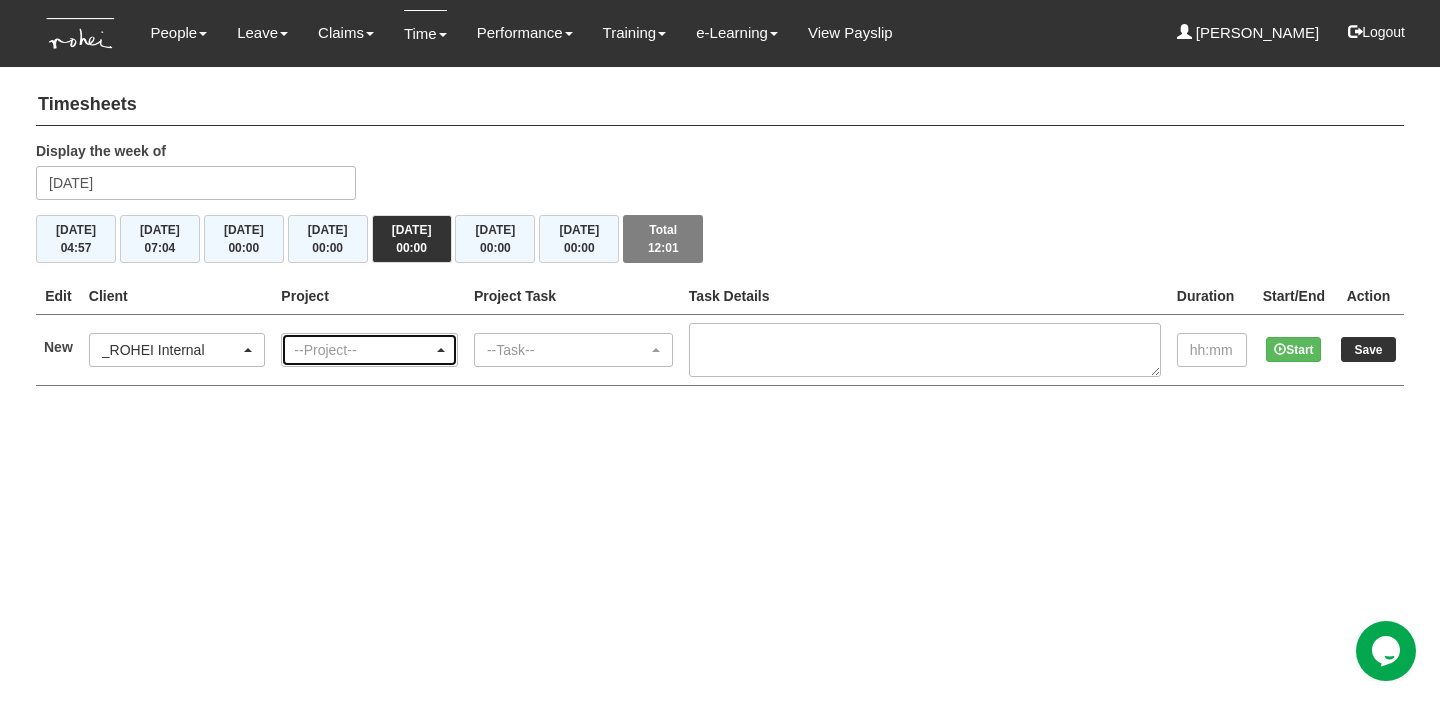 click on "--Project--" at bounding box center (363, 350) 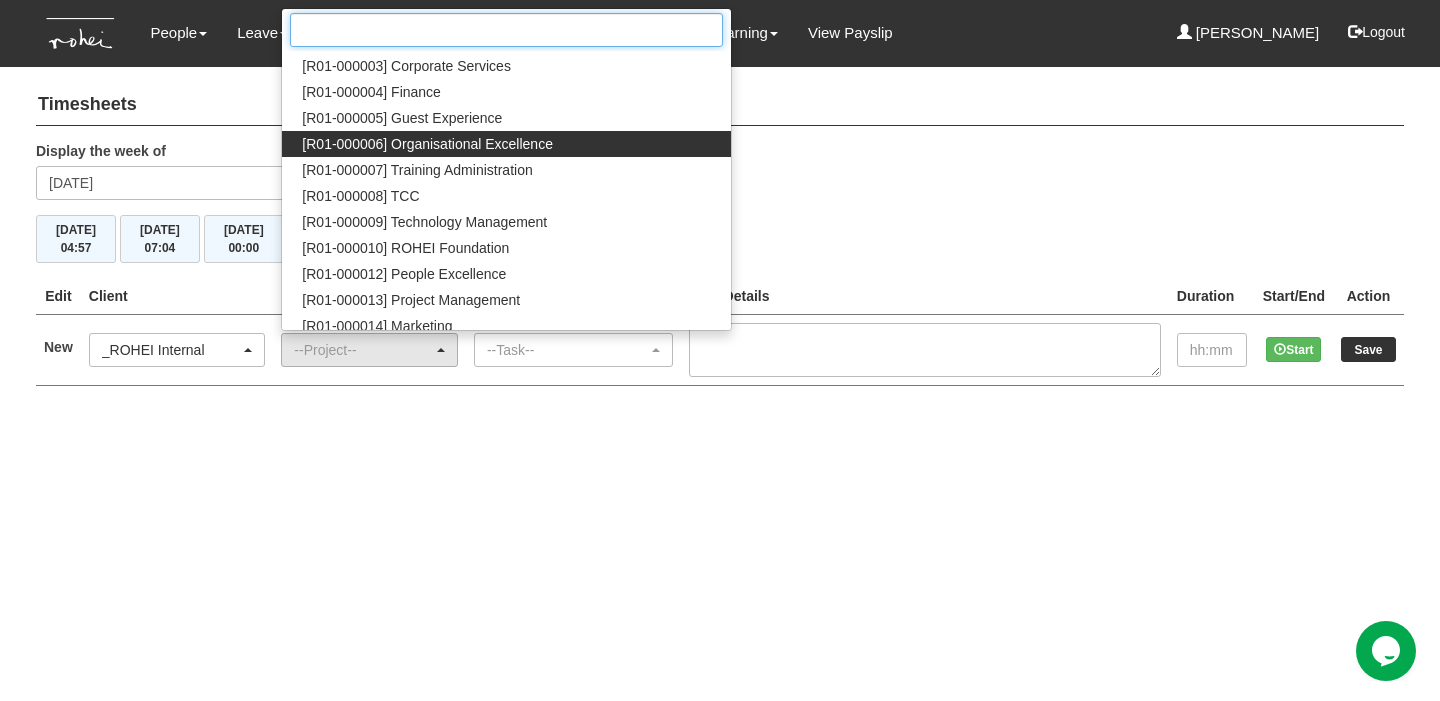 scroll, scrollTop: 129, scrollLeft: 0, axis: vertical 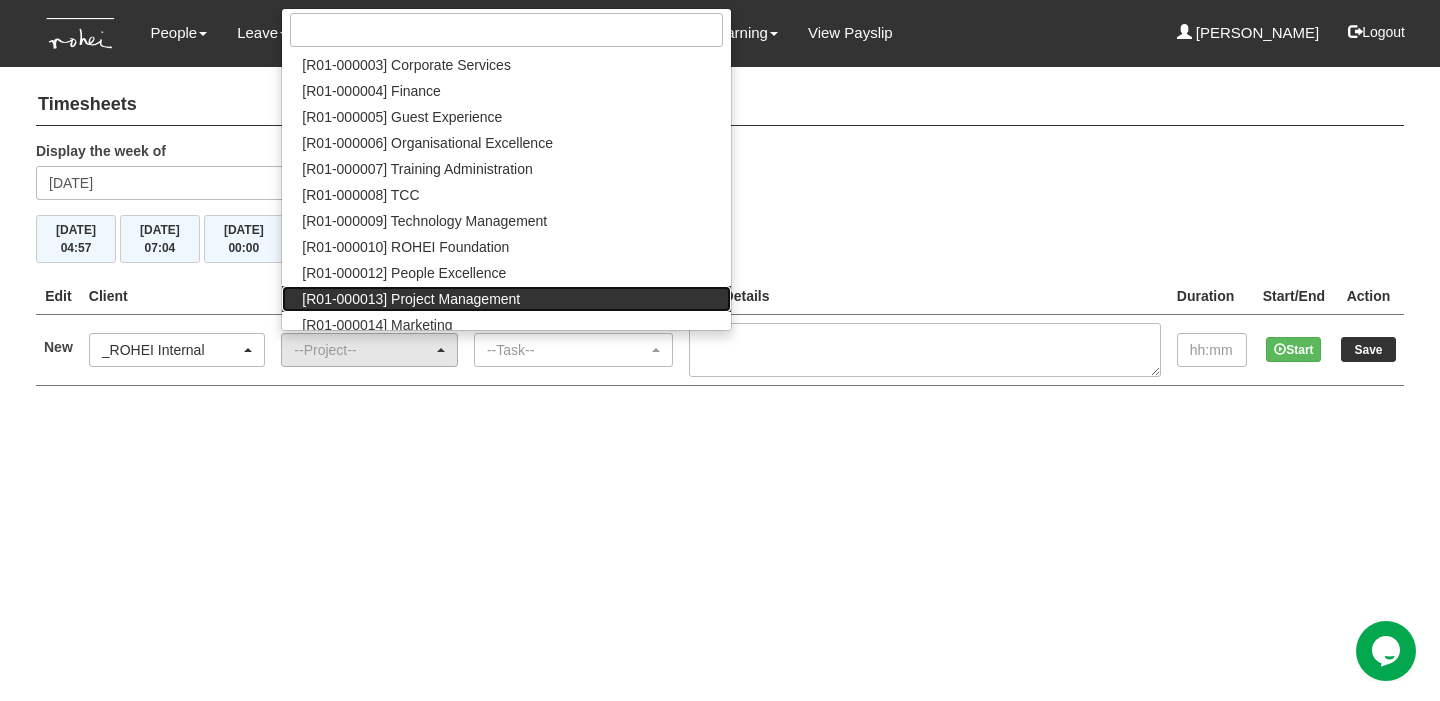 click on "[R01-000013] Project Management" at bounding box center [411, 299] 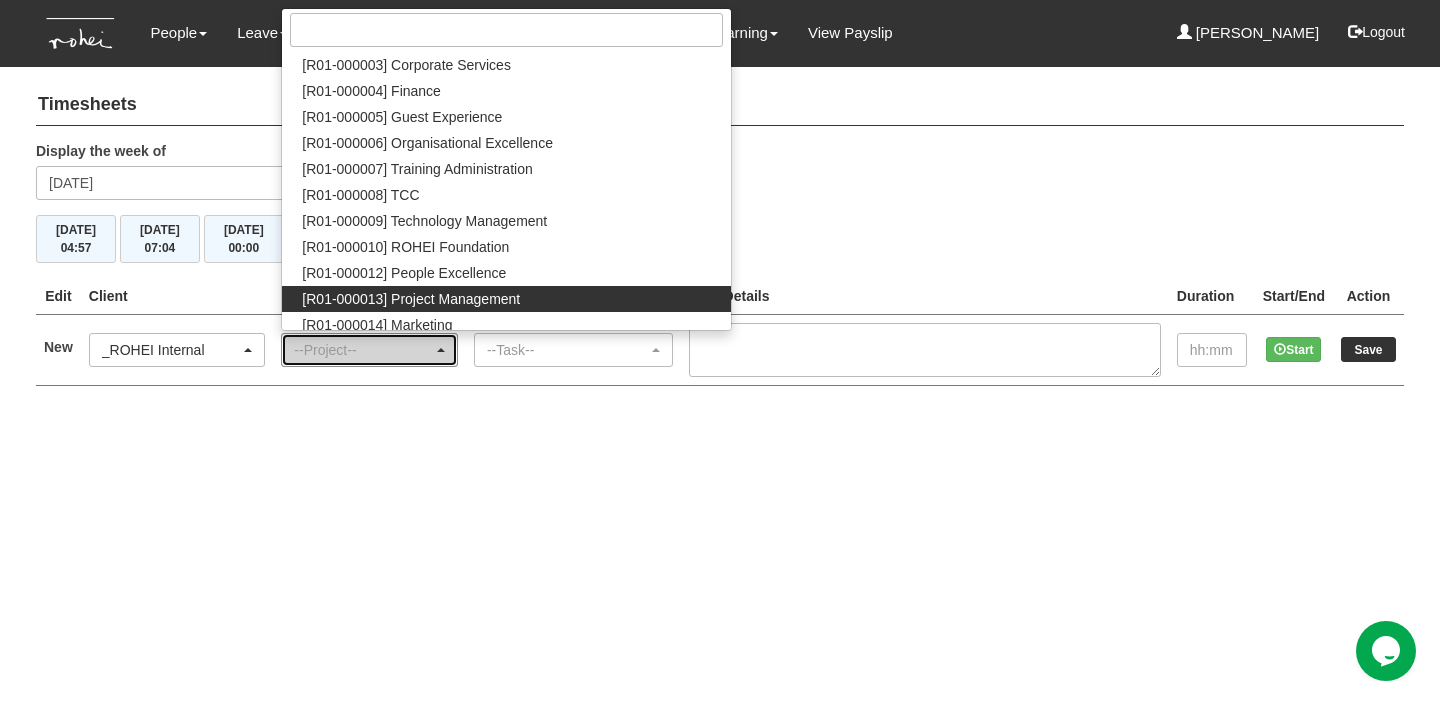 select on "1495" 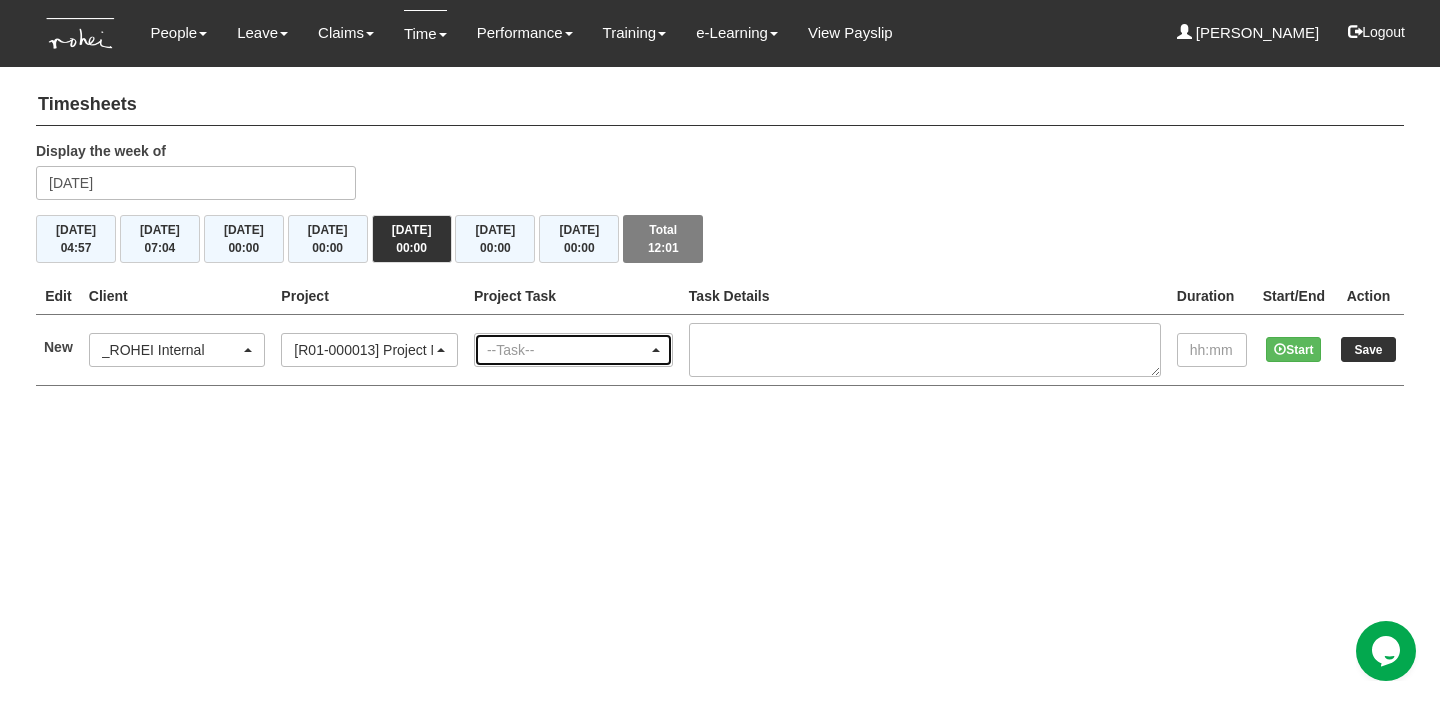 click on "--Task--" at bounding box center [567, 350] 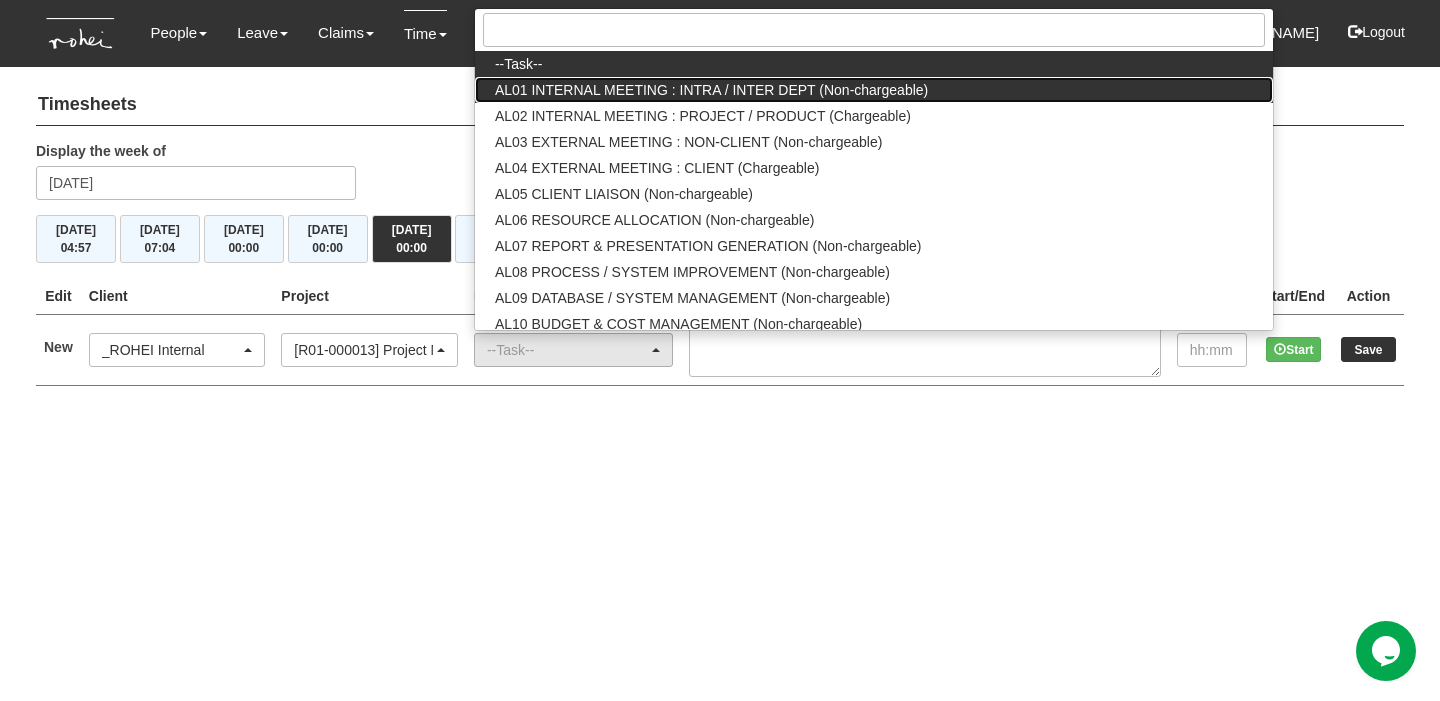 click on "AL01 INTERNAL MEETING : INTRA / INTER DEPT (Non-chargeable)" at bounding box center (711, 90) 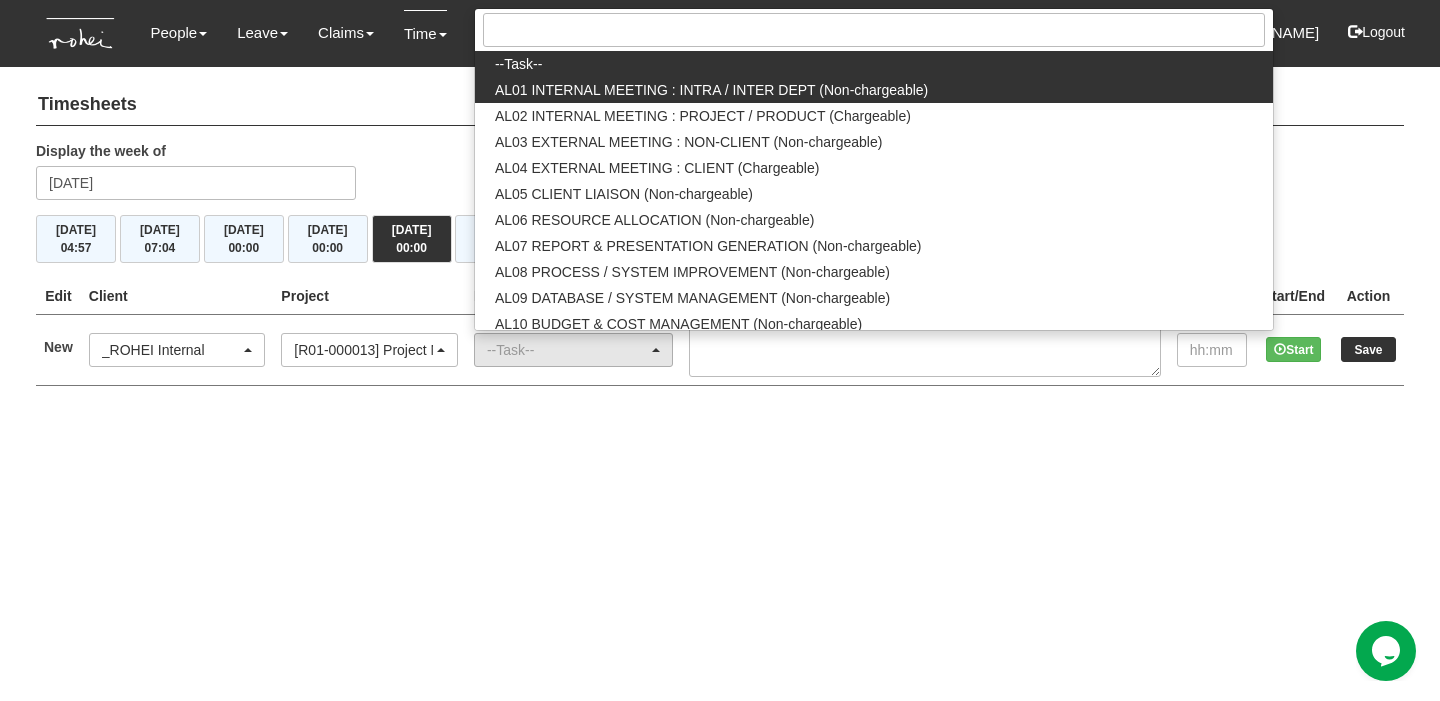 select on "40" 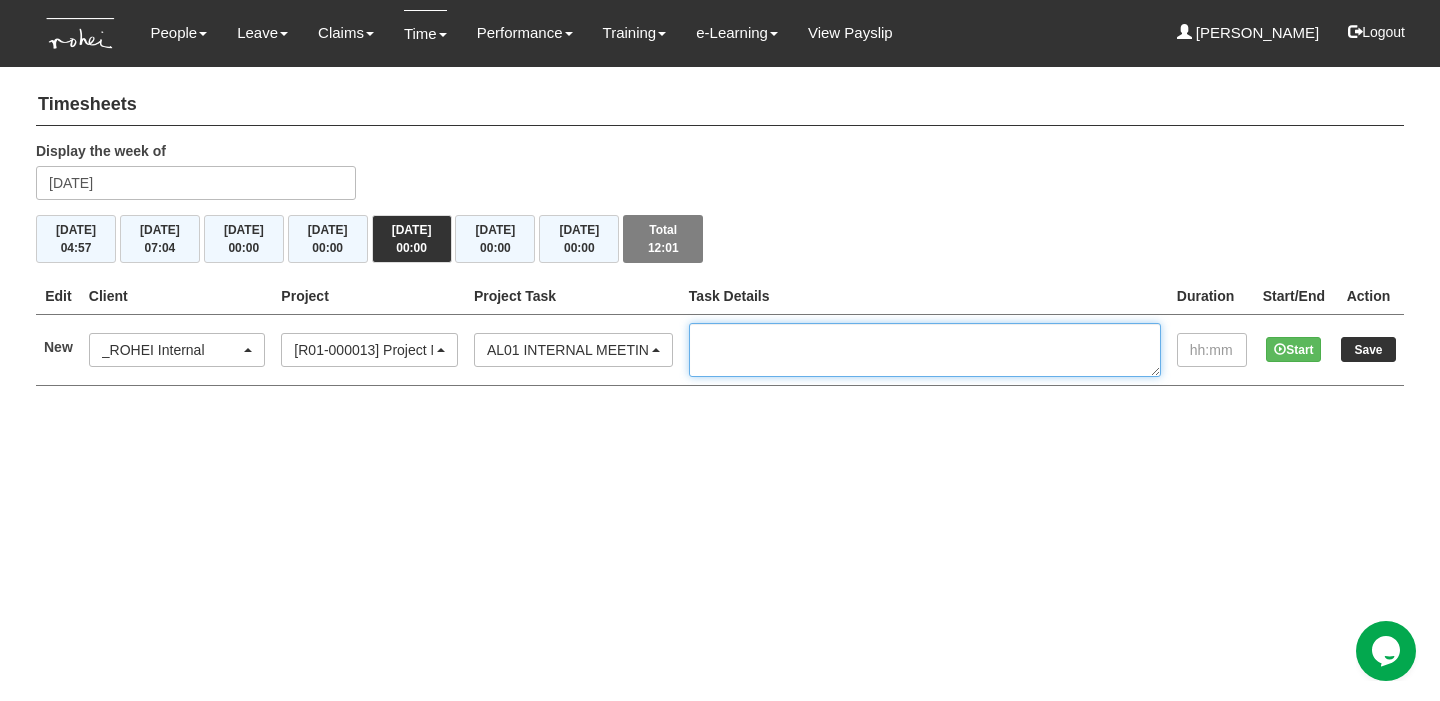 click at bounding box center [925, 350] 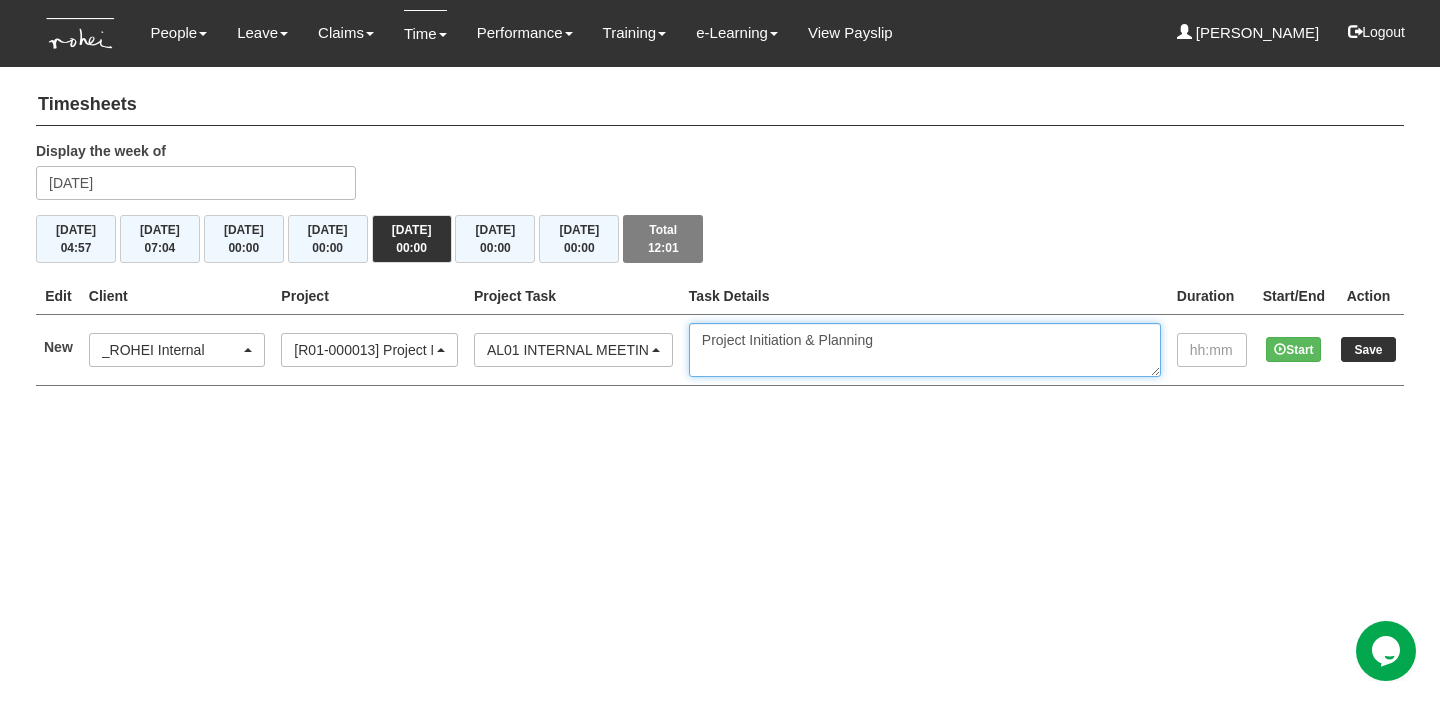 type on "Project Initiation & Planning" 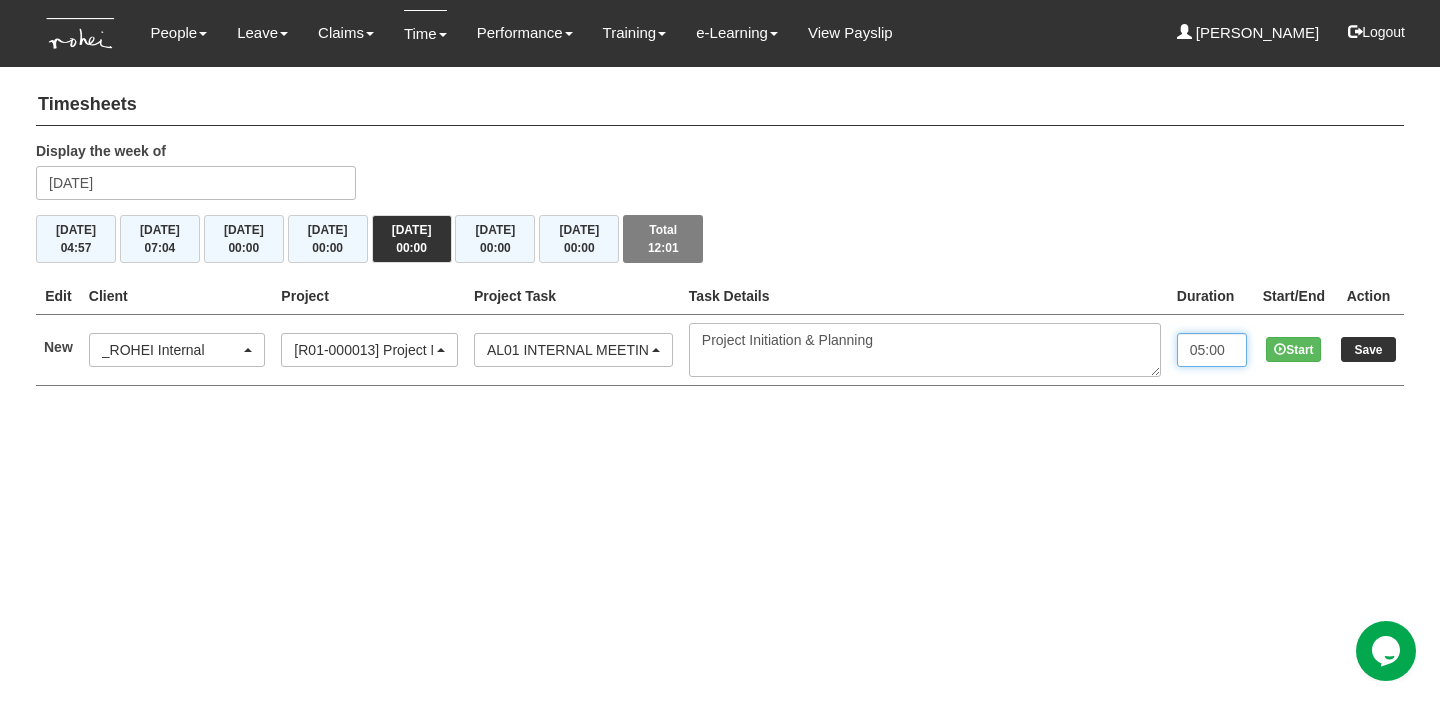 click on "05:00" at bounding box center (1212, 350) 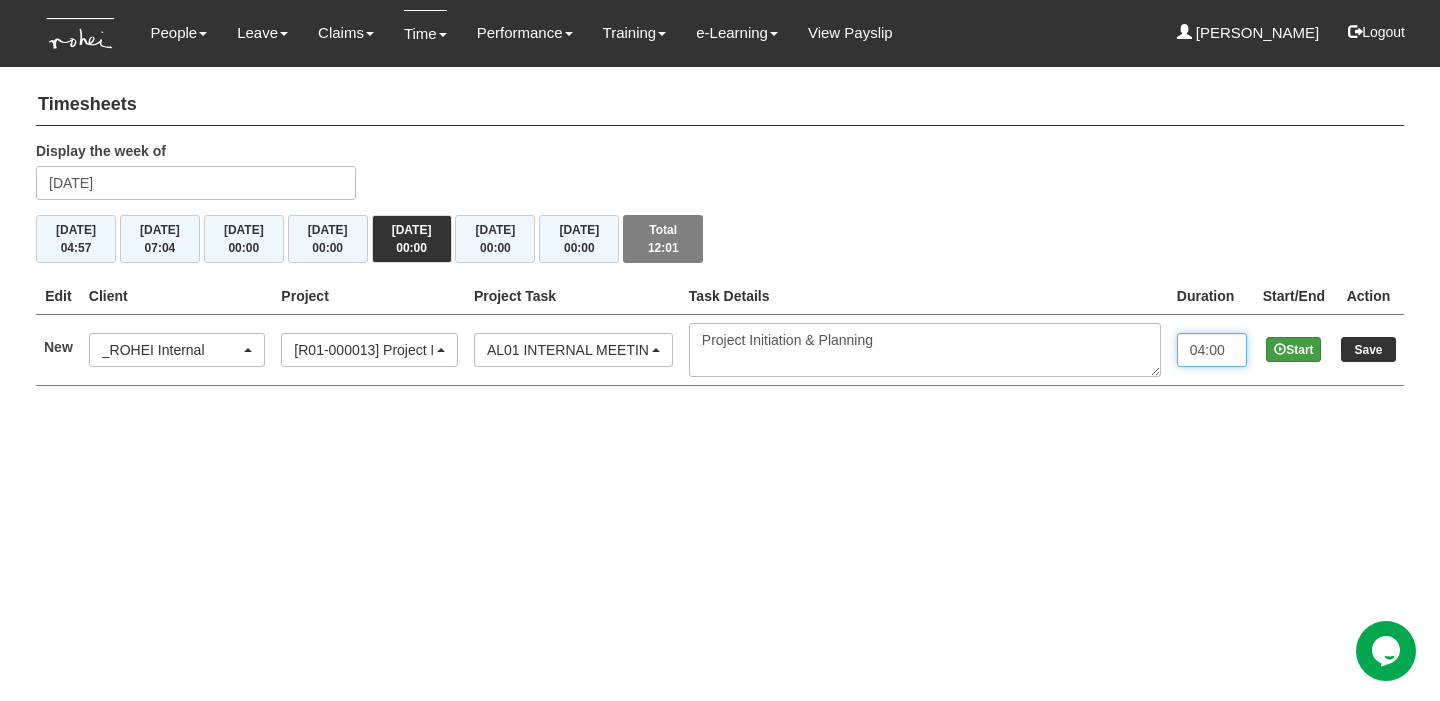 type on "04:00" 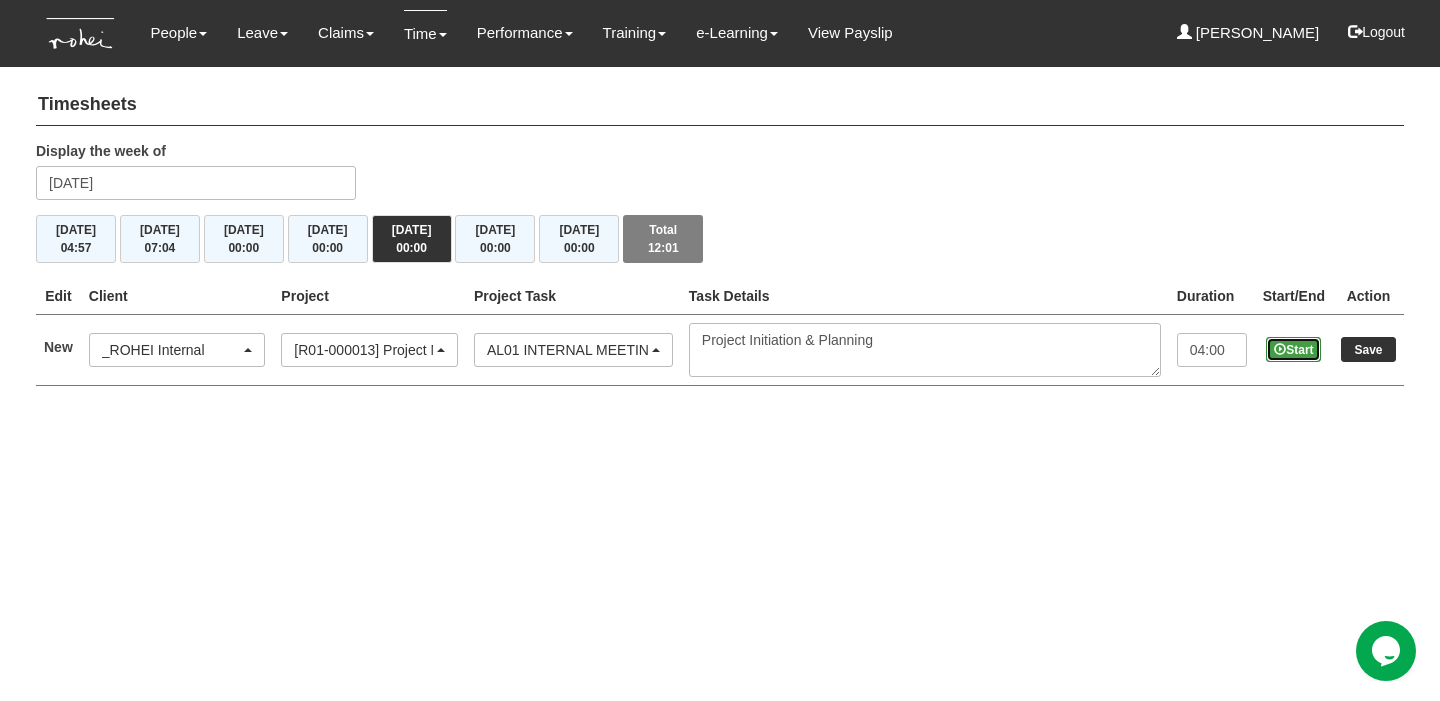 click on "Start" at bounding box center [1293, 349] 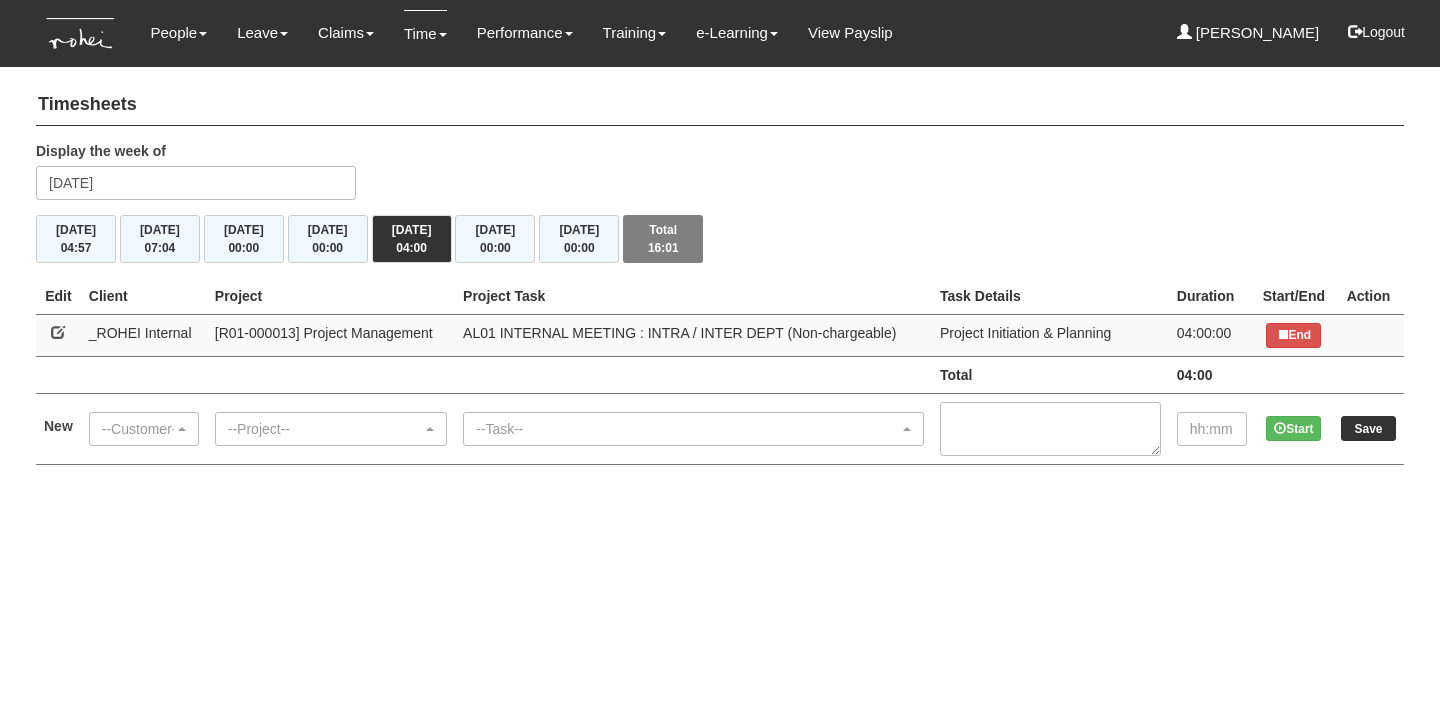 click on "End" at bounding box center [1293, 335] 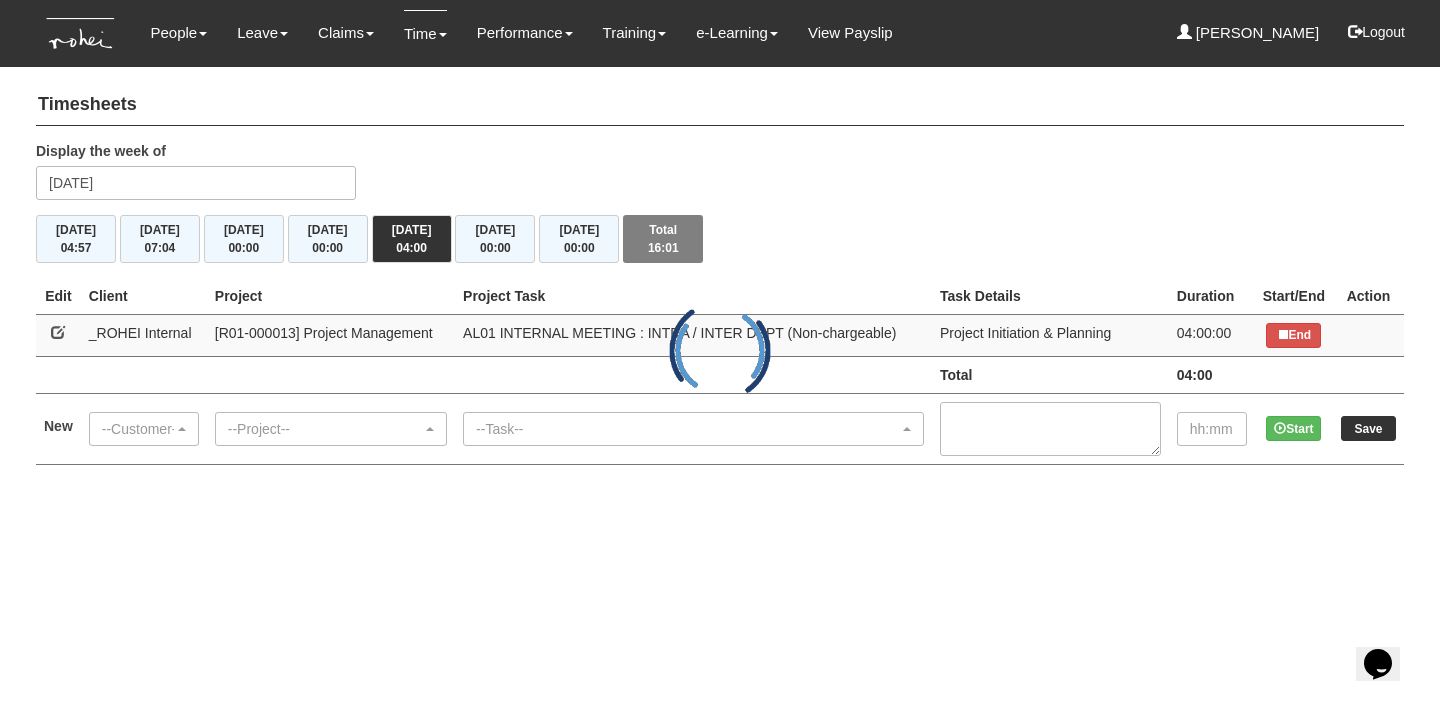 scroll, scrollTop: 0, scrollLeft: 0, axis: both 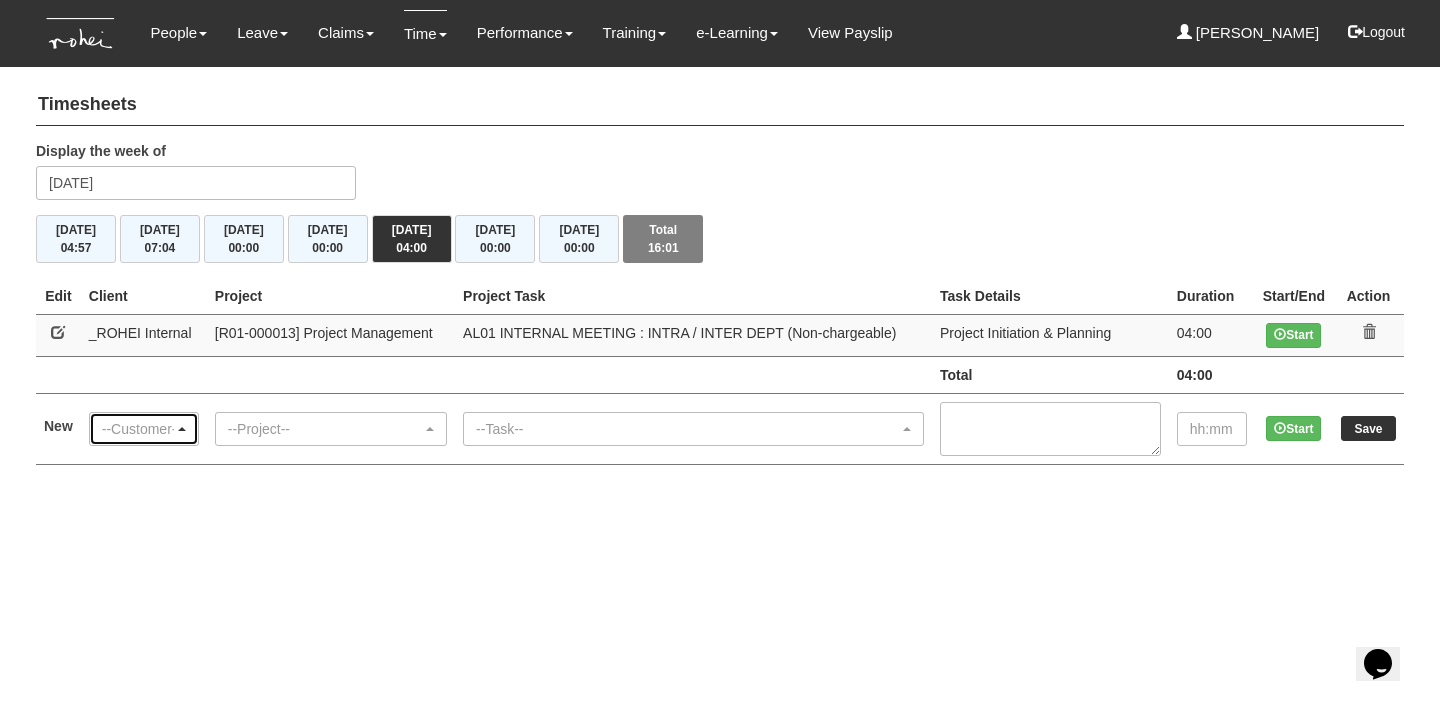 click on "--Customer--" at bounding box center (144, 429) 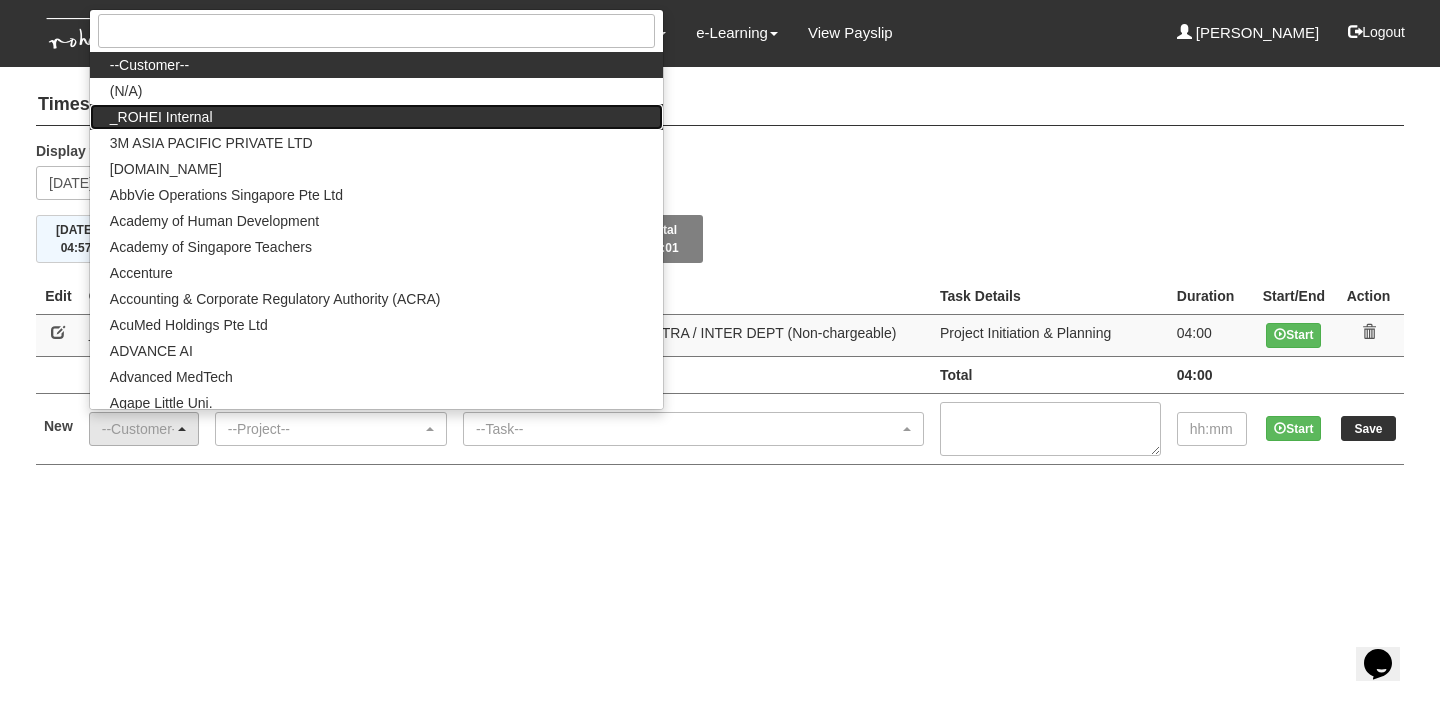 click on "_ROHEI Internal" at bounding box center (376, 117) 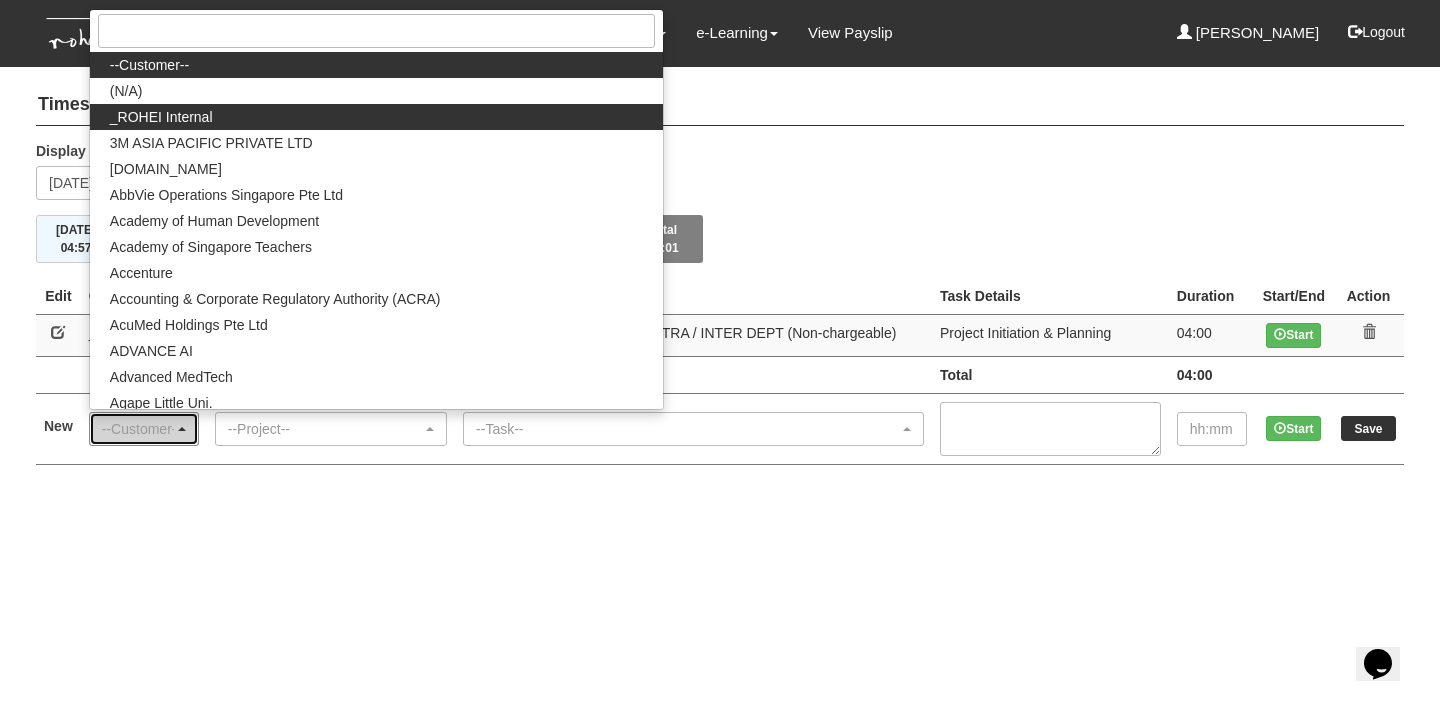 select on "397" 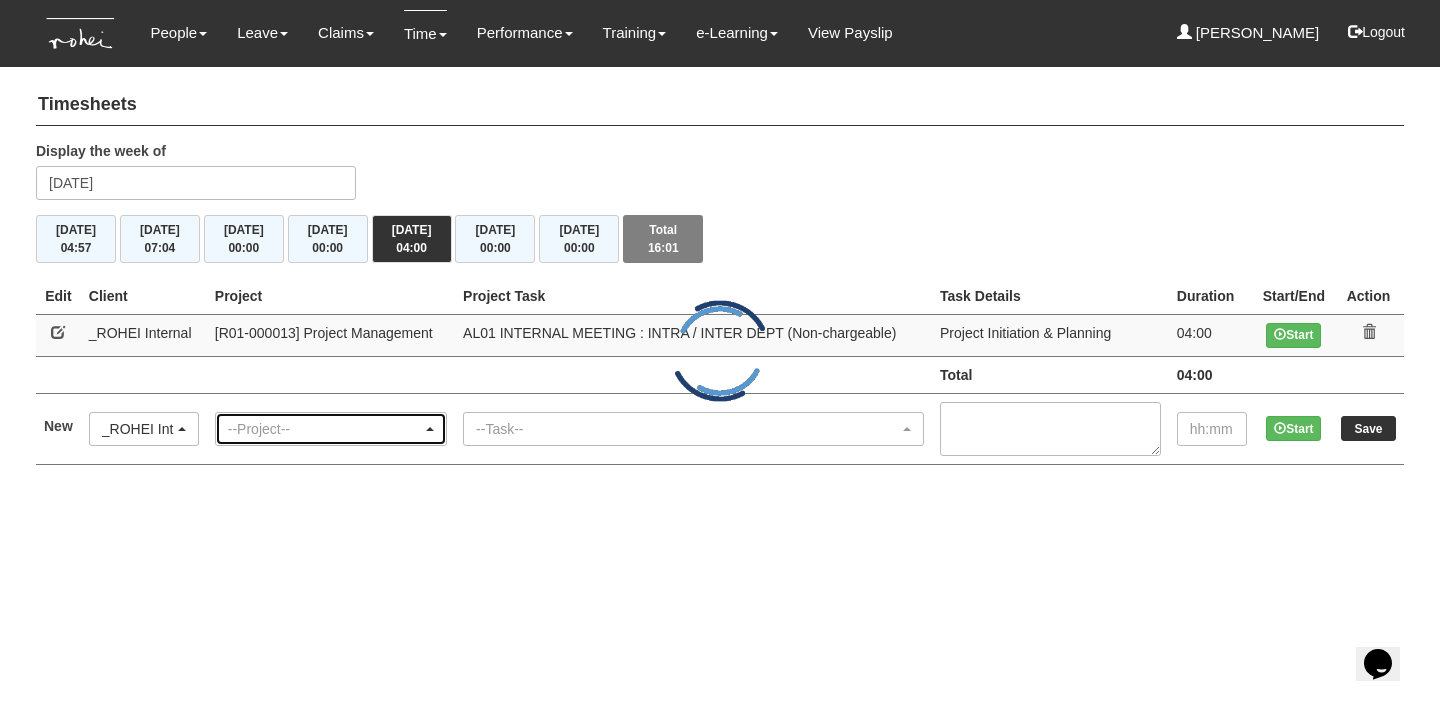 click on "--Project--" at bounding box center (325, 429) 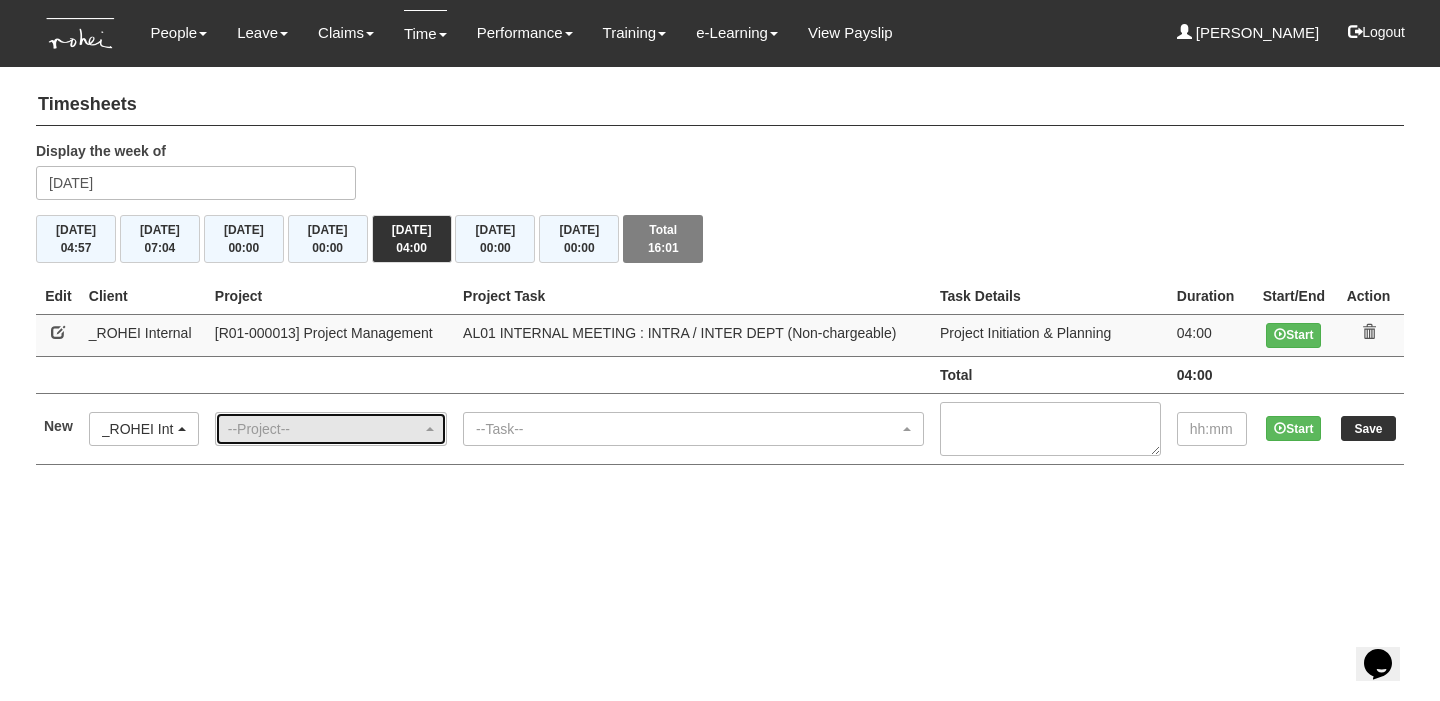 click on "--Project--" at bounding box center [325, 429] 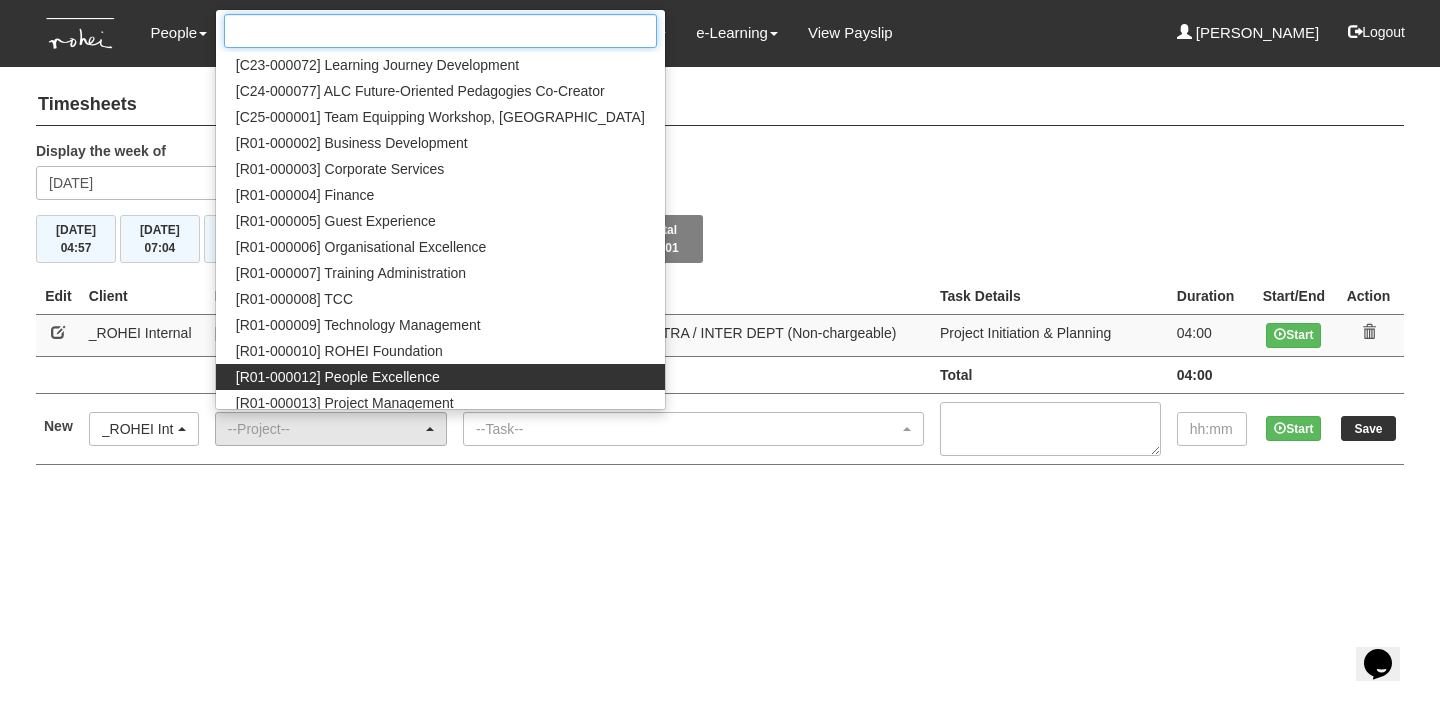 scroll, scrollTop: 27, scrollLeft: 0, axis: vertical 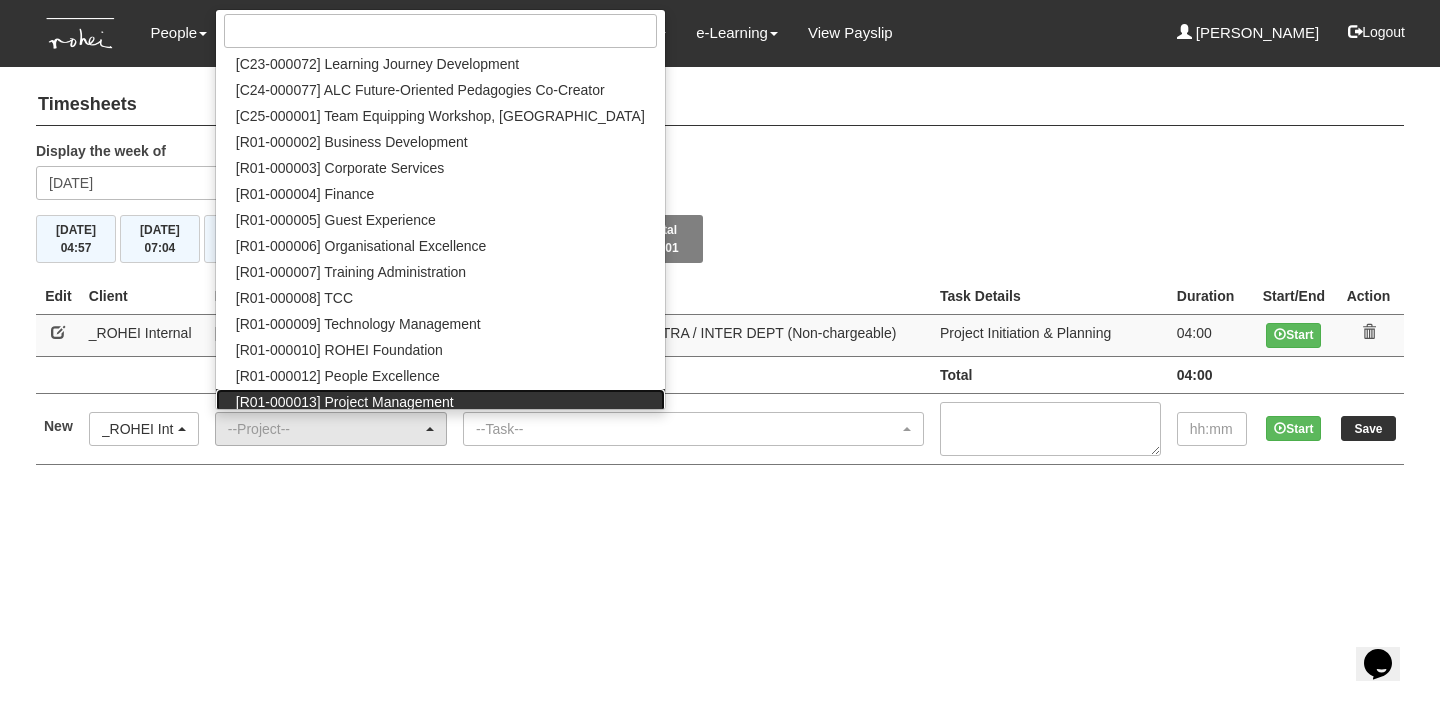 click on "[R01-000013] Project Management" at bounding box center [345, 402] 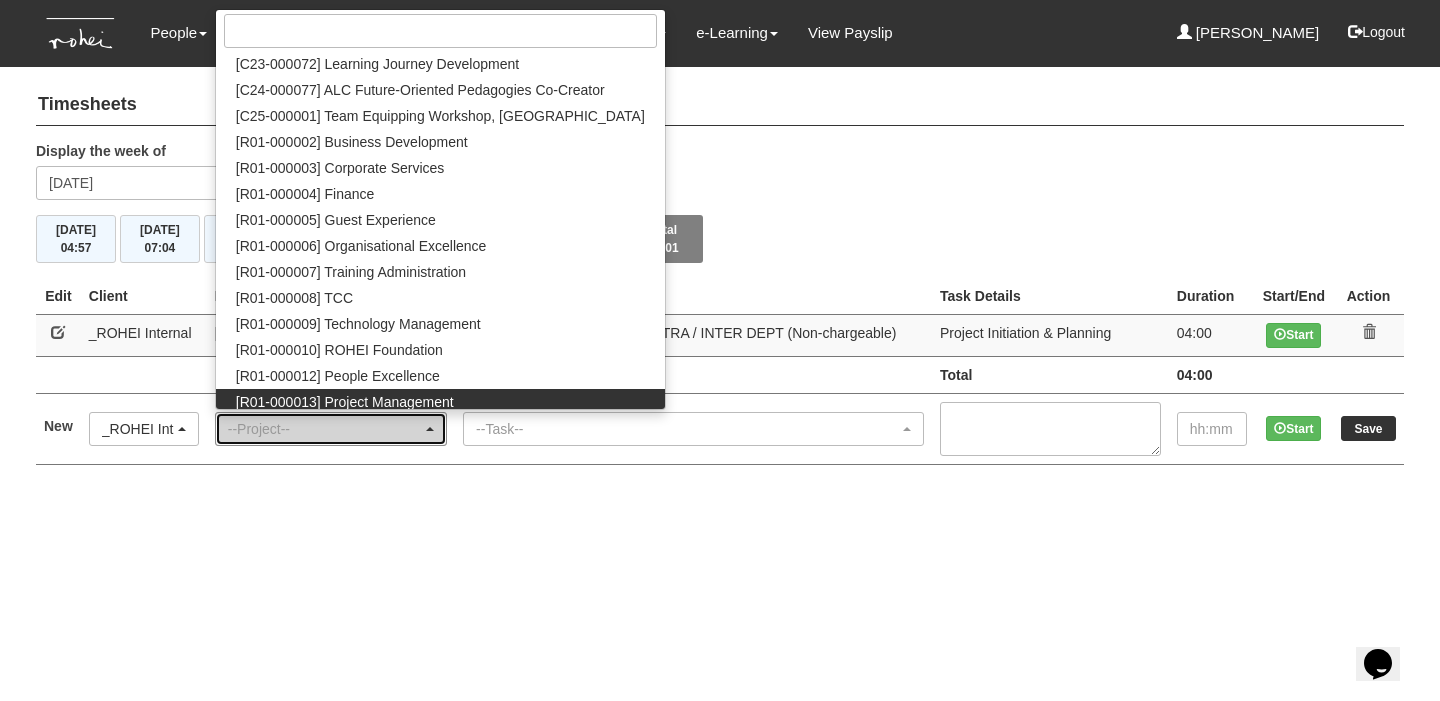 select on "1495" 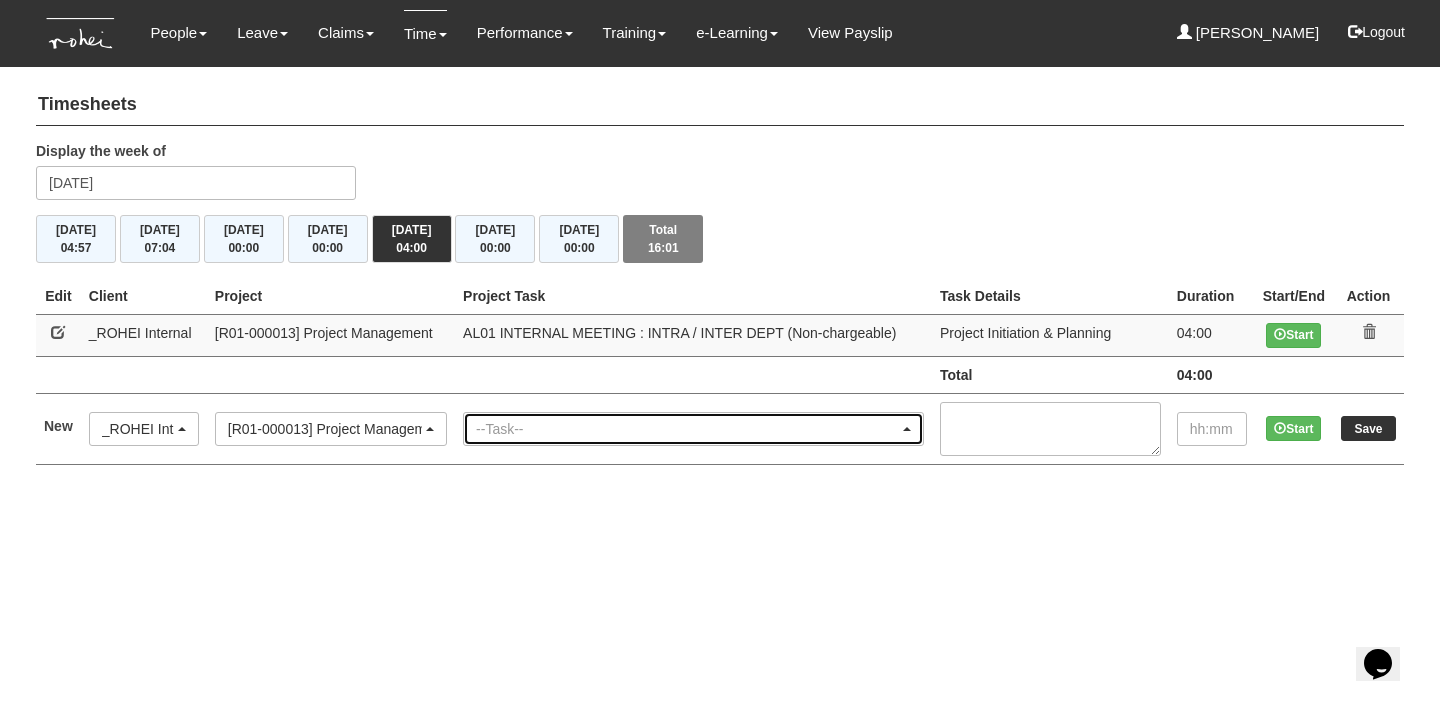 click on "--Task--" at bounding box center [687, 429] 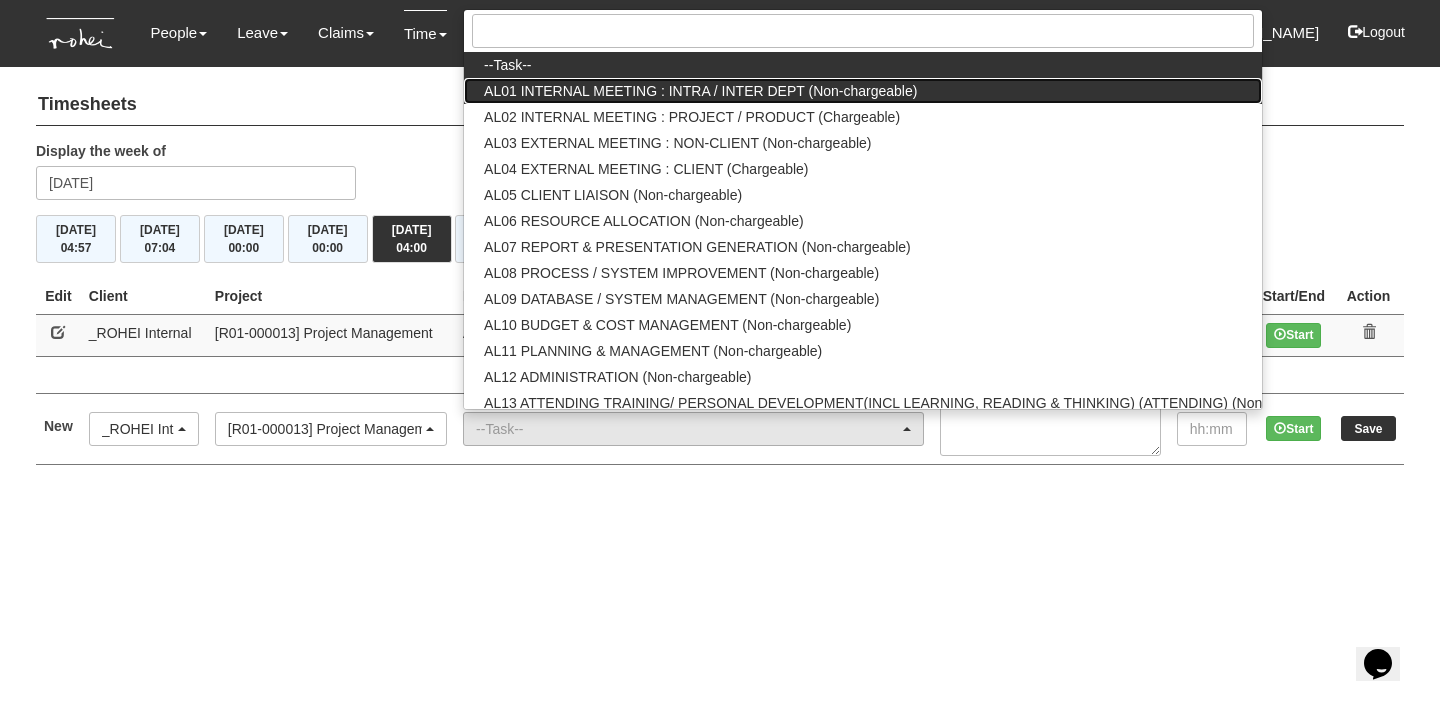 click on "AL01 INTERNAL MEETING : INTRA / INTER DEPT (Non-chargeable)" at bounding box center (700, 91) 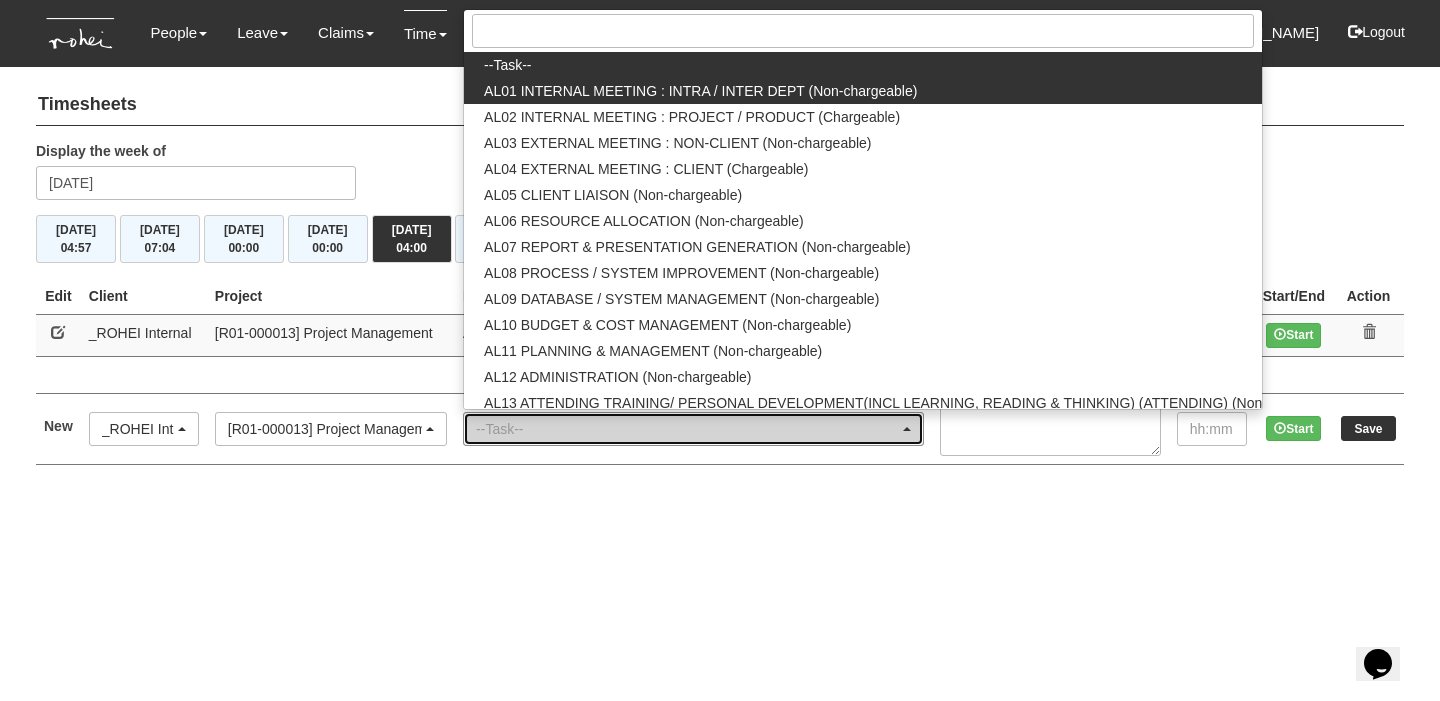 select on "40" 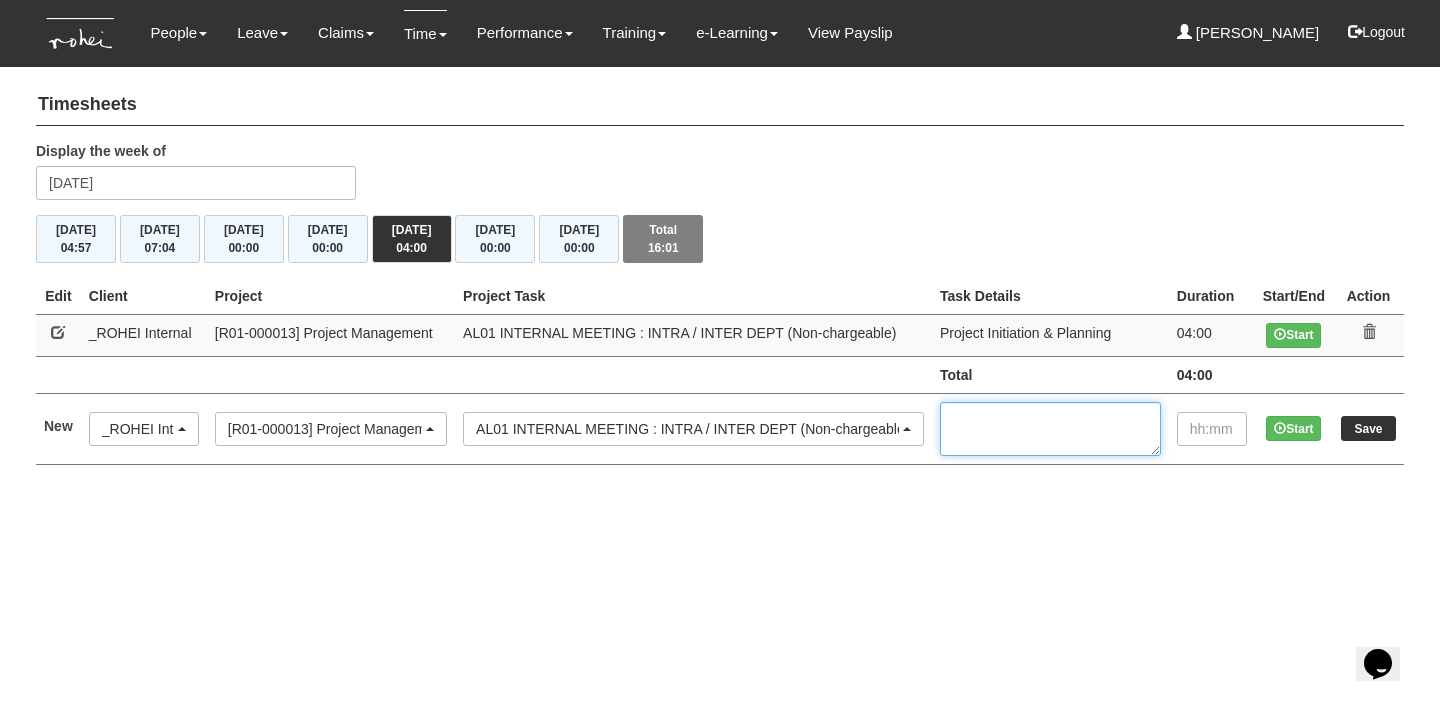 click at bounding box center (1050, 429) 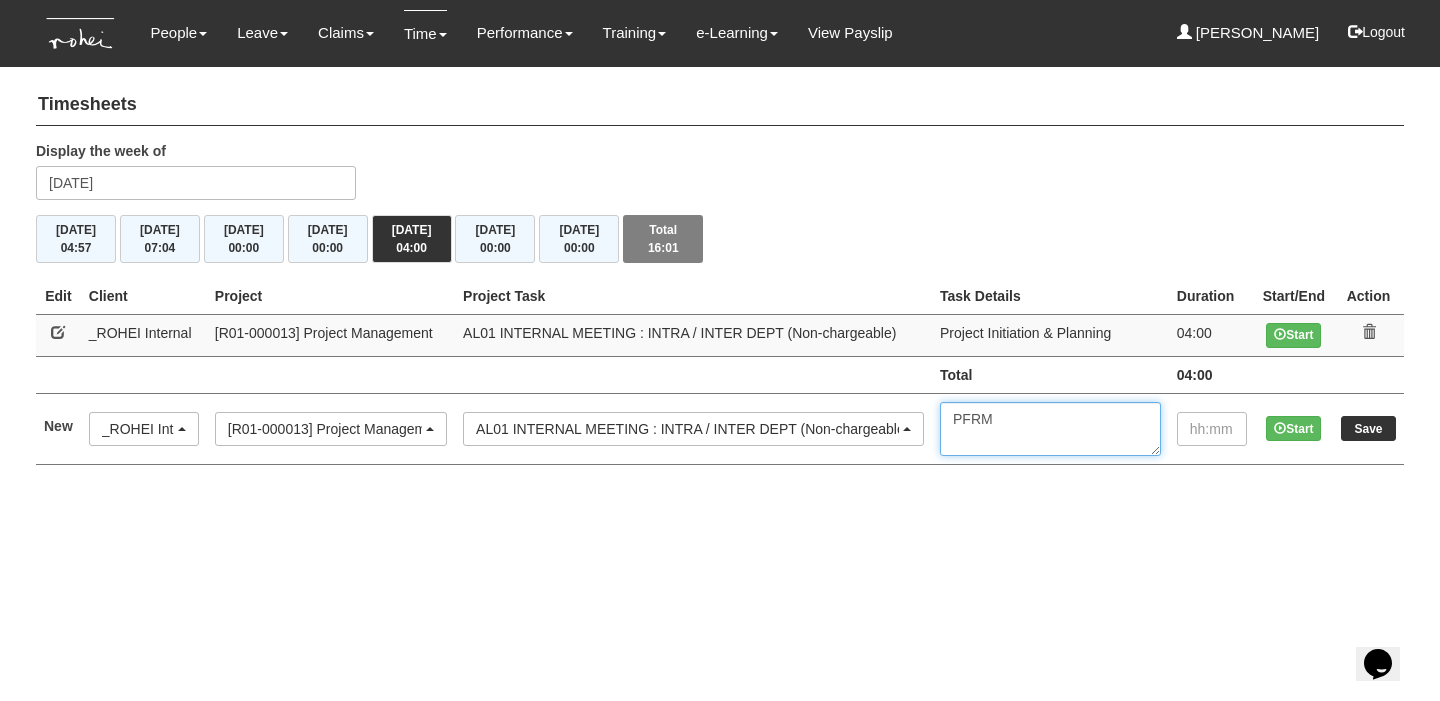 type on "PFRM" 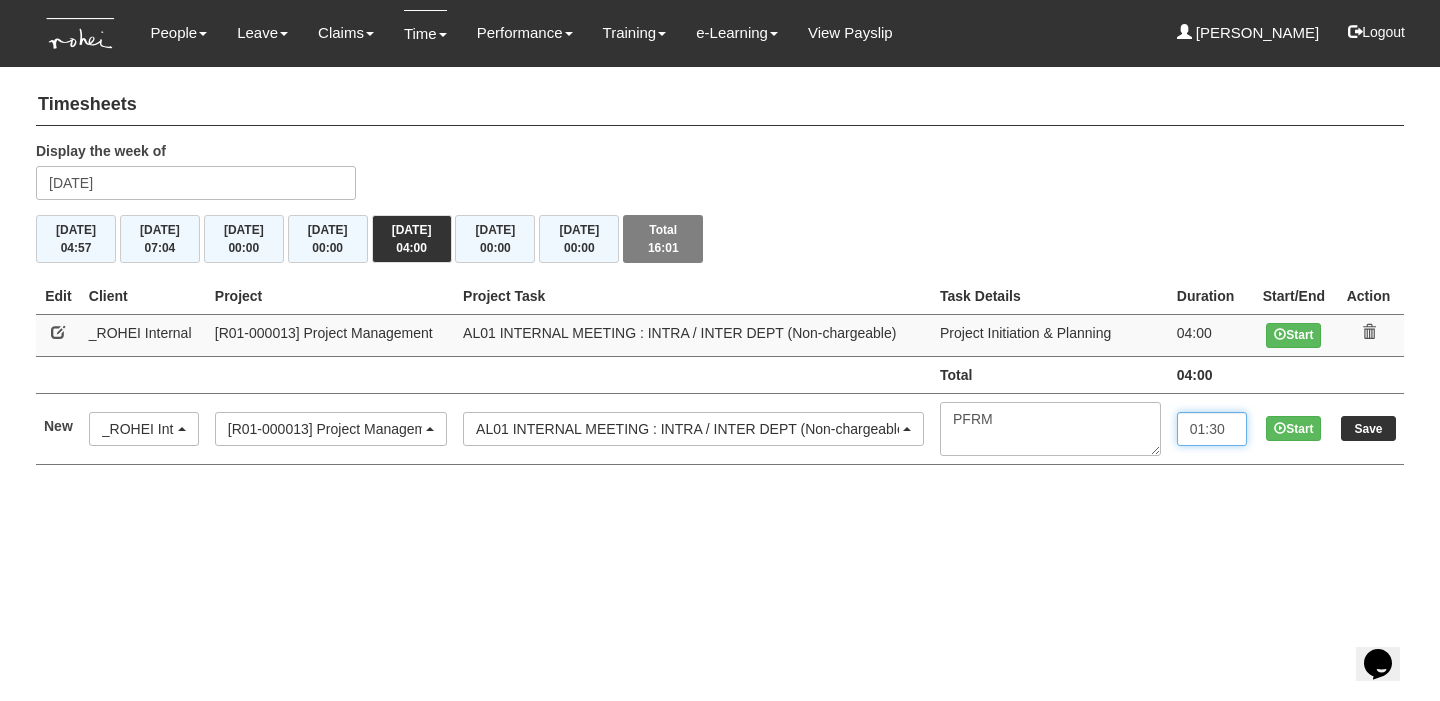 type on "01:30" 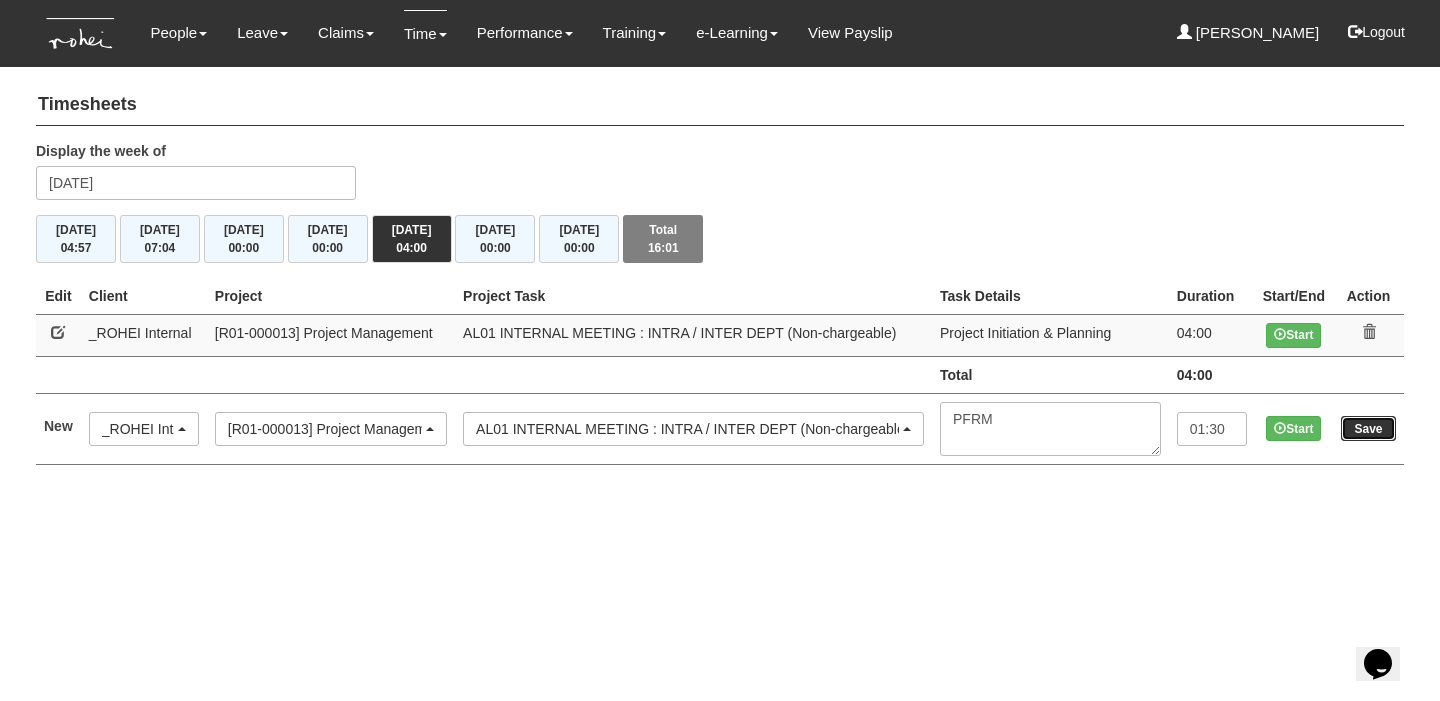 click on "Save" at bounding box center [1368, 428] 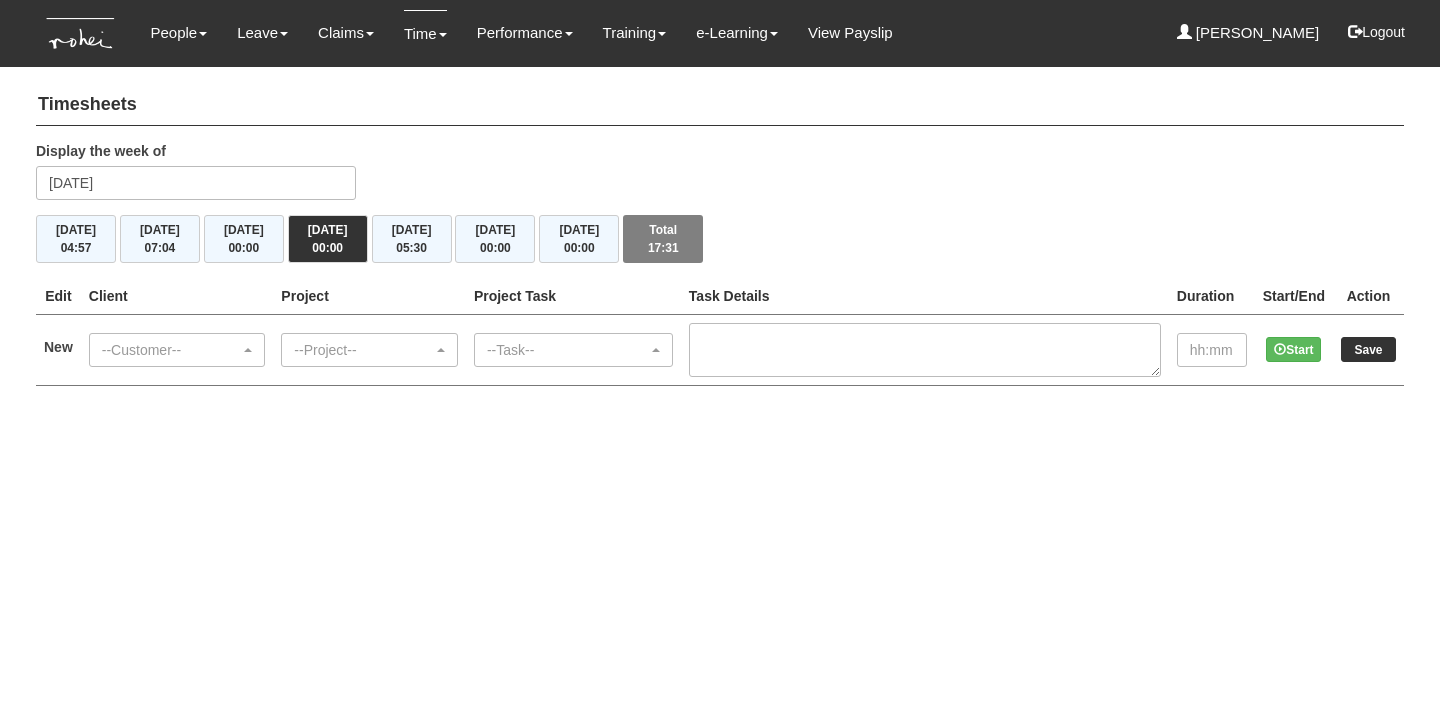 scroll, scrollTop: 0, scrollLeft: 0, axis: both 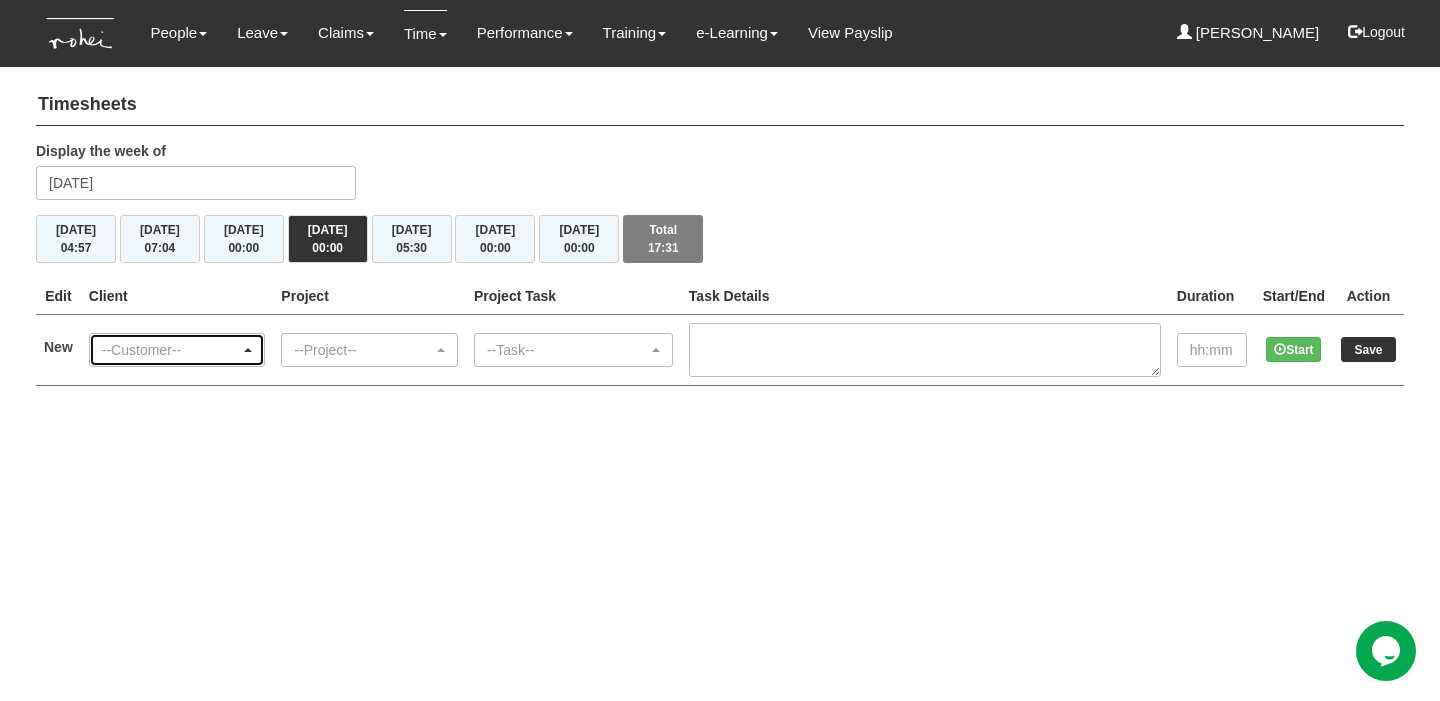 click on "--Customer--" at bounding box center (177, 350) 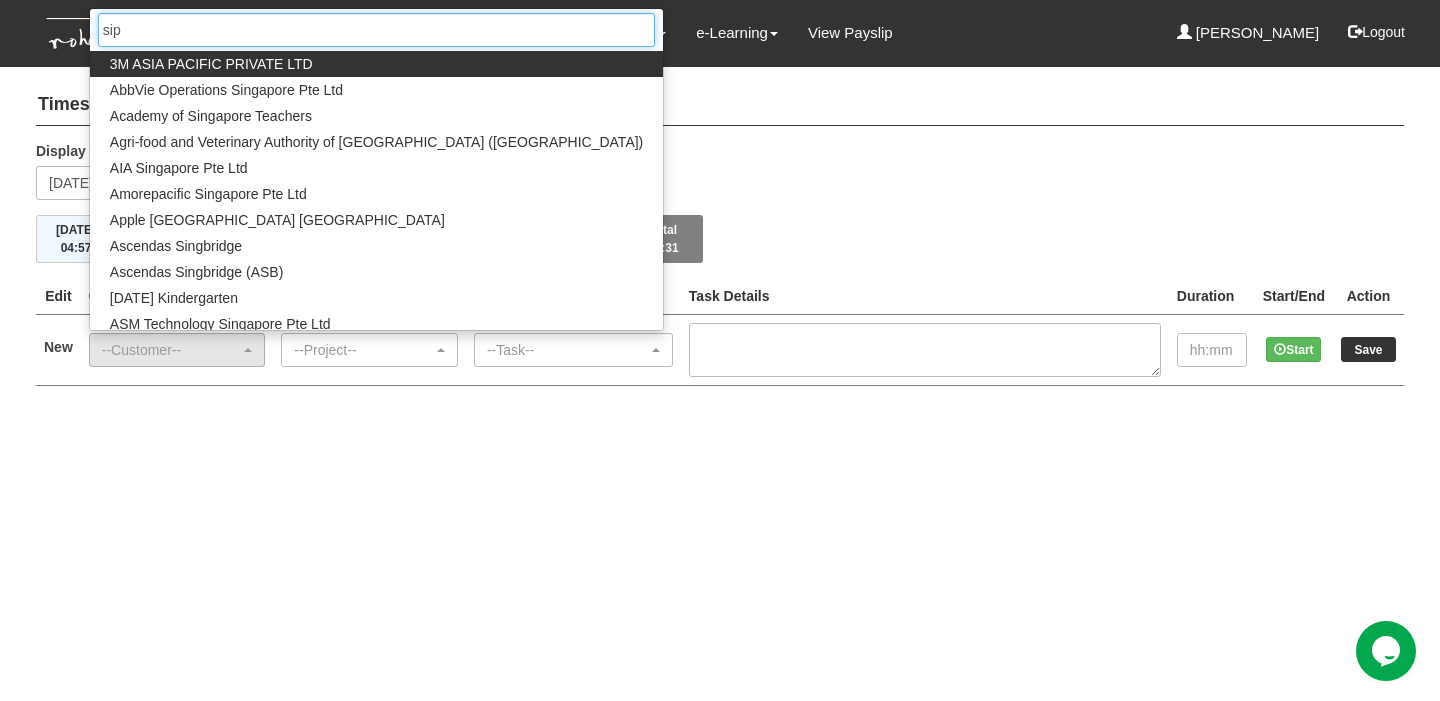 type on "sipg" 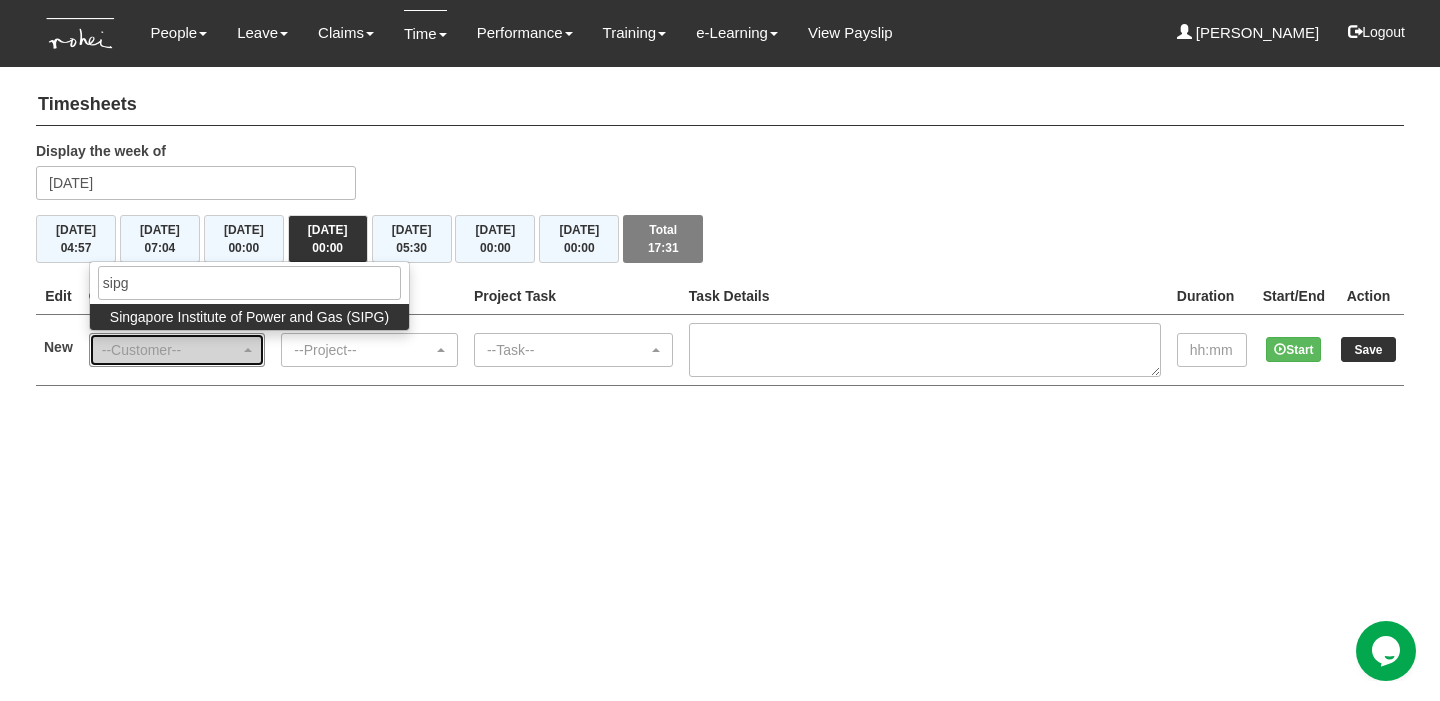 select on "483" 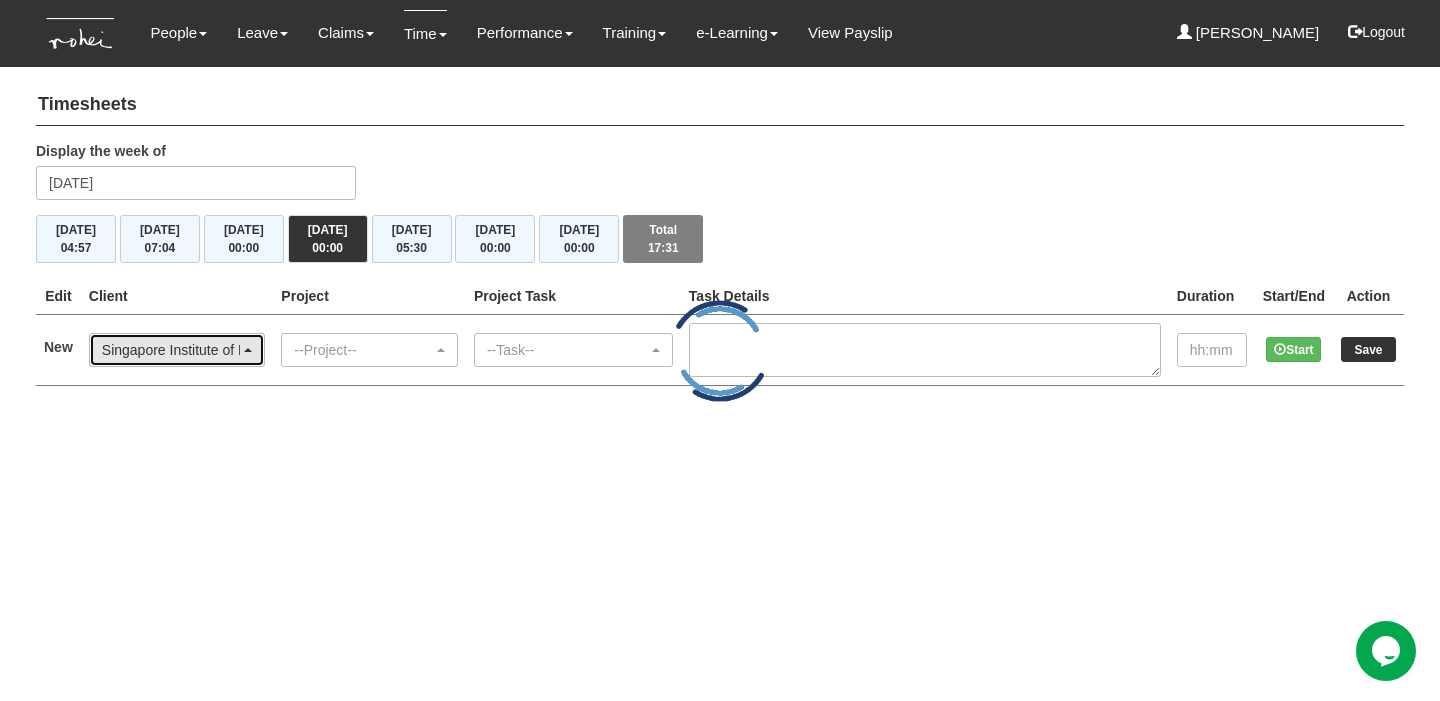 type 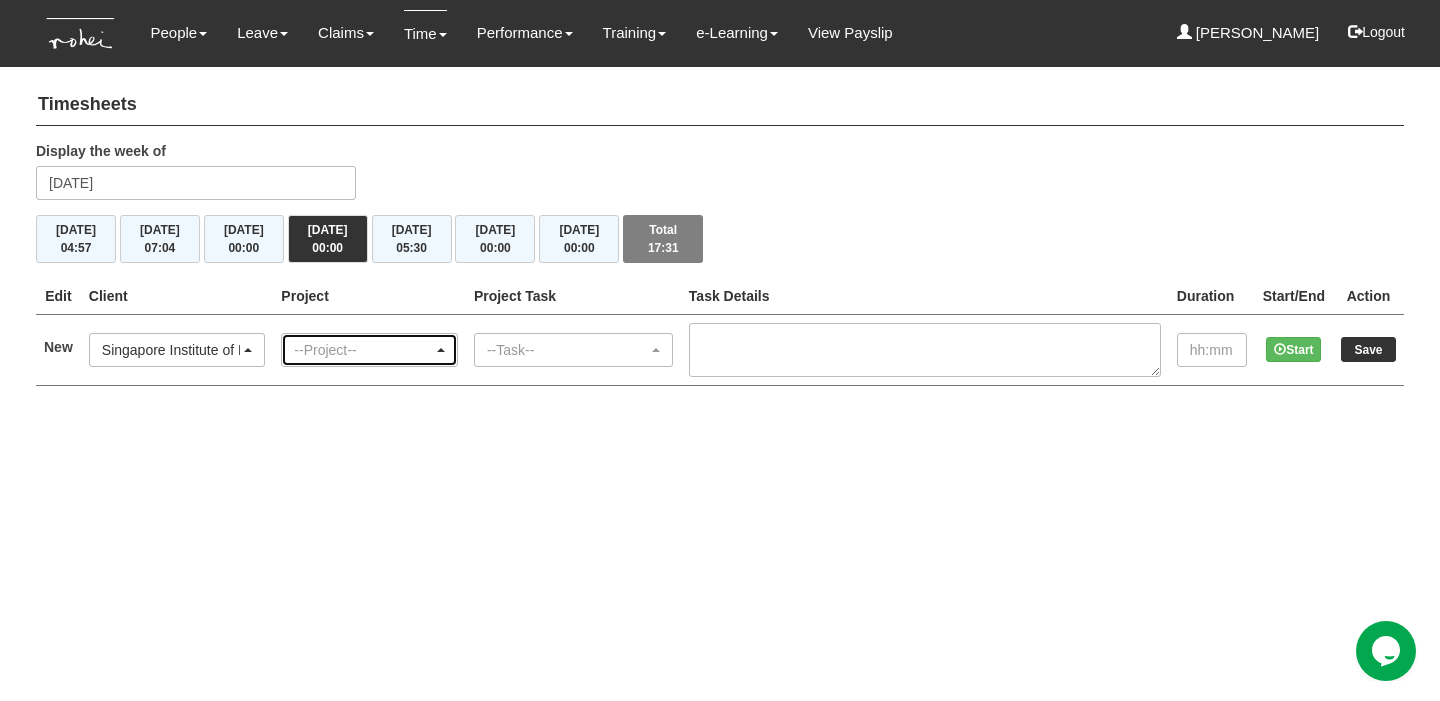 click on "--Project--" at bounding box center (369, 350) 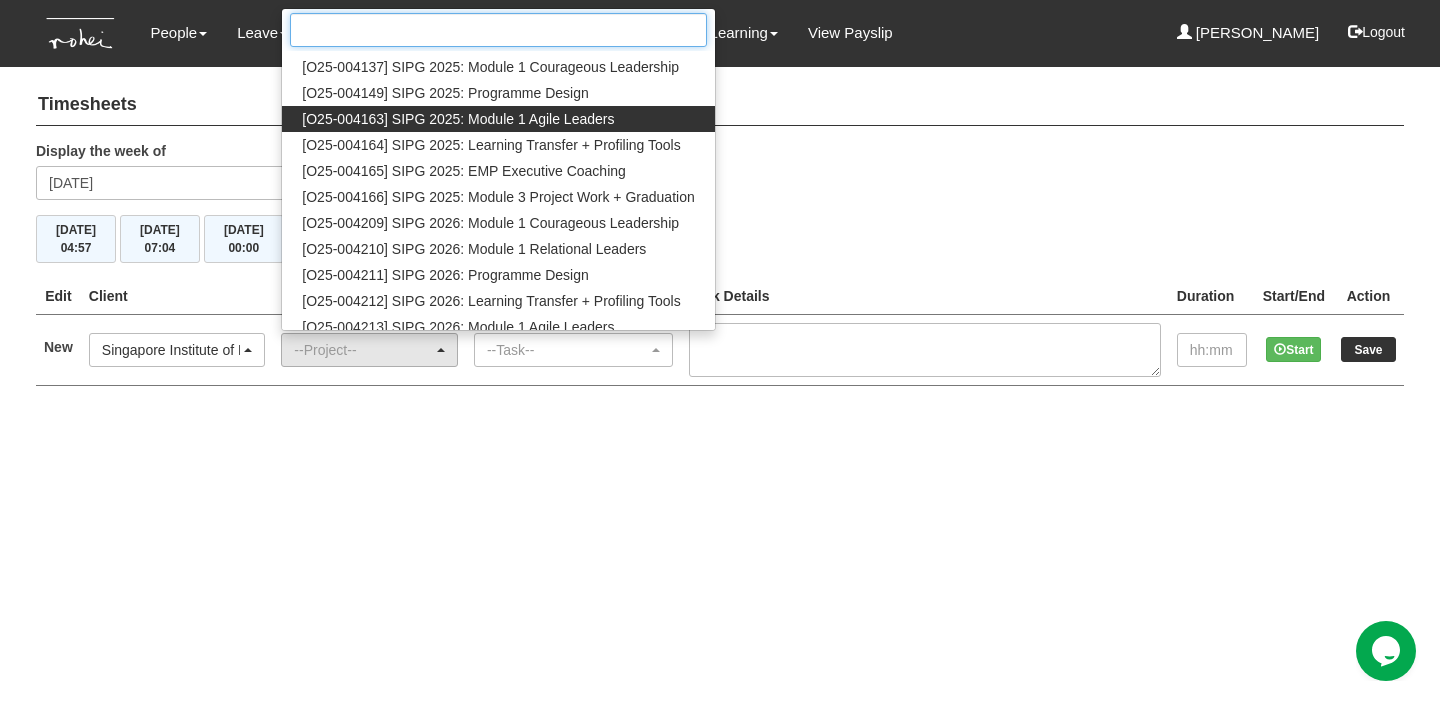scroll, scrollTop: 244, scrollLeft: 0, axis: vertical 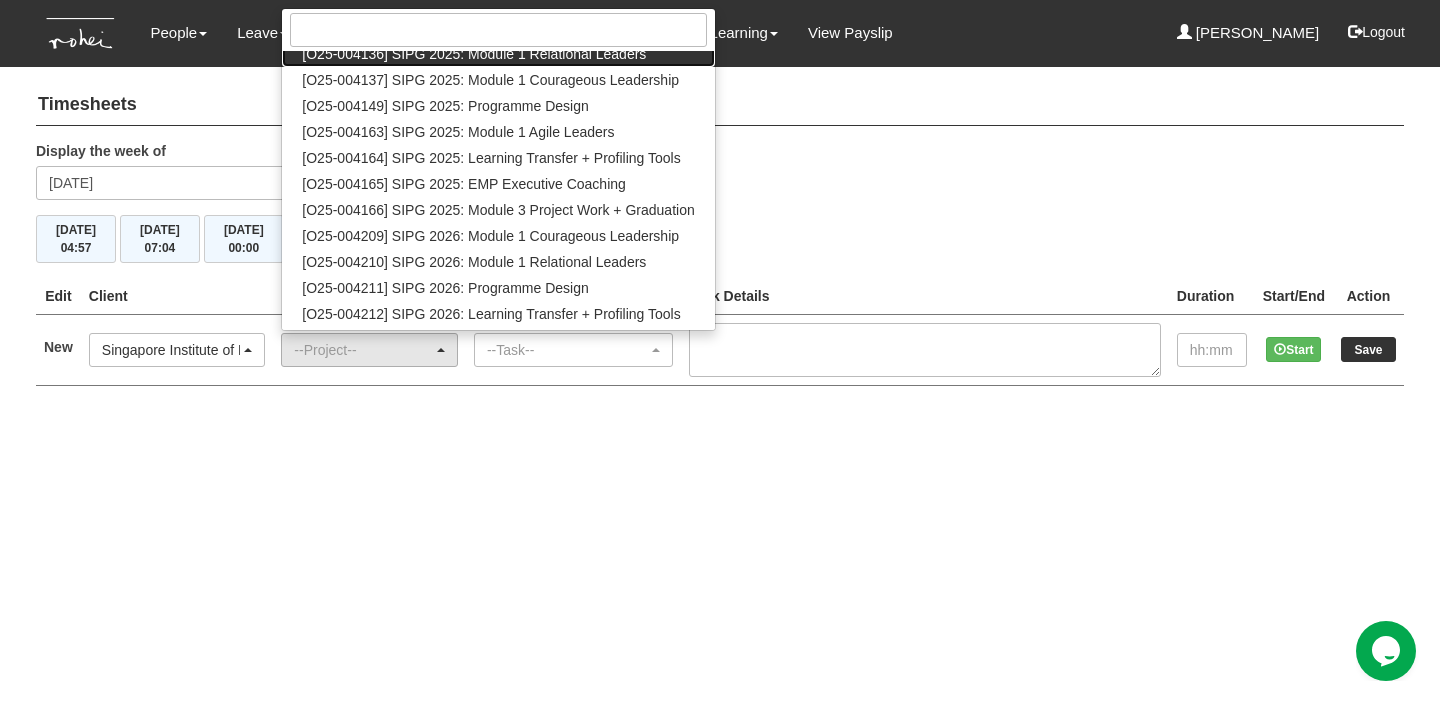 click on "[O25-004136] SIPG 2025: Module 1 Relational Leaders" at bounding box center (474, 54) 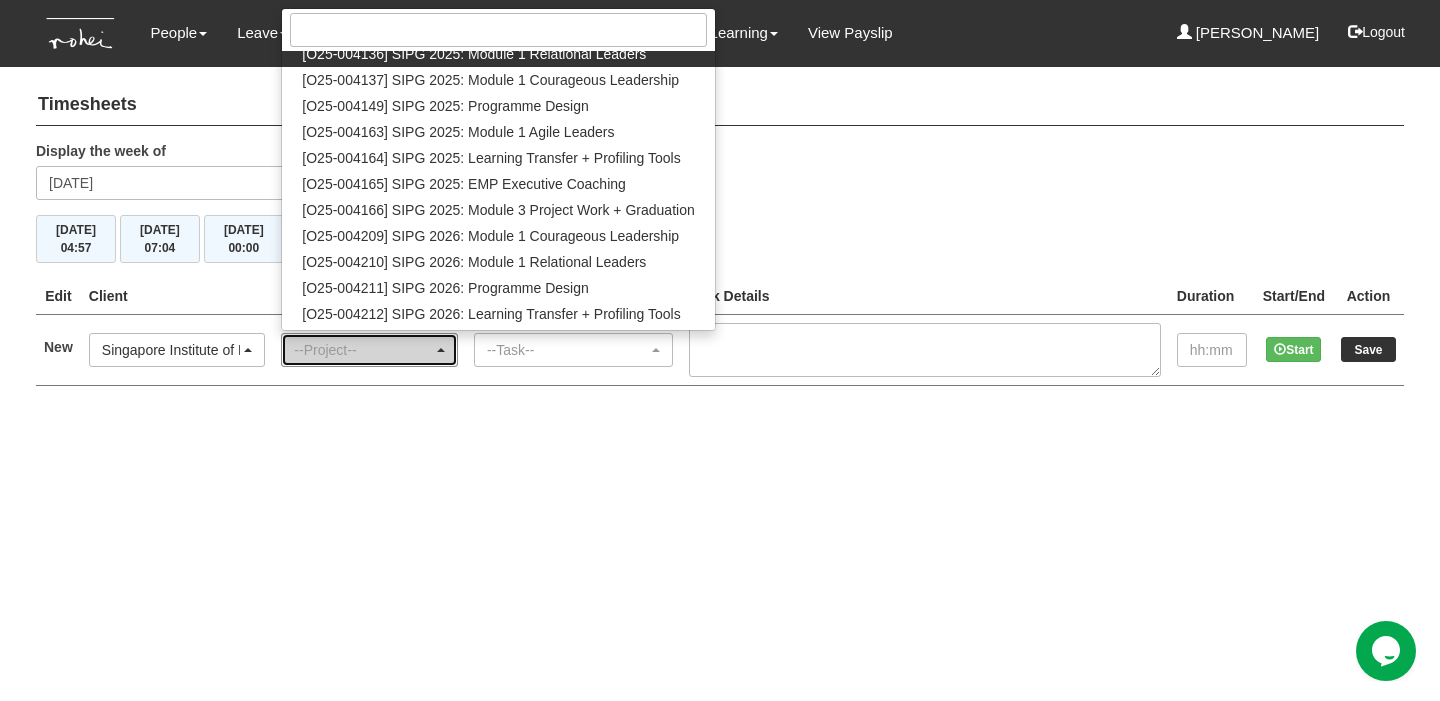 select on "2760" 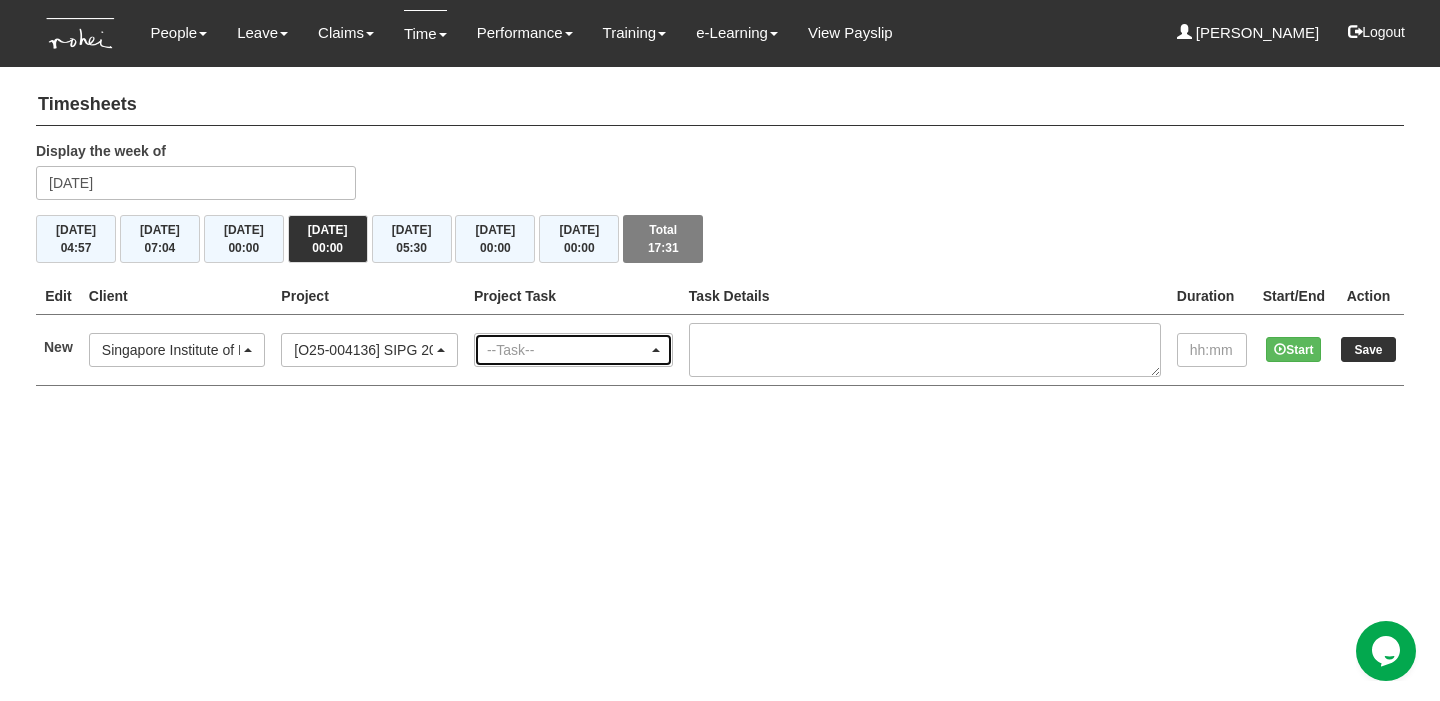 click on "--Task--" at bounding box center (567, 350) 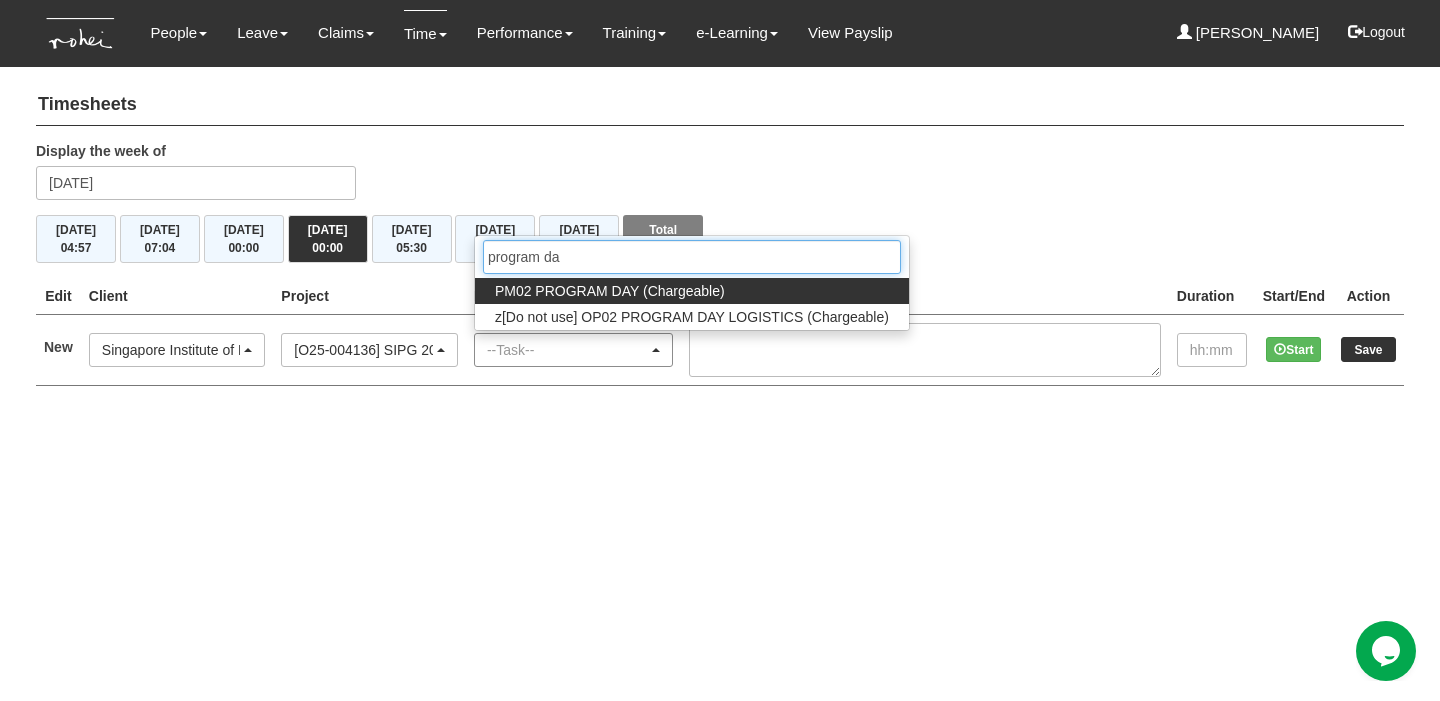type on "program day" 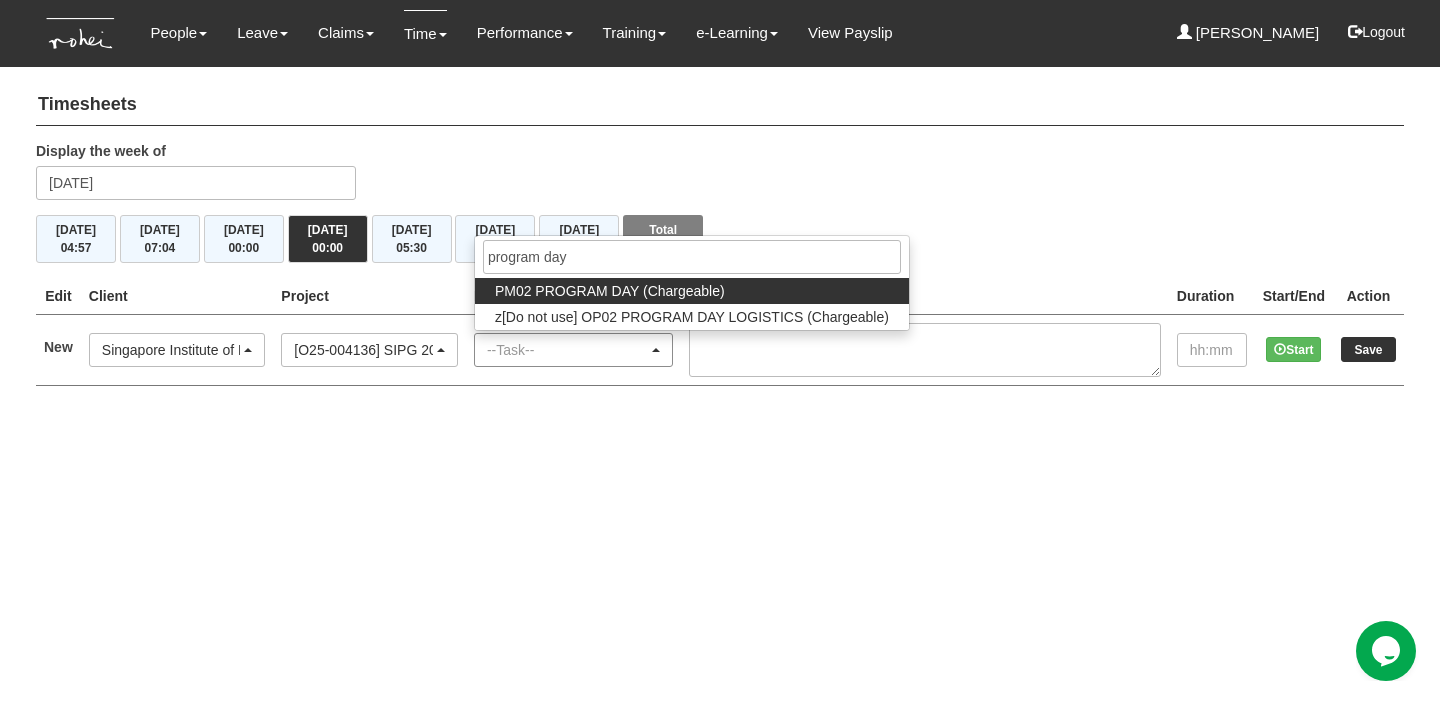 select on "163" 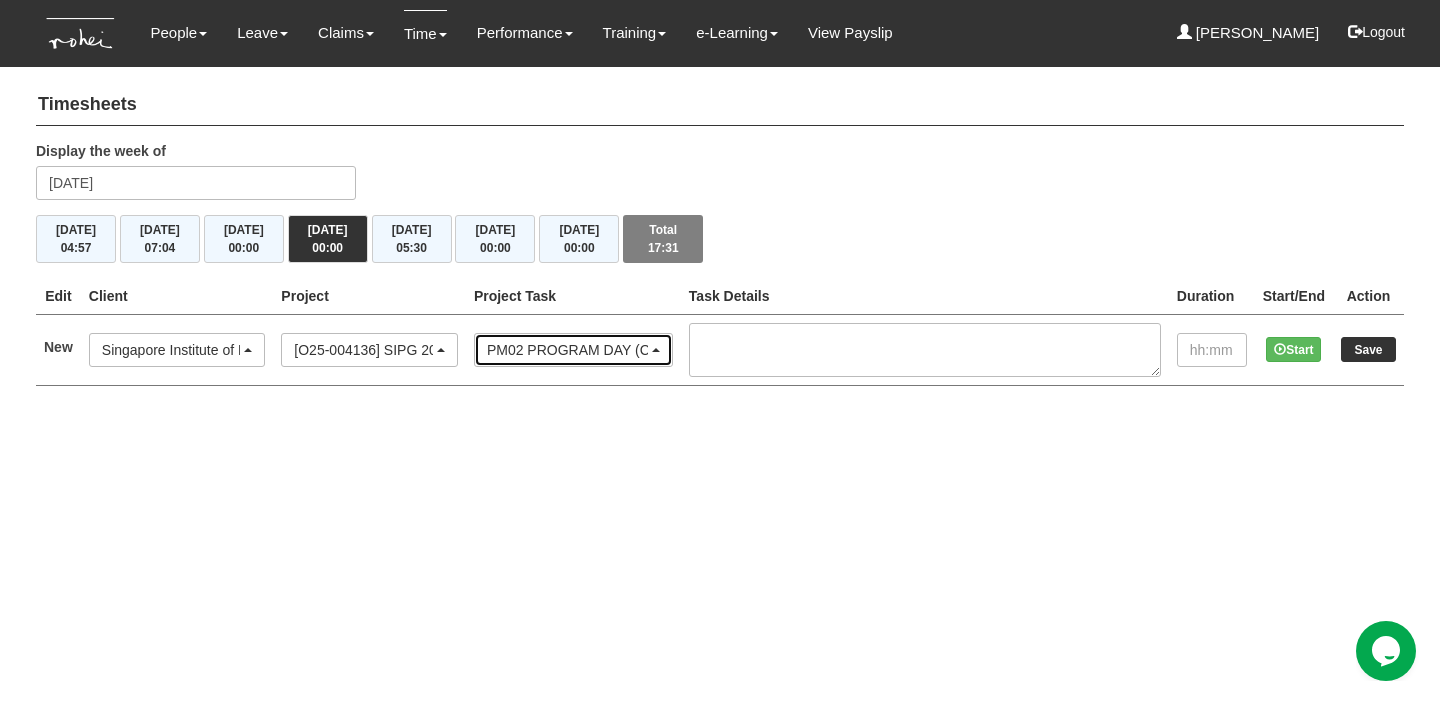 type 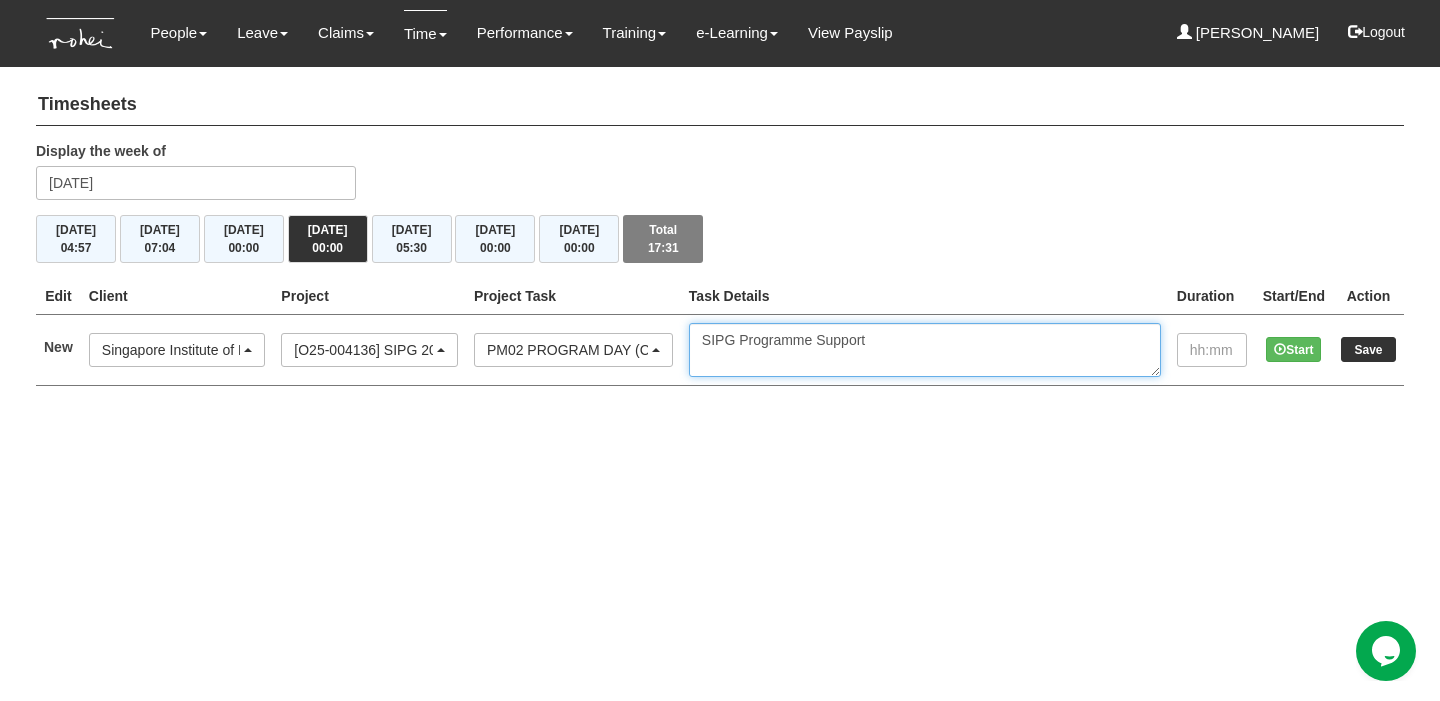 type on "SIPG Programme Support" 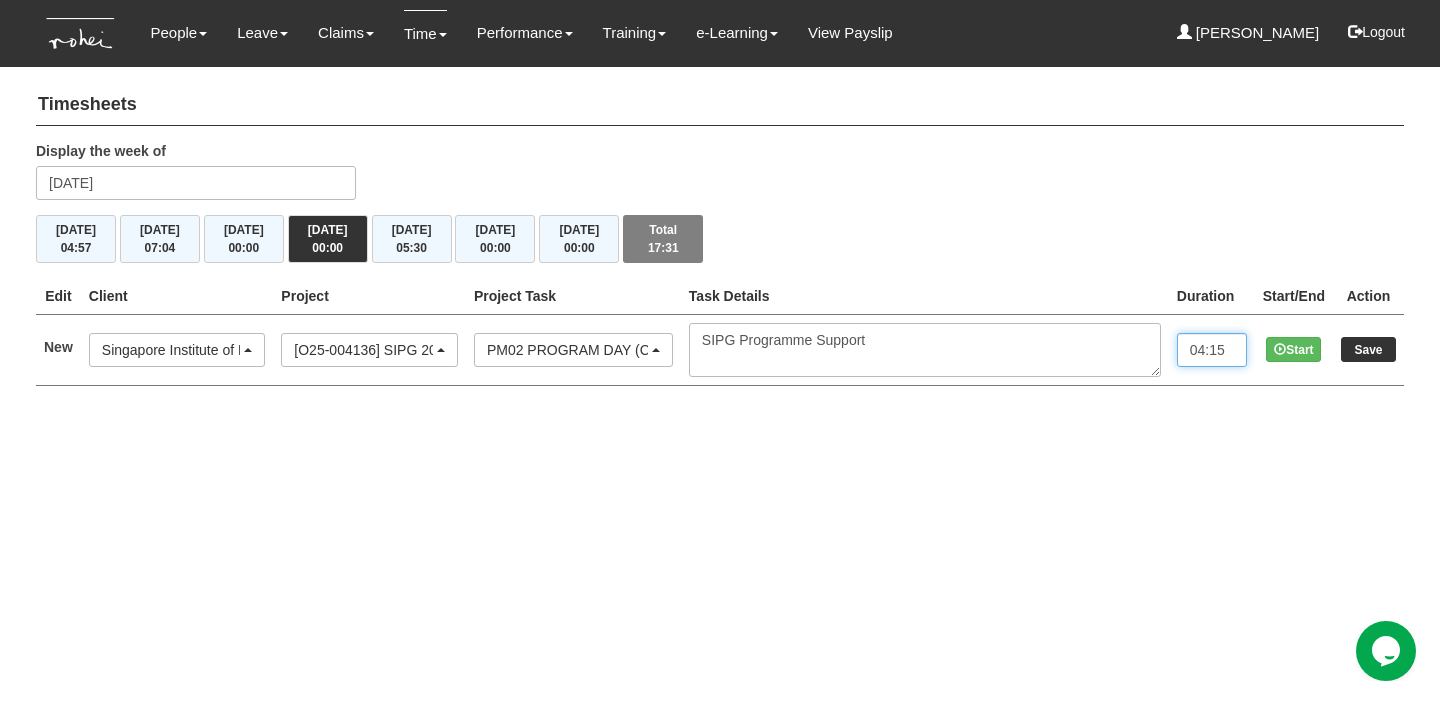 type on "04:15" 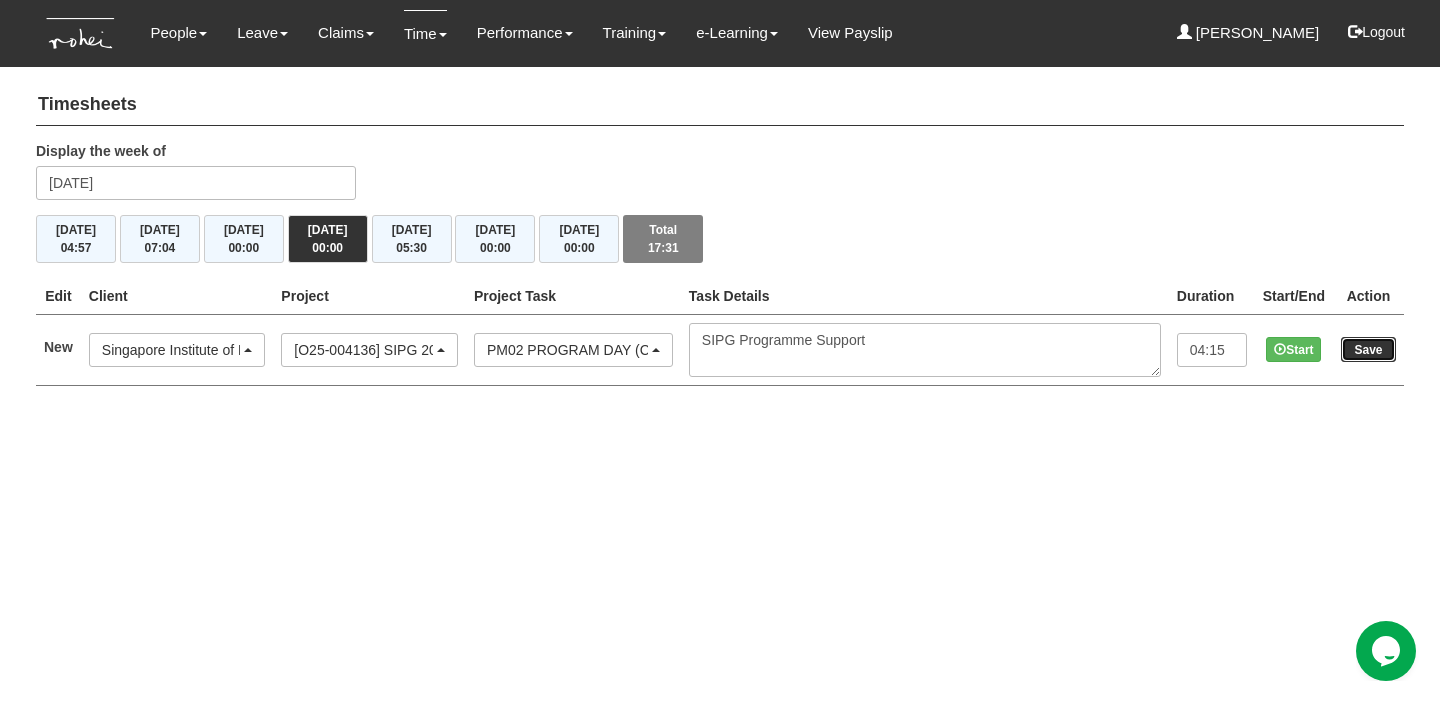 click on "Save" at bounding box center [1368, 349] 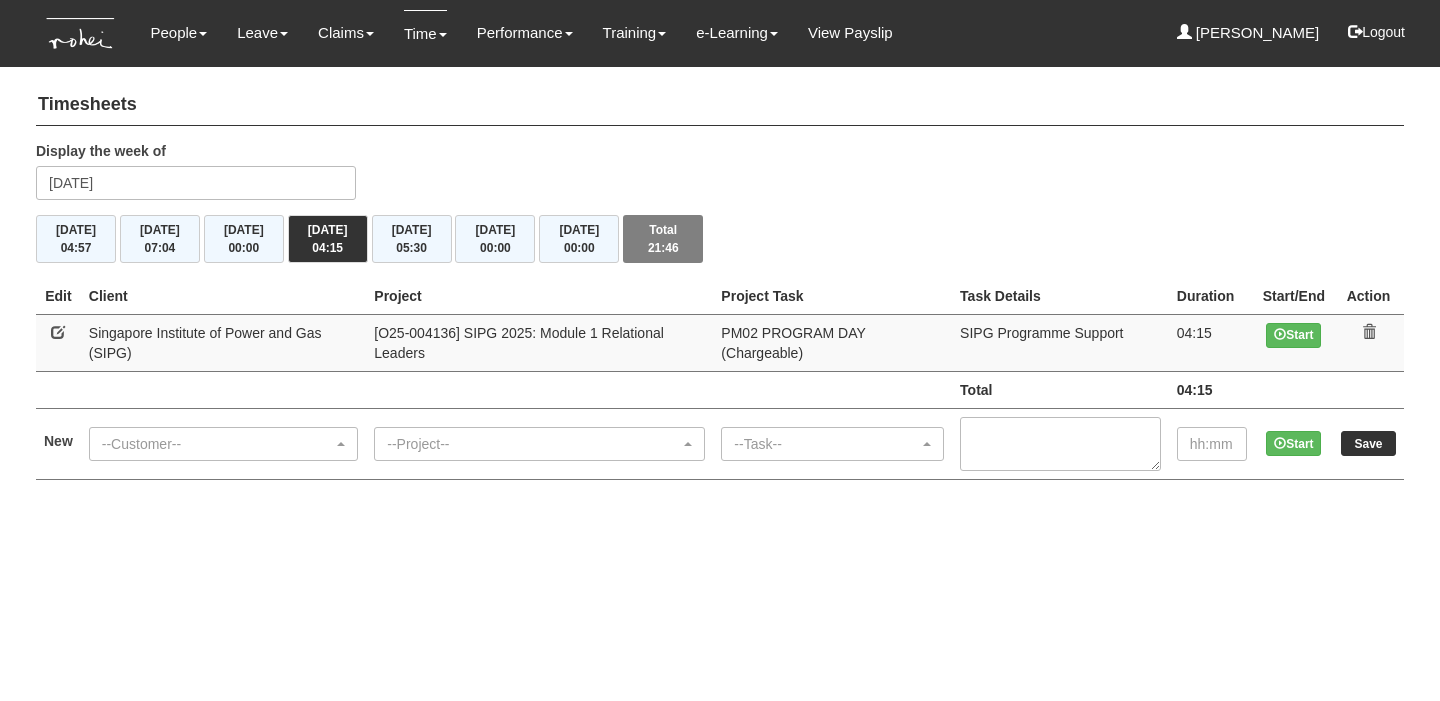 scroll, scrollTop: 0, scrollLeft: 0, axis: both 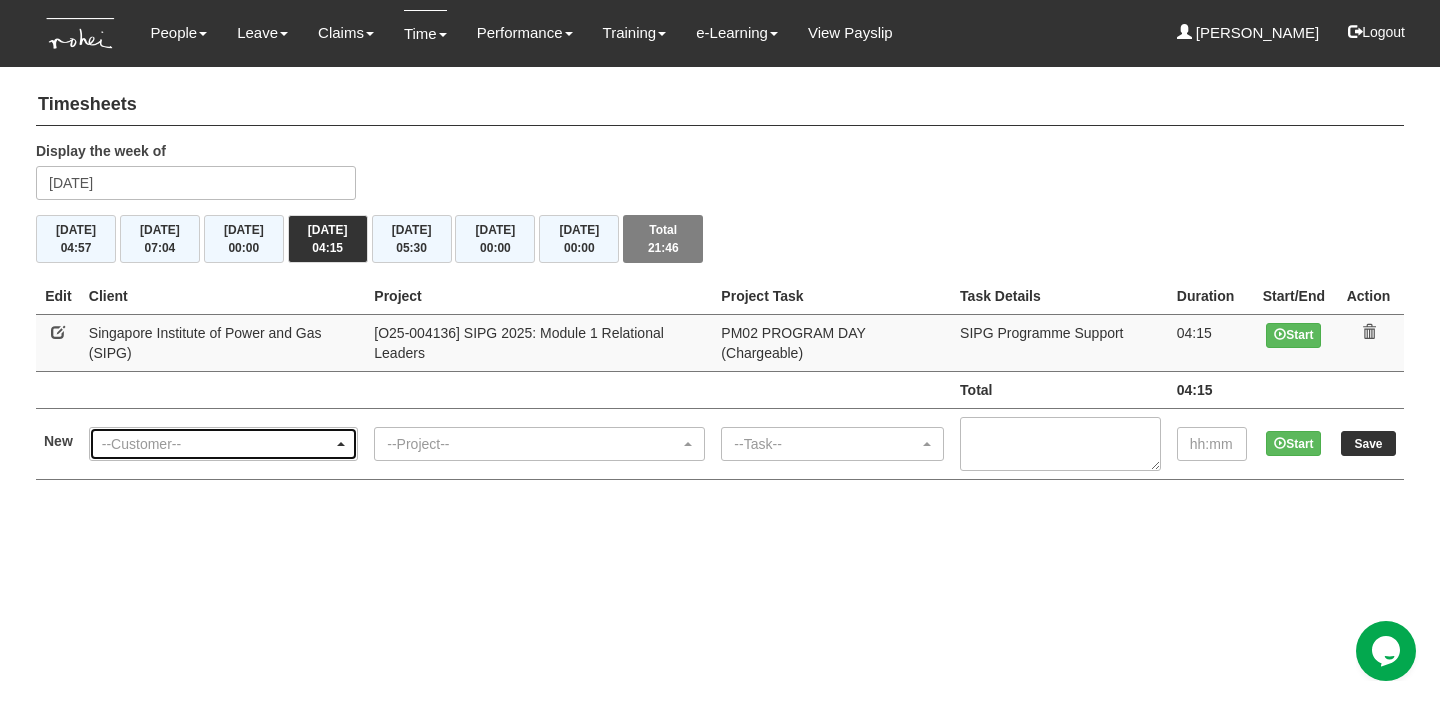 click on "--Customer--" at bounding box center (218, 444) 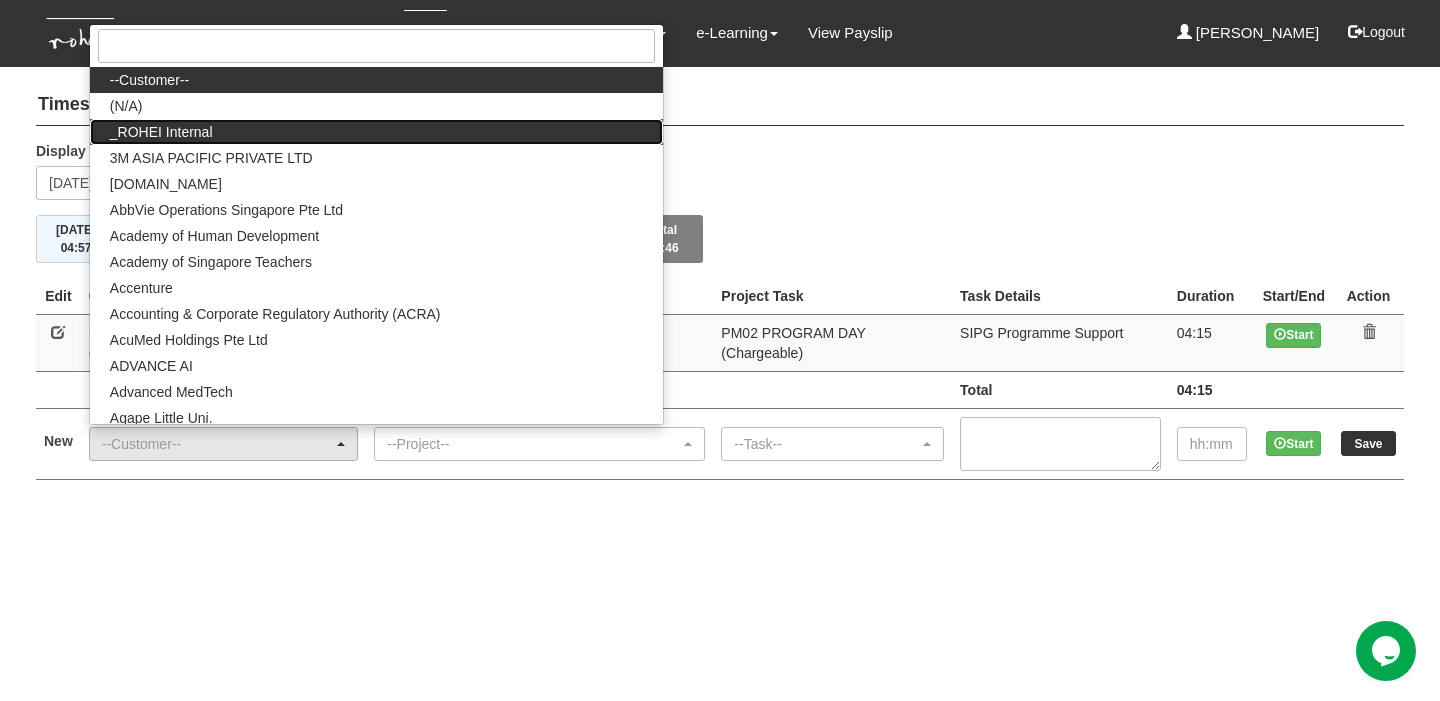 click on "_ROHEI Internal" at bounding box center [376, 132] 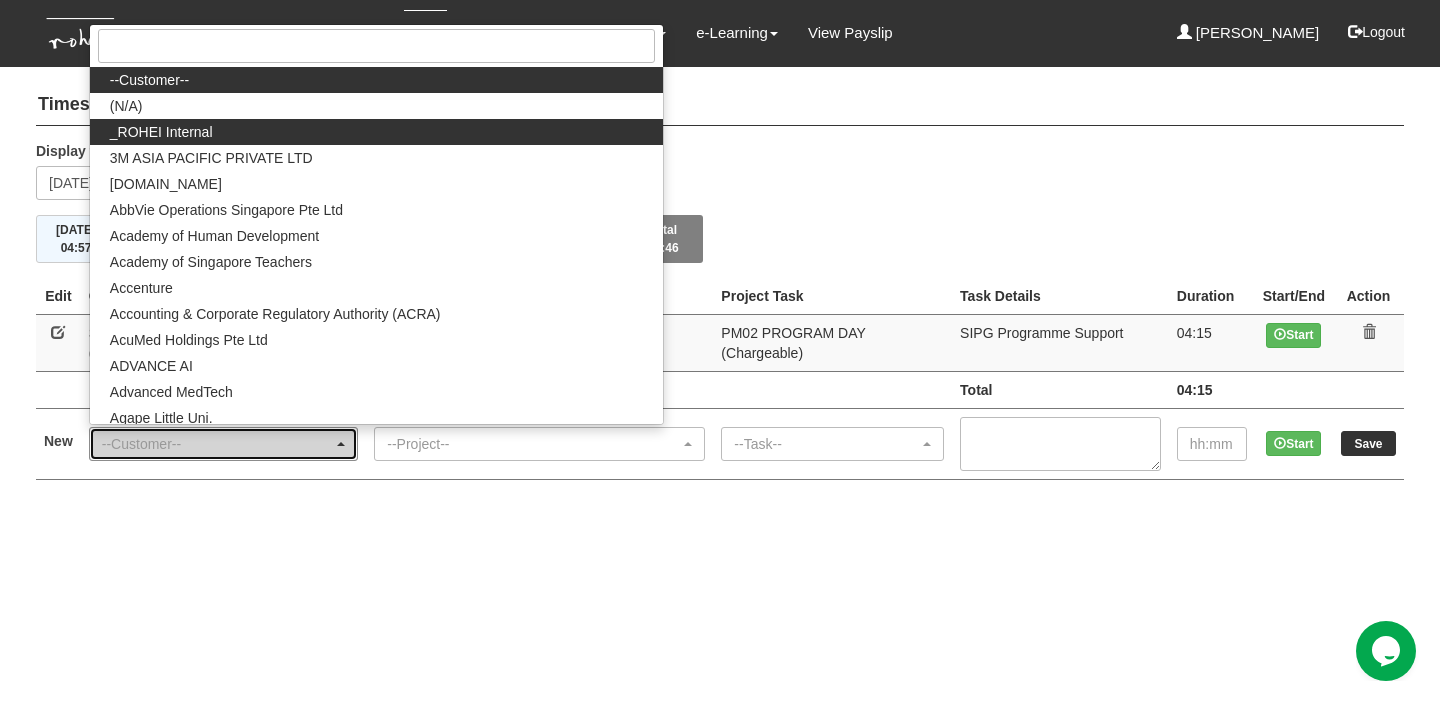 select on "397" 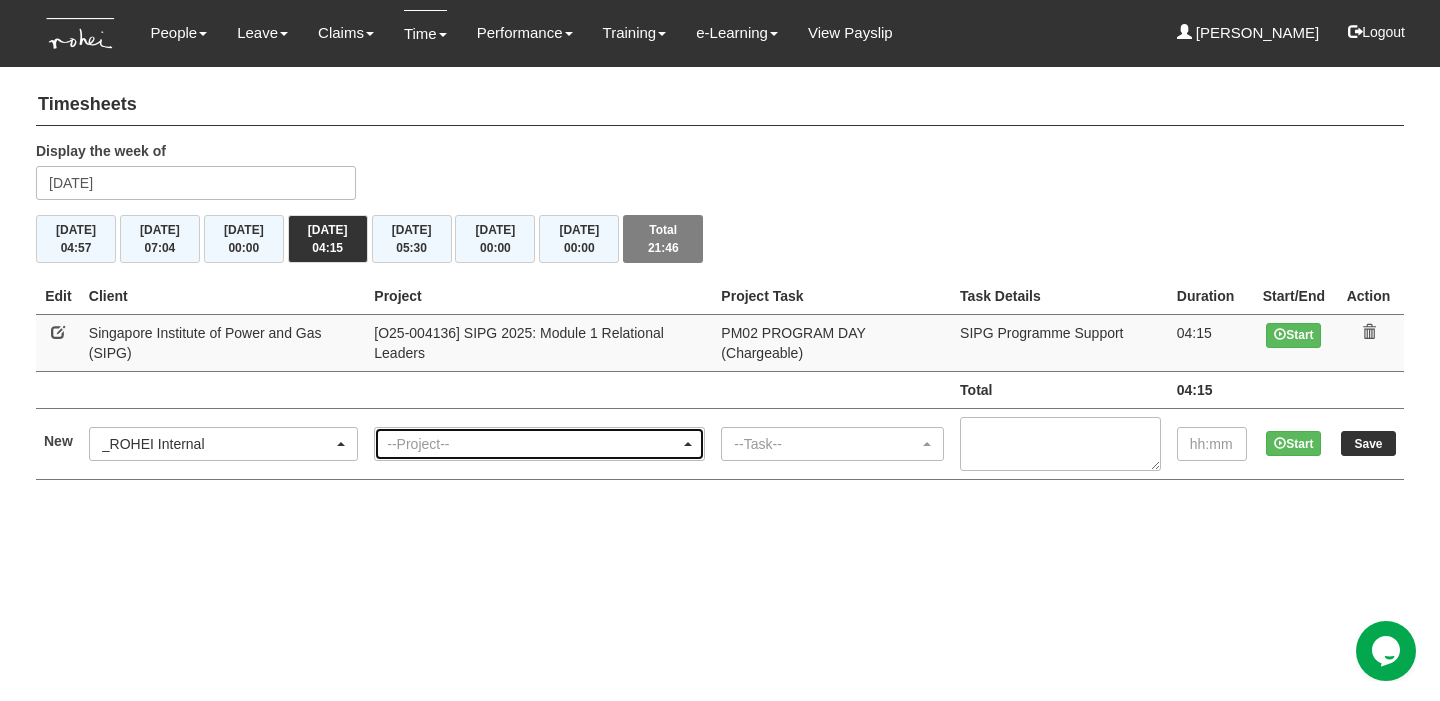 click on "--Project--" at bounding box center [539, 444] 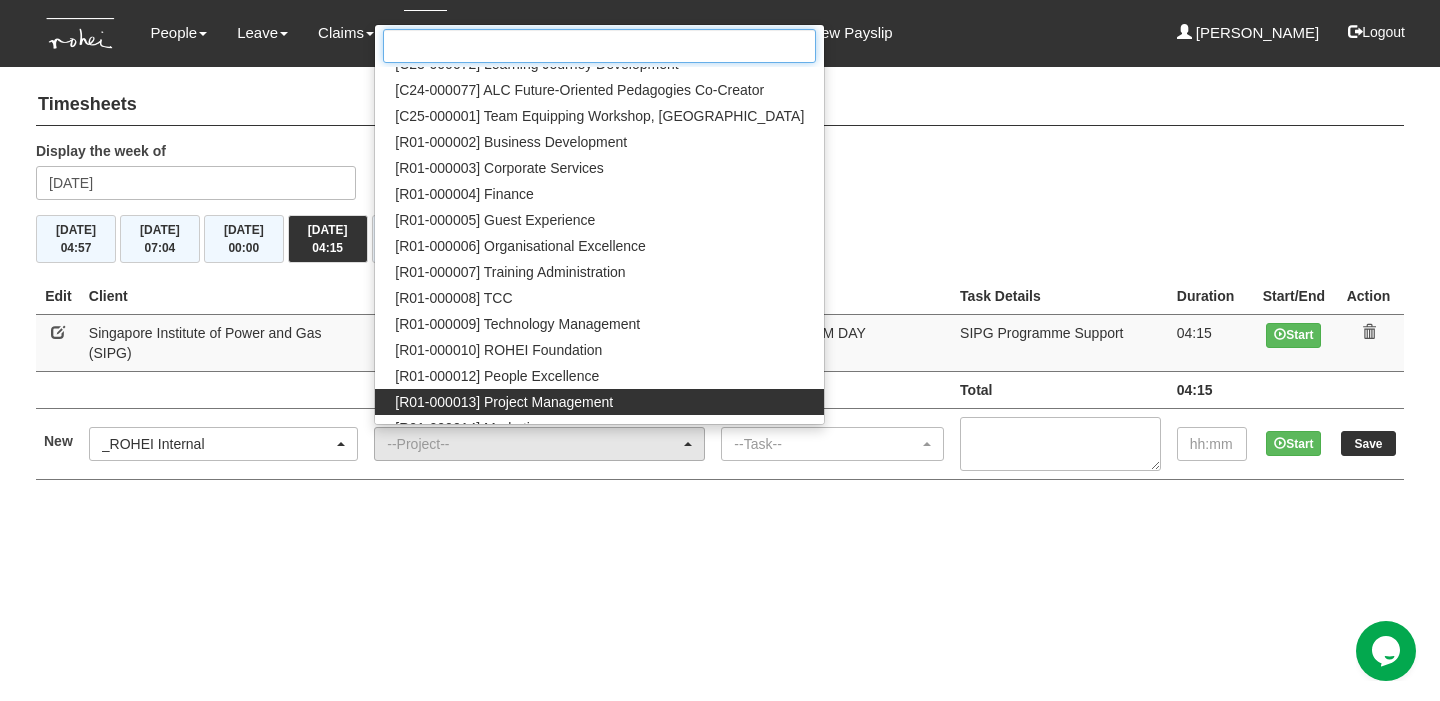 scroll, scrollTop: 43, scrollLeft: 0, axis: vertical 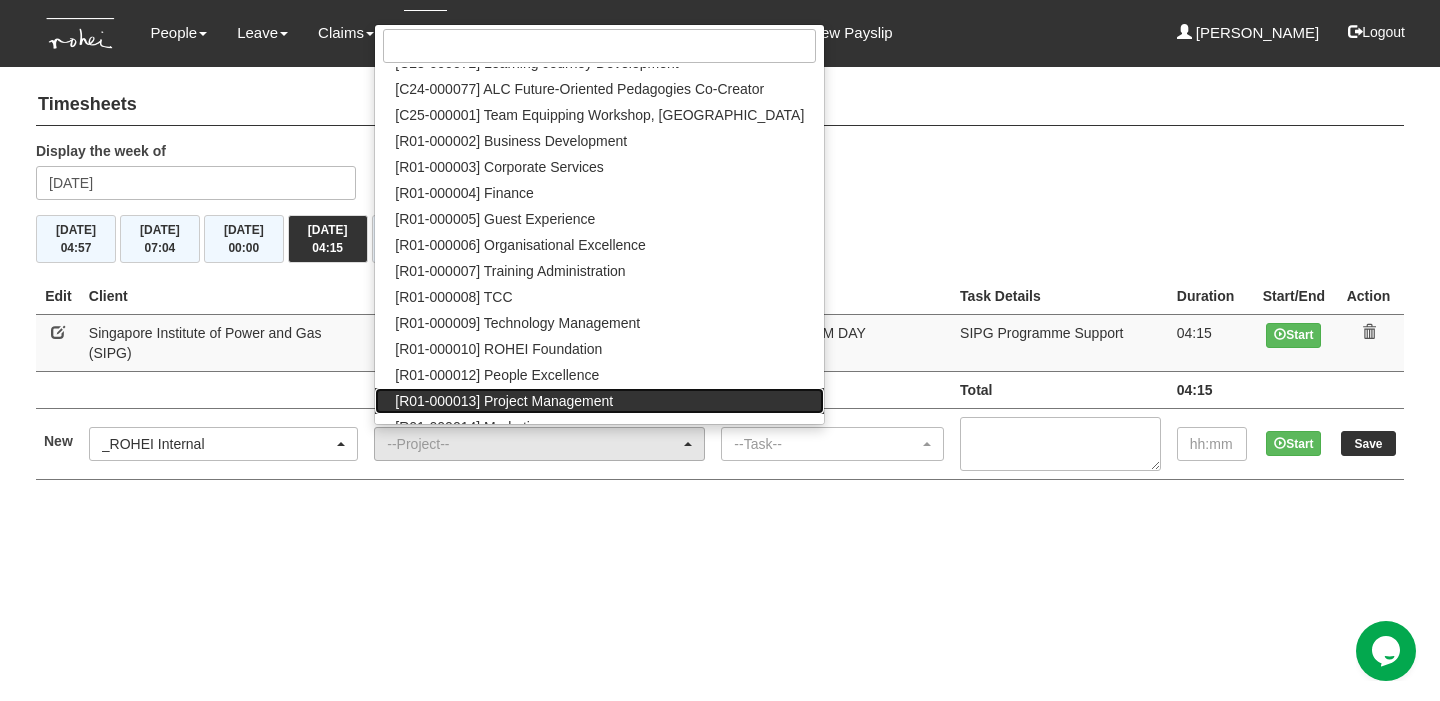click on "[R01-000013] Project Management" at bounding box center [504, 401] 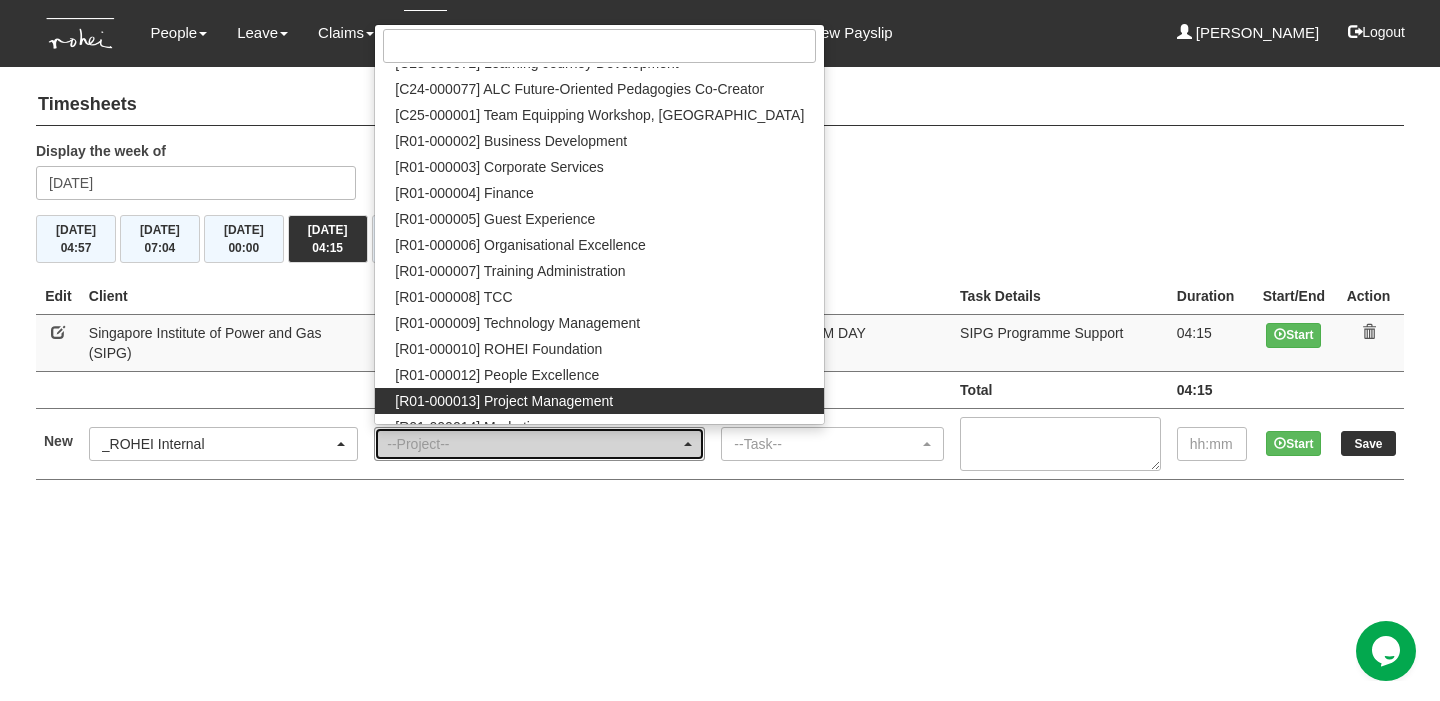 select on "1495" 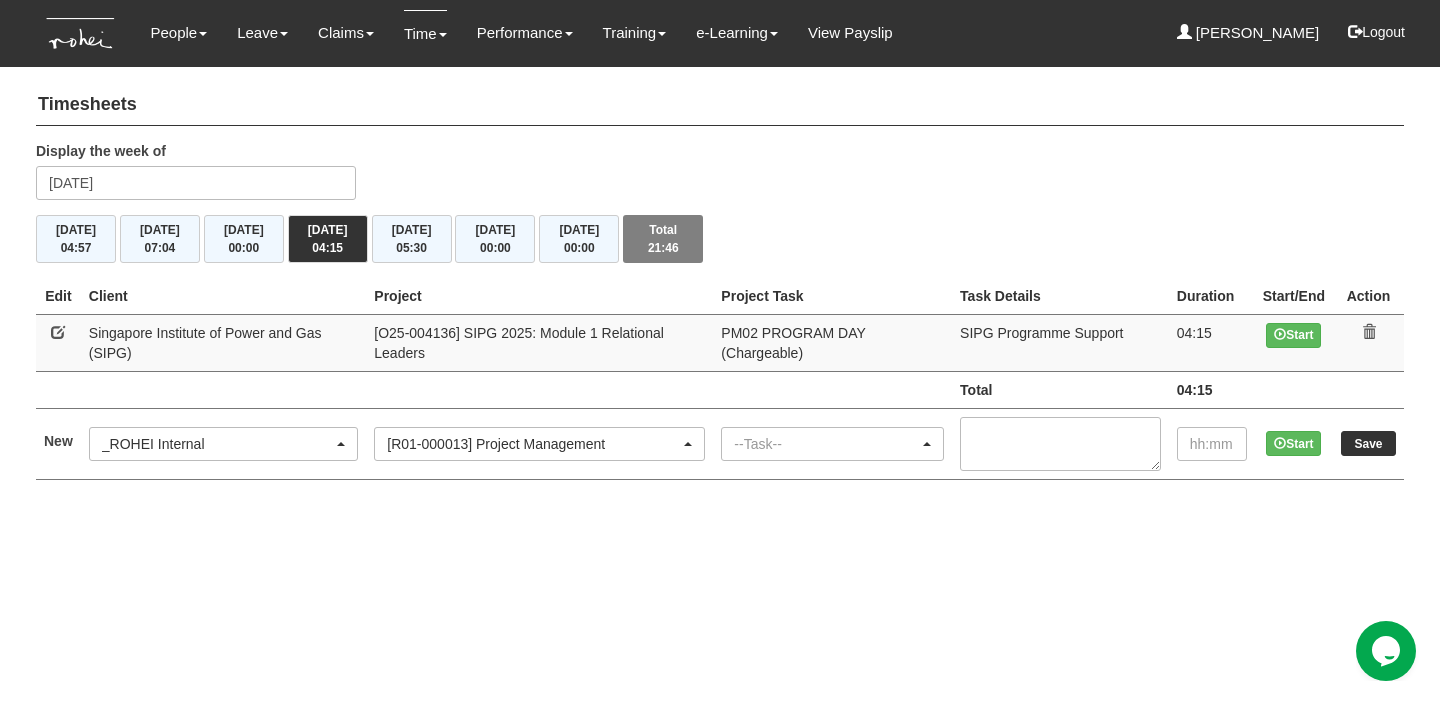 click on "--Task--" at bounding box center [826, 444] 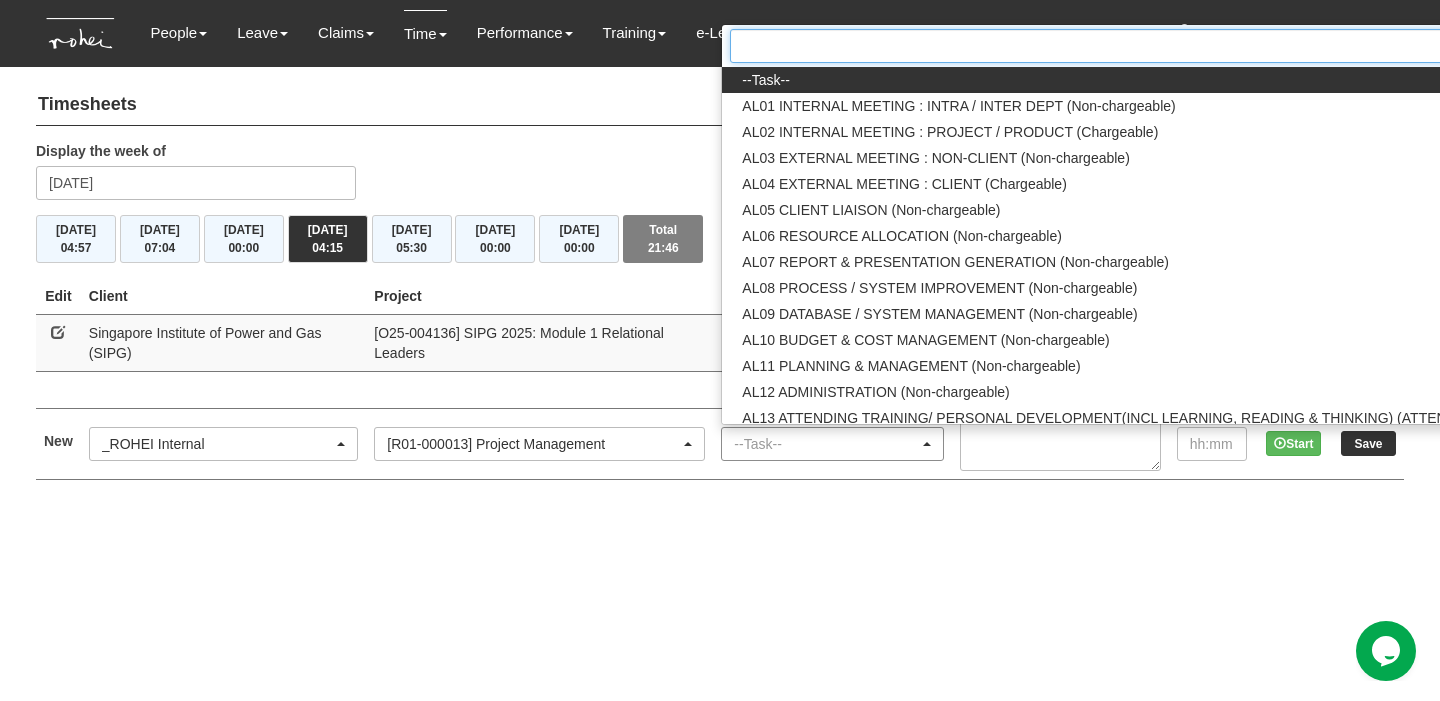 scroll, scrollTop: 0, scrollLeft: 91, axis: horizontal 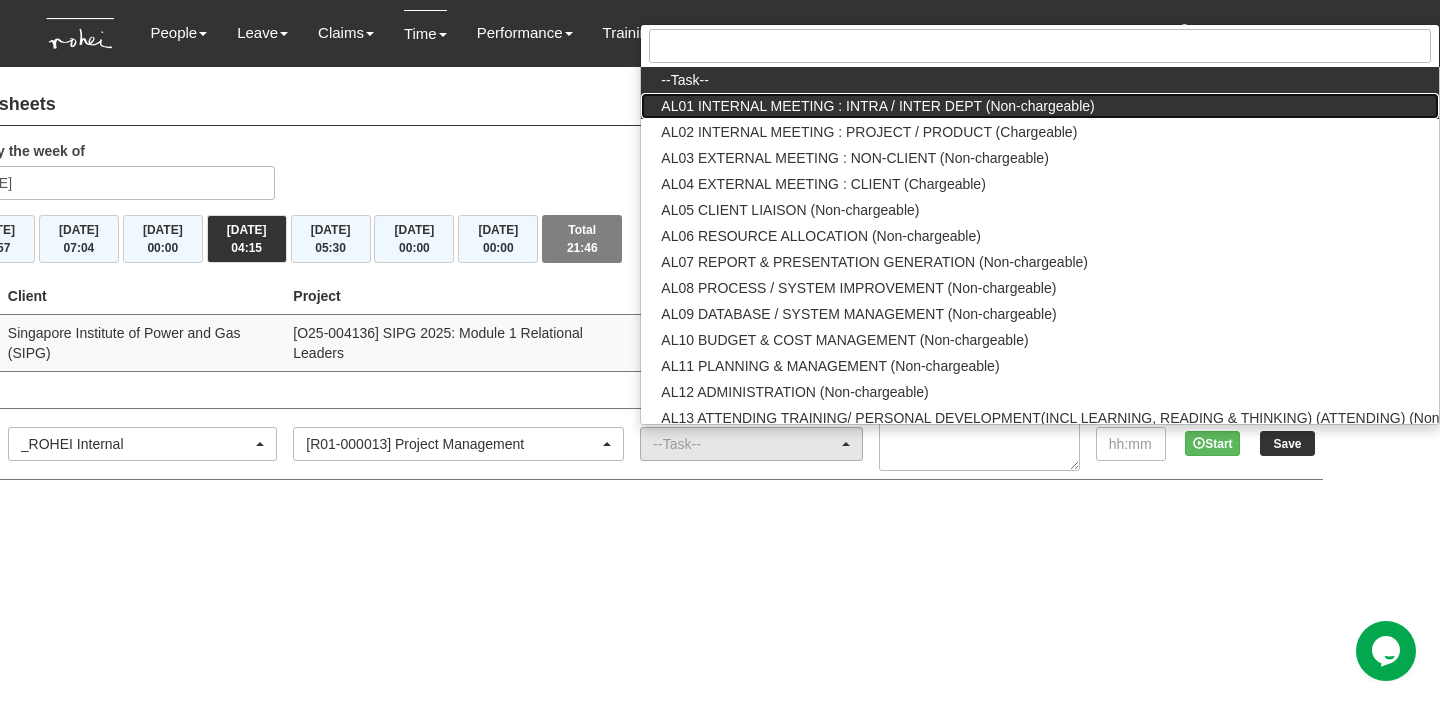 click on "AL01 INTERNAL MEETING : INTRA / INTER DEPT (Non-chargeable)" at bounding box center (877, 106) 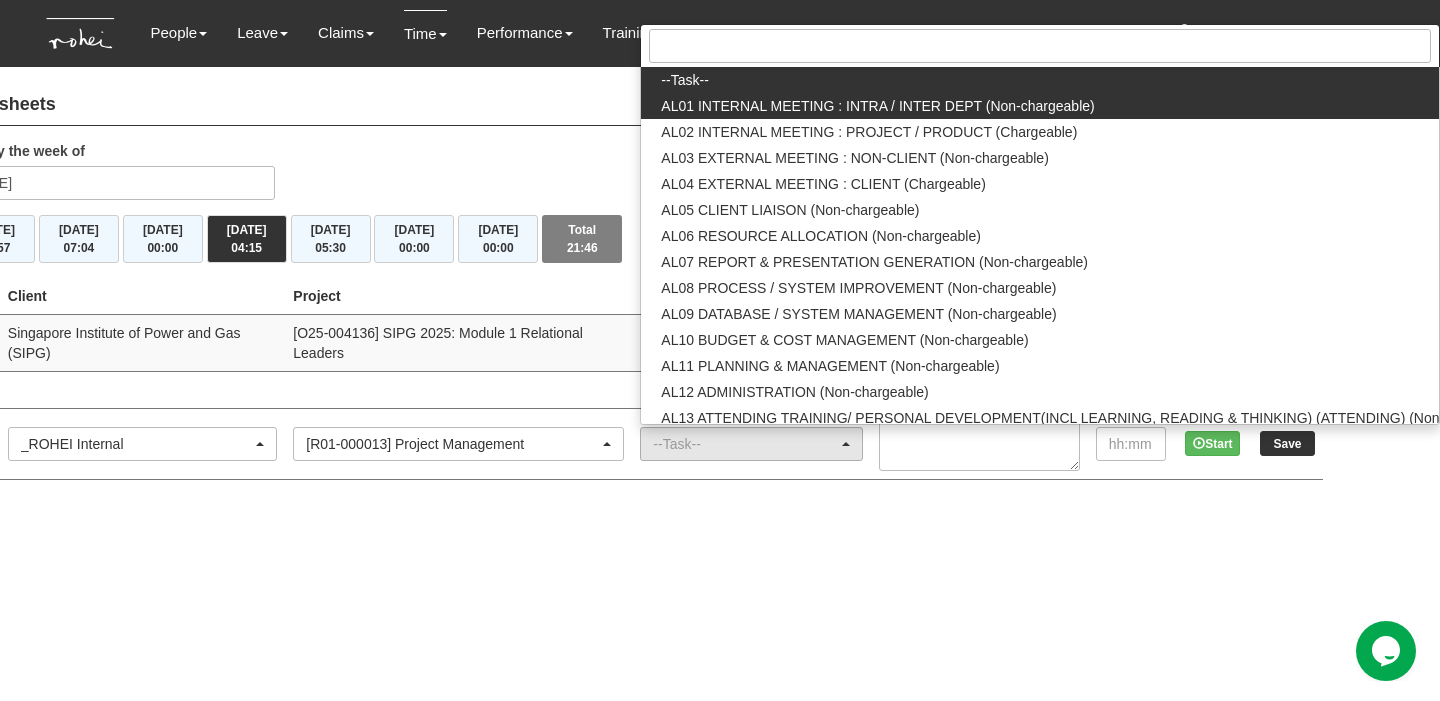 select on "40" 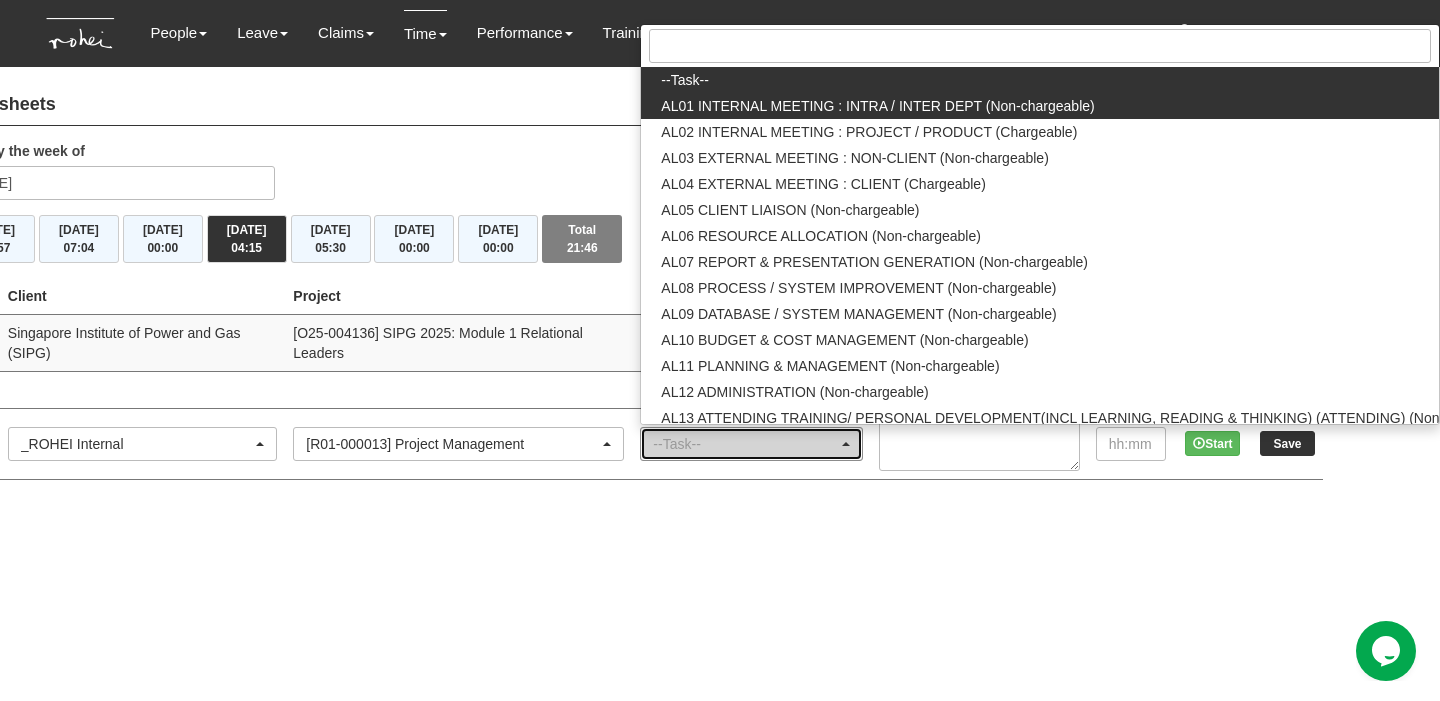 scroll, scrollTop: 0, scrollLeft: 0, axis: both 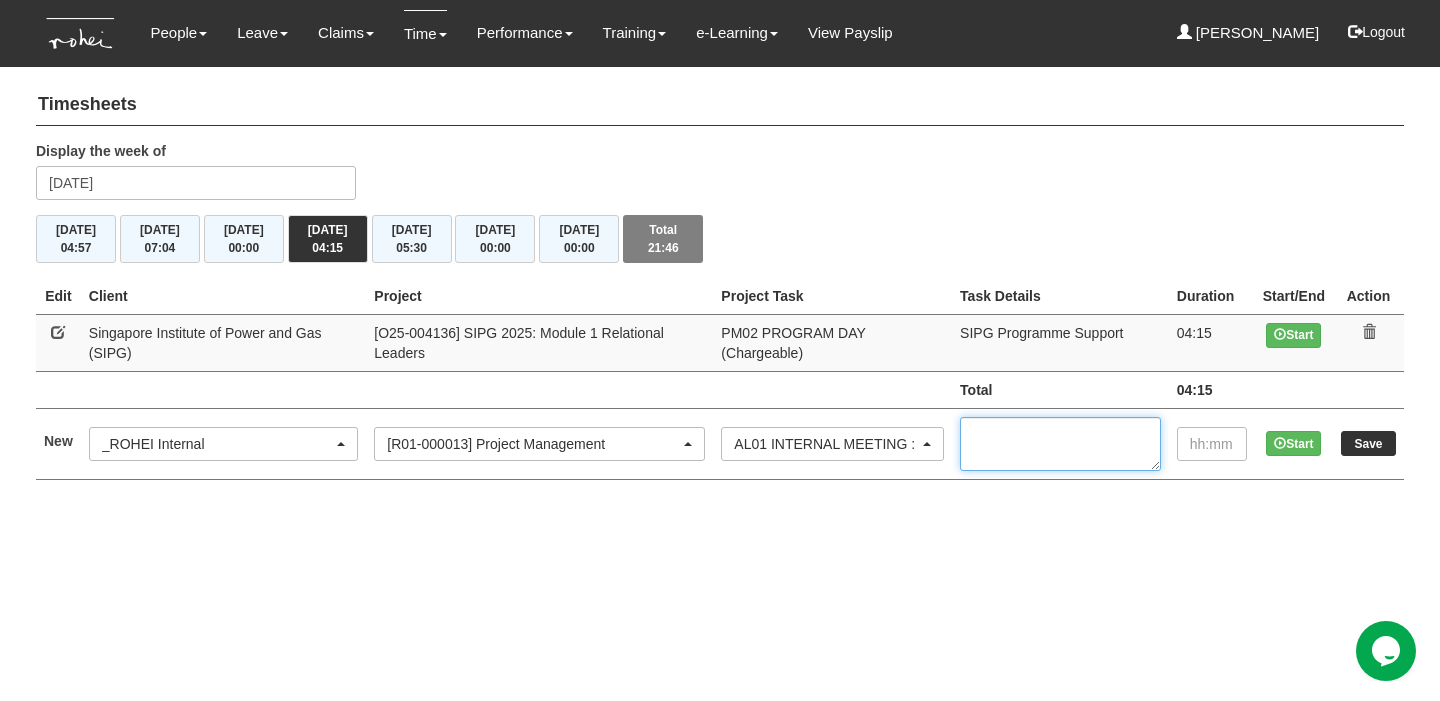 click at bounding box center [1060, 444] 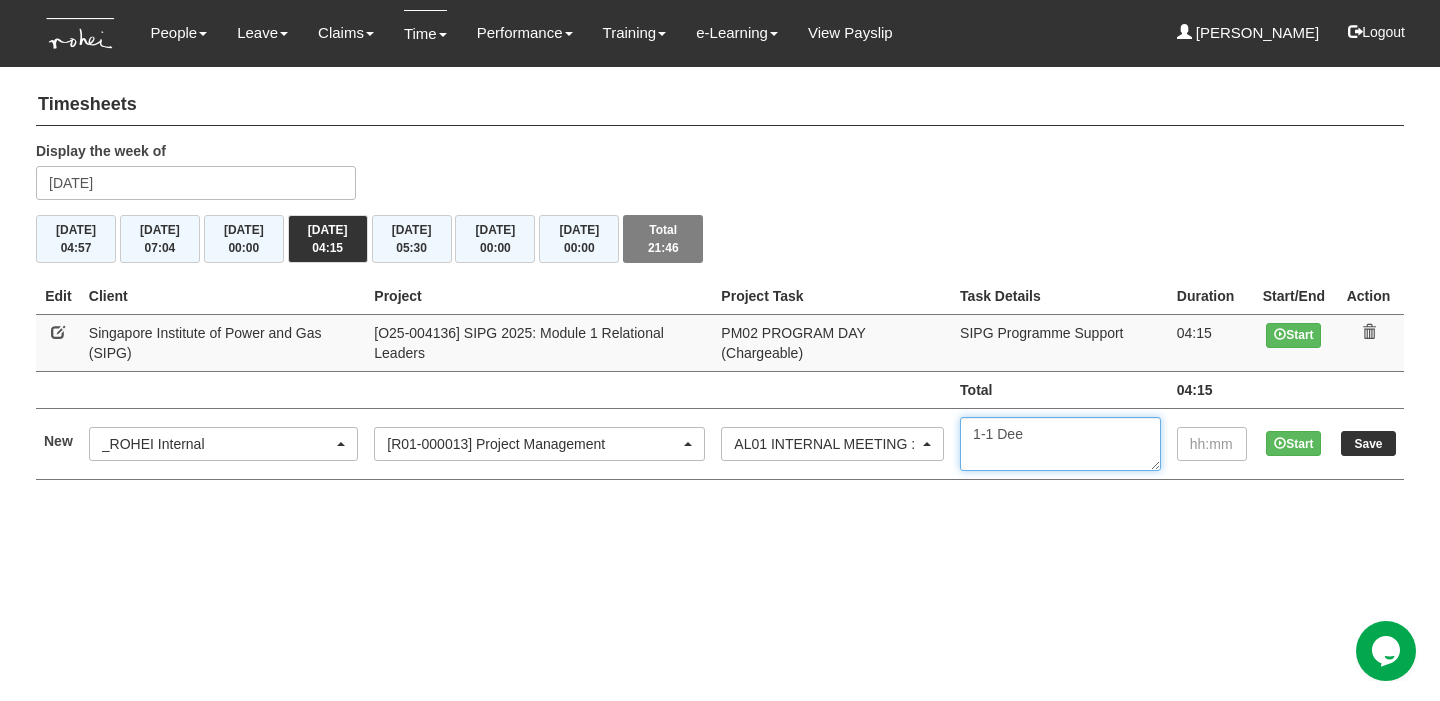 type on "1-1 Dee" 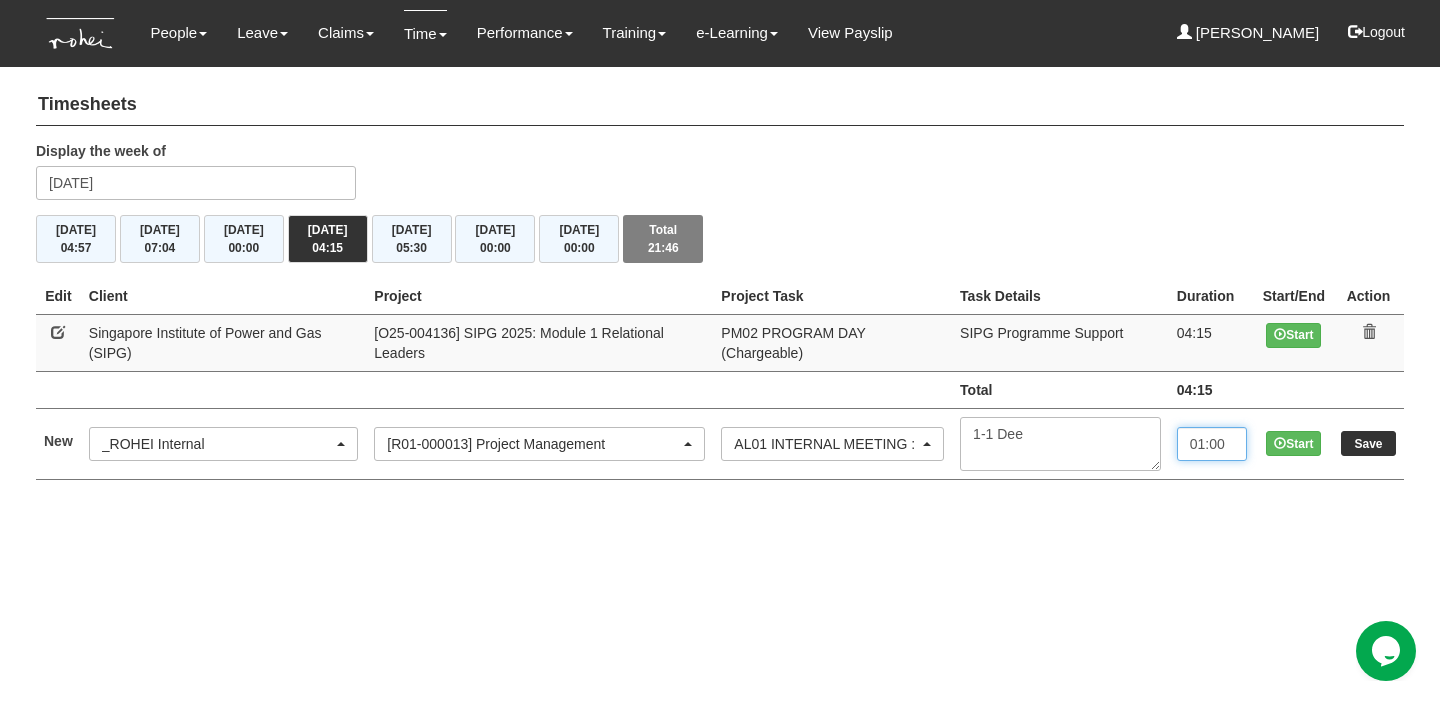type on "01:00" 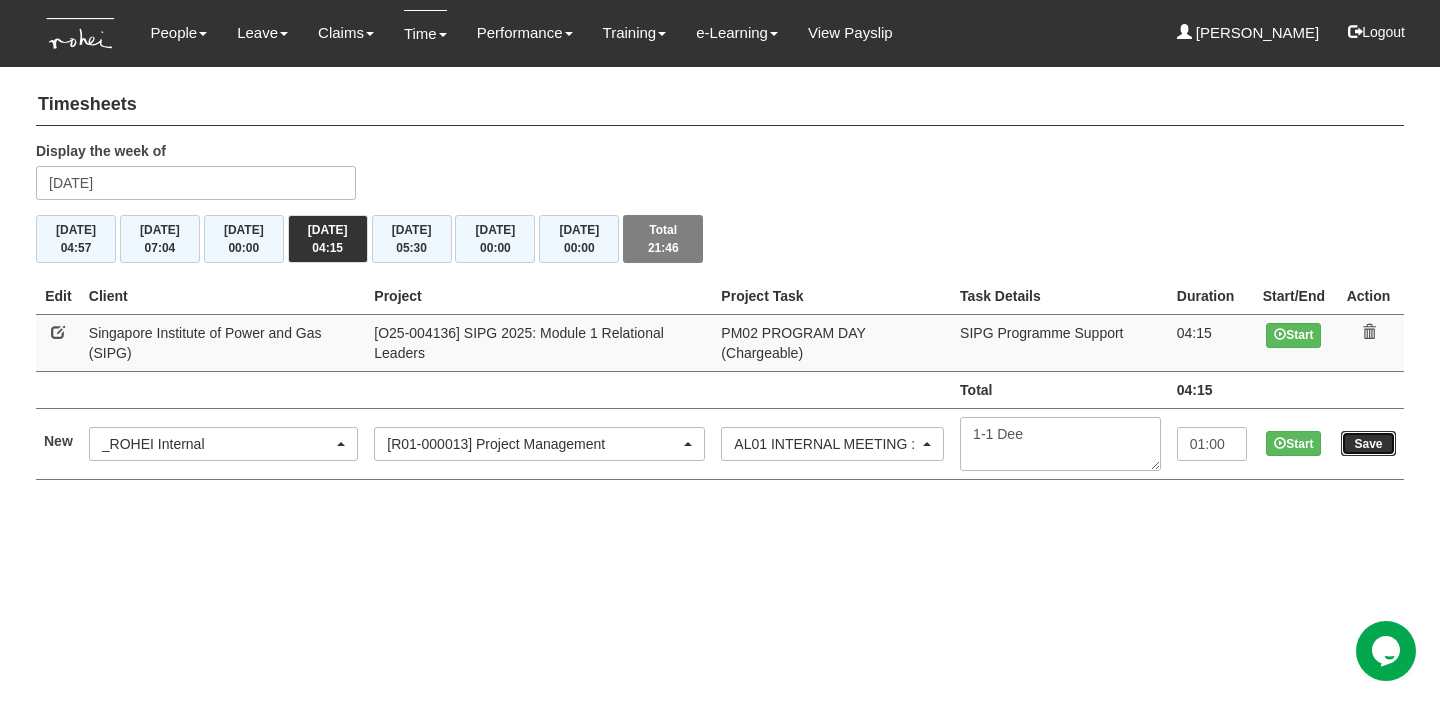 click on "Save" at bounding box center (1368, 443) 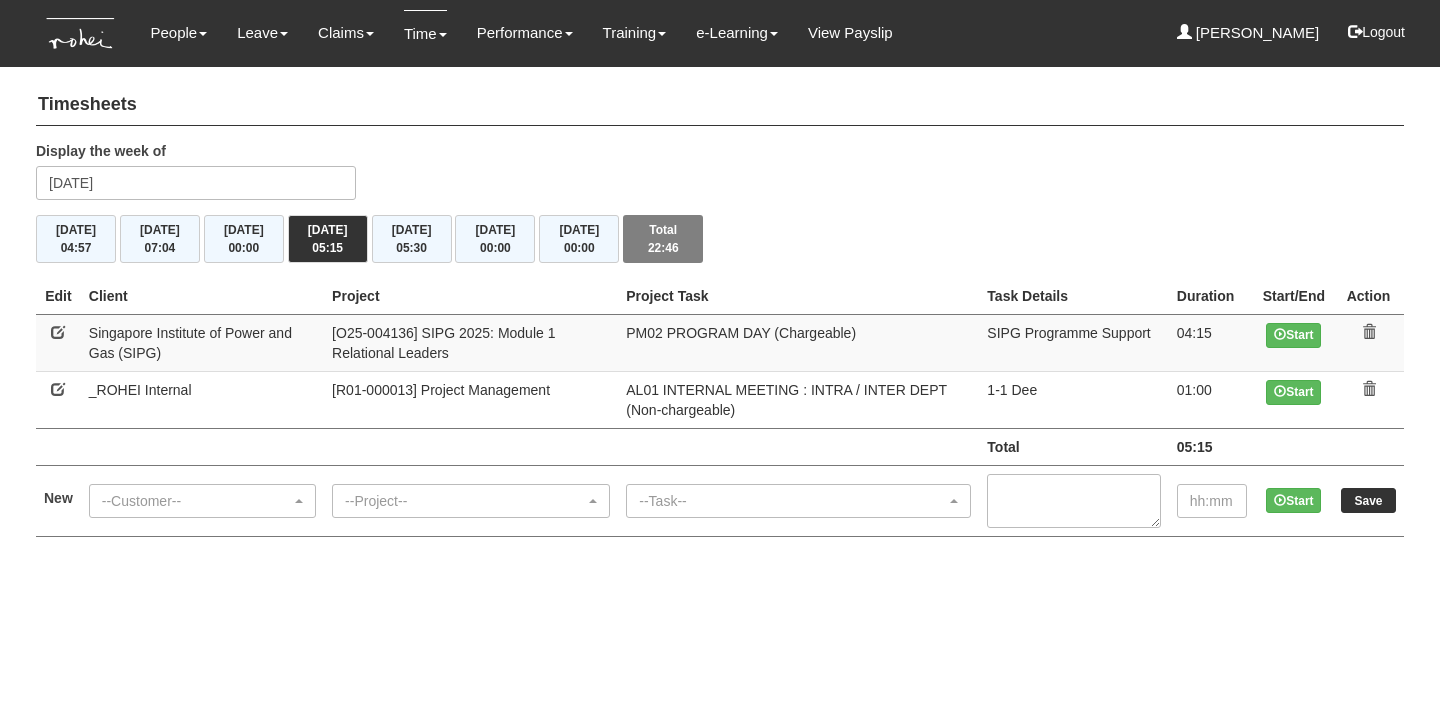 scroll, scrollTop: 0, scrollLeft: 0, axis: both 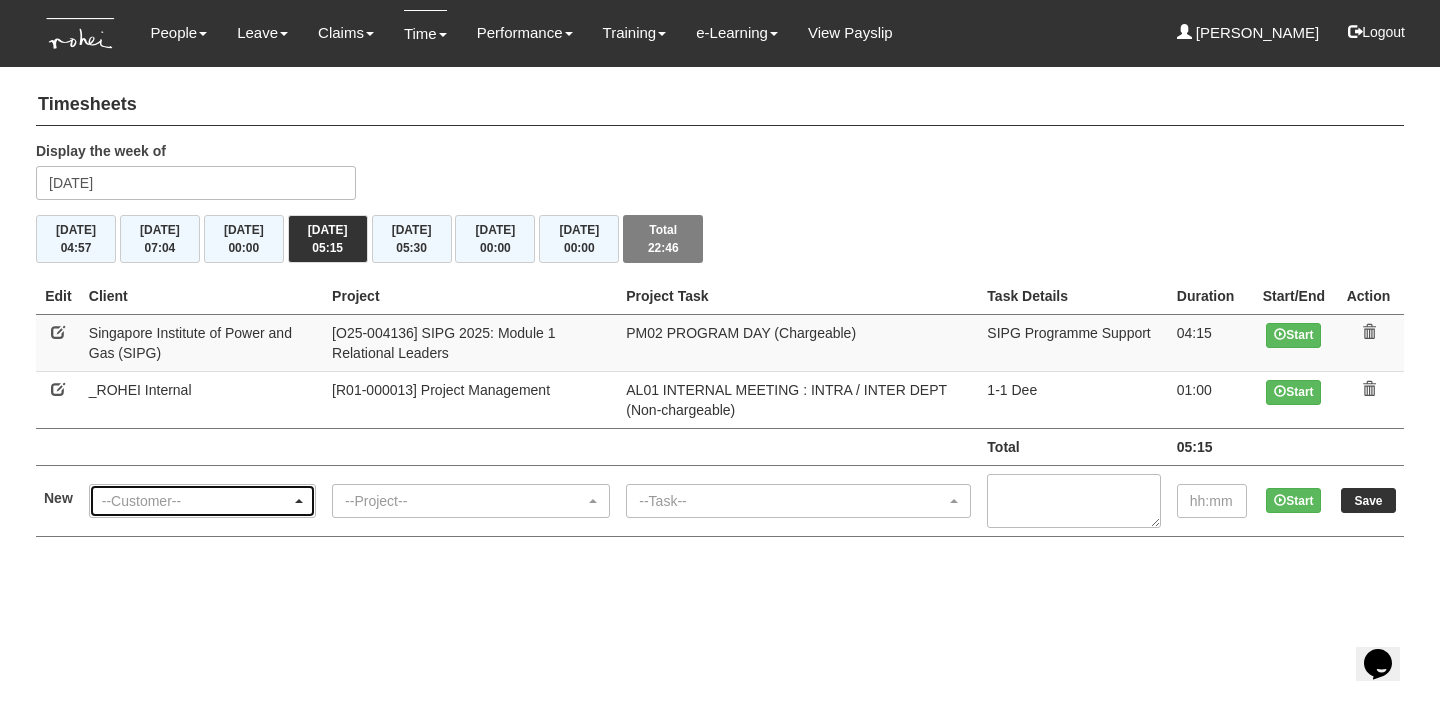 click on "--Customer--" at bounding box center (196, 501) 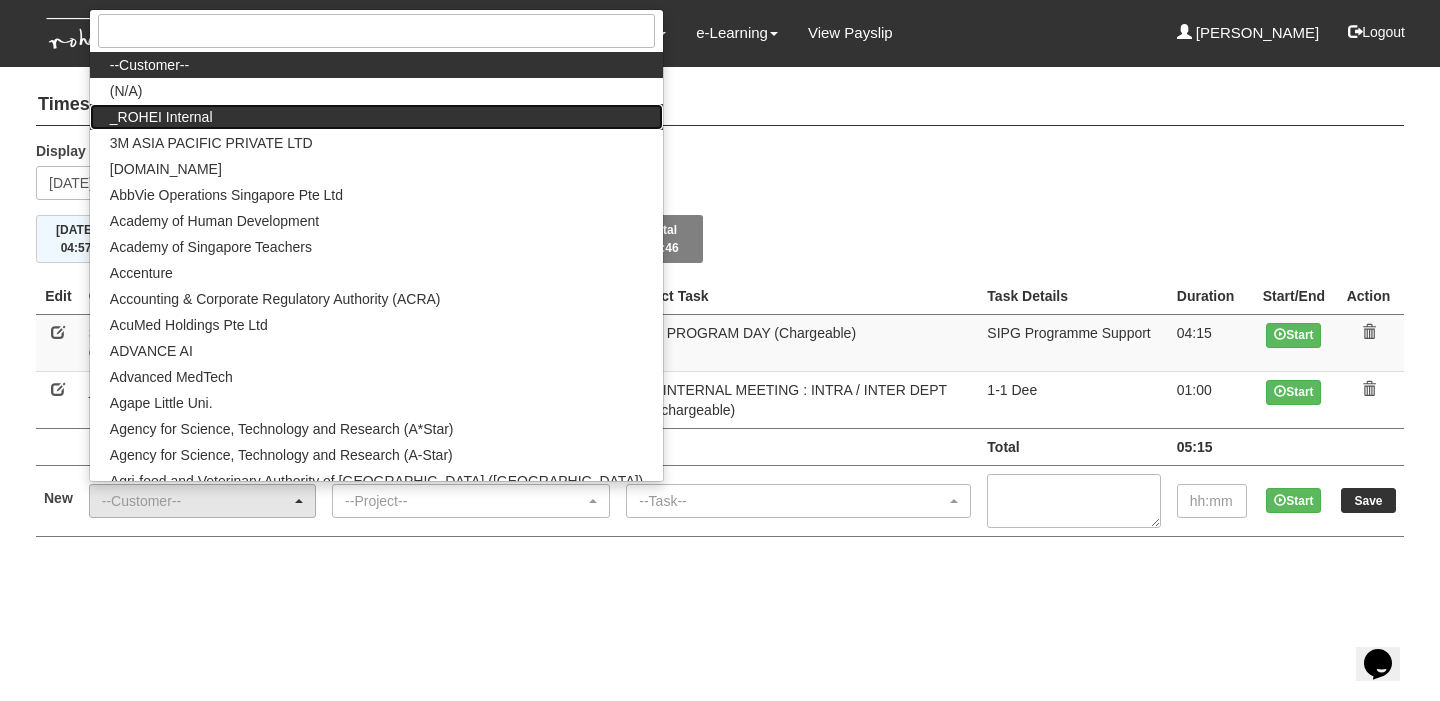 click on "_ROHEI Internal" at bounding box center [376, 117] 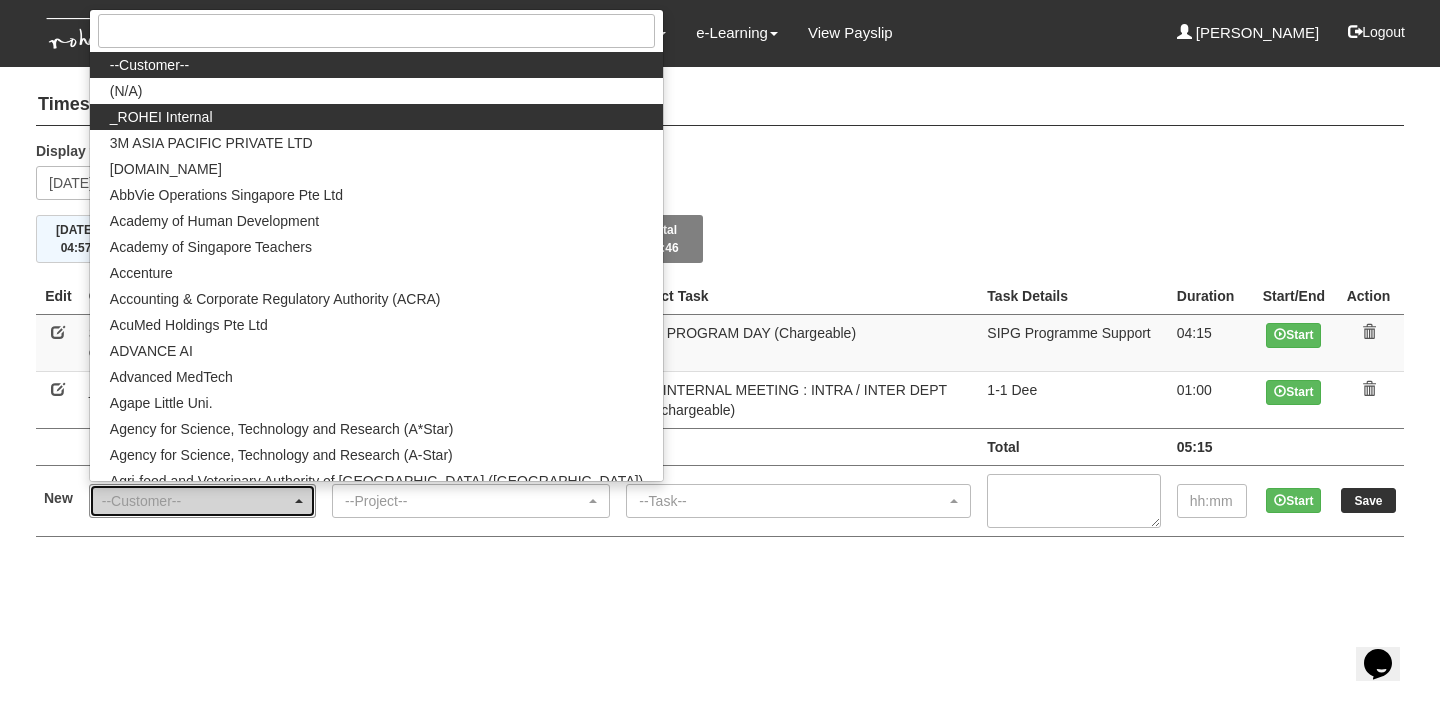 select on "397" 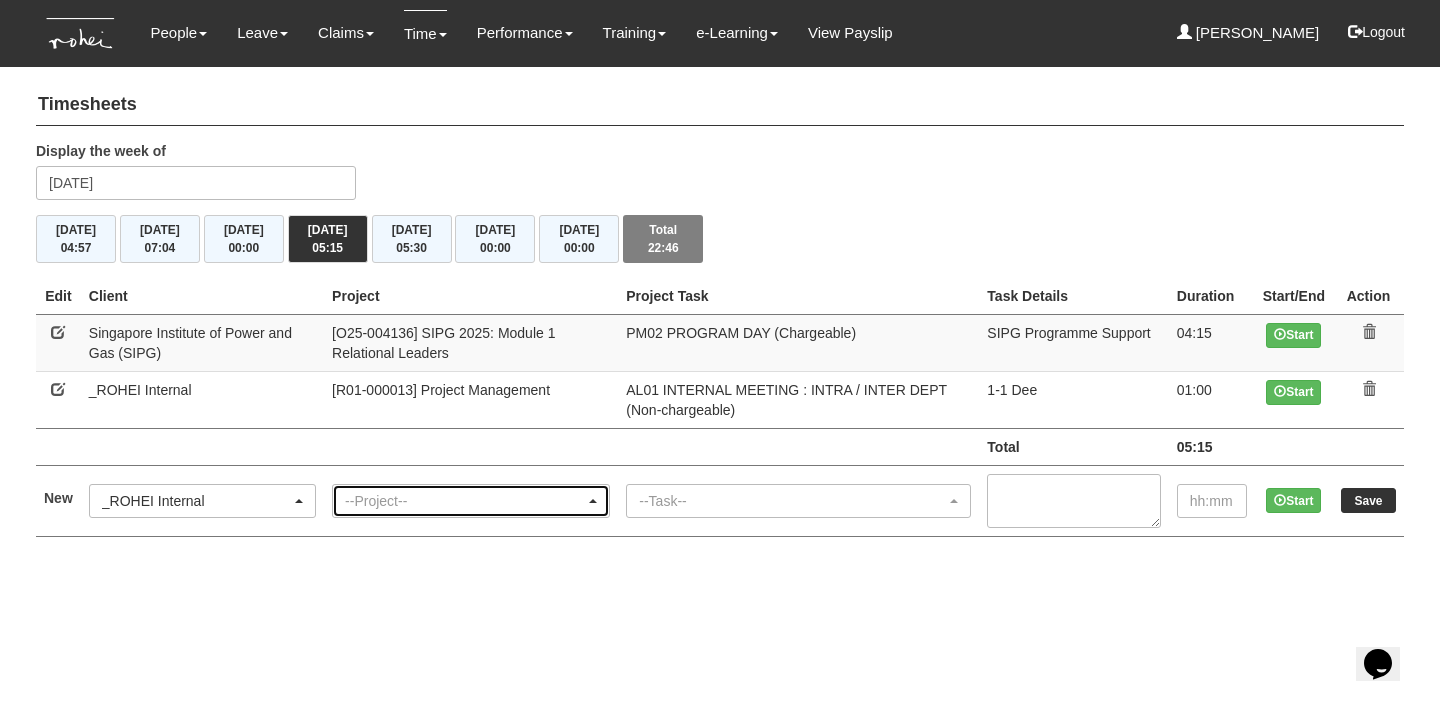 click on "--Project--" at bounding box center [465, 501] 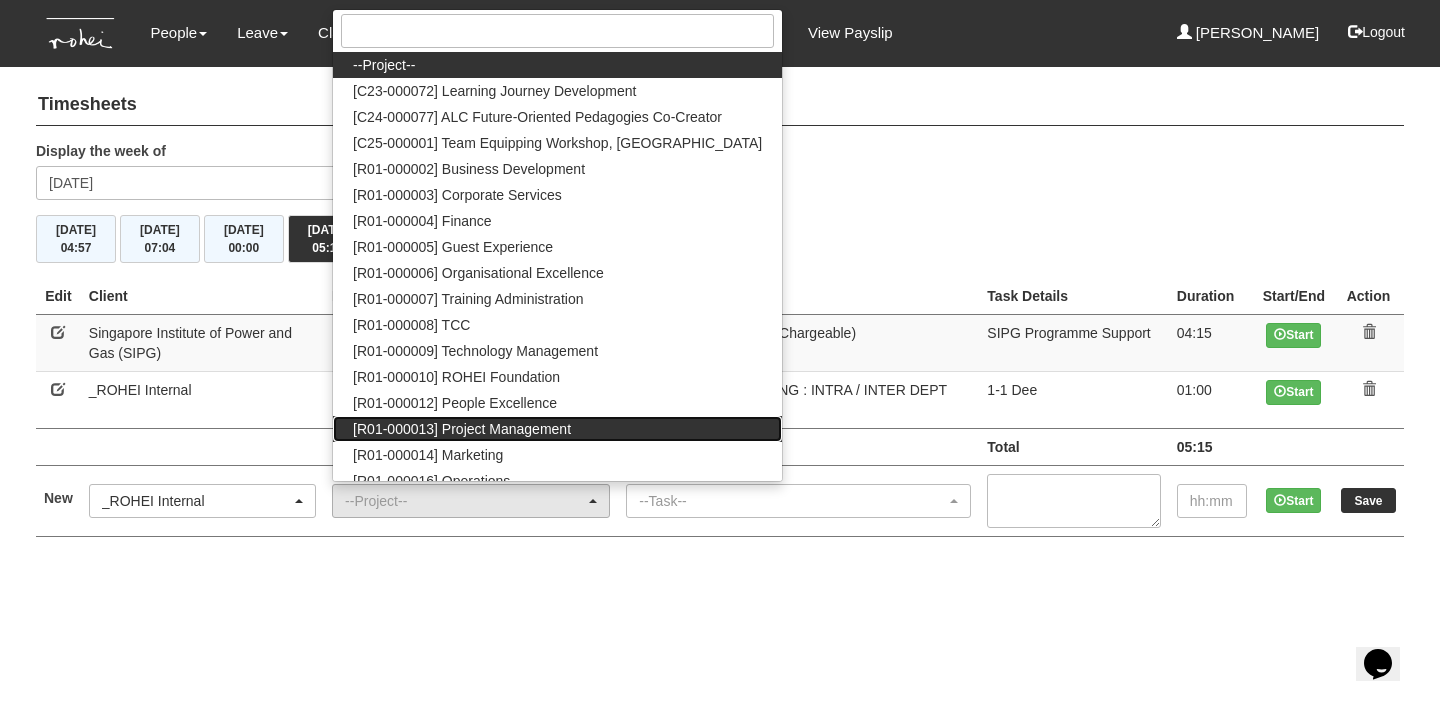 click on "[R01-000013] Project Management" at bounding box center (462, 429) 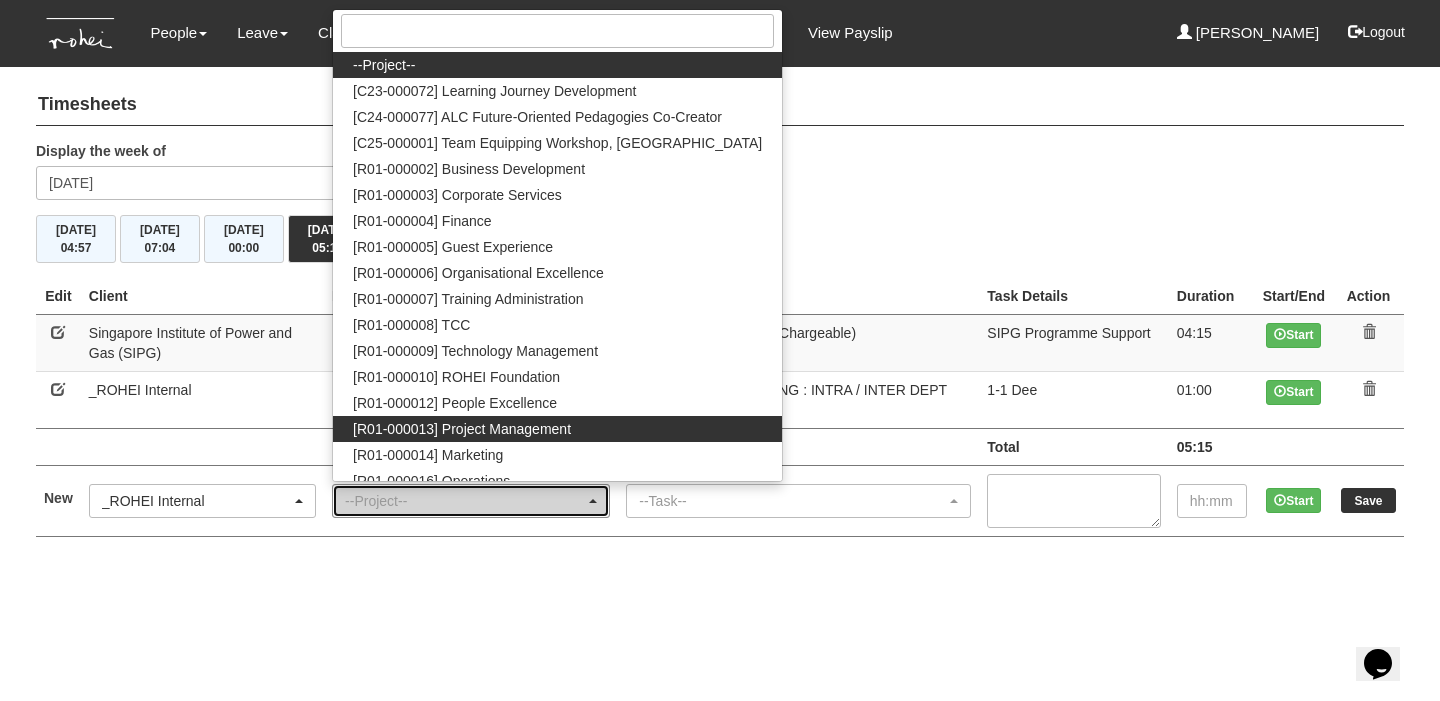select on "1495" 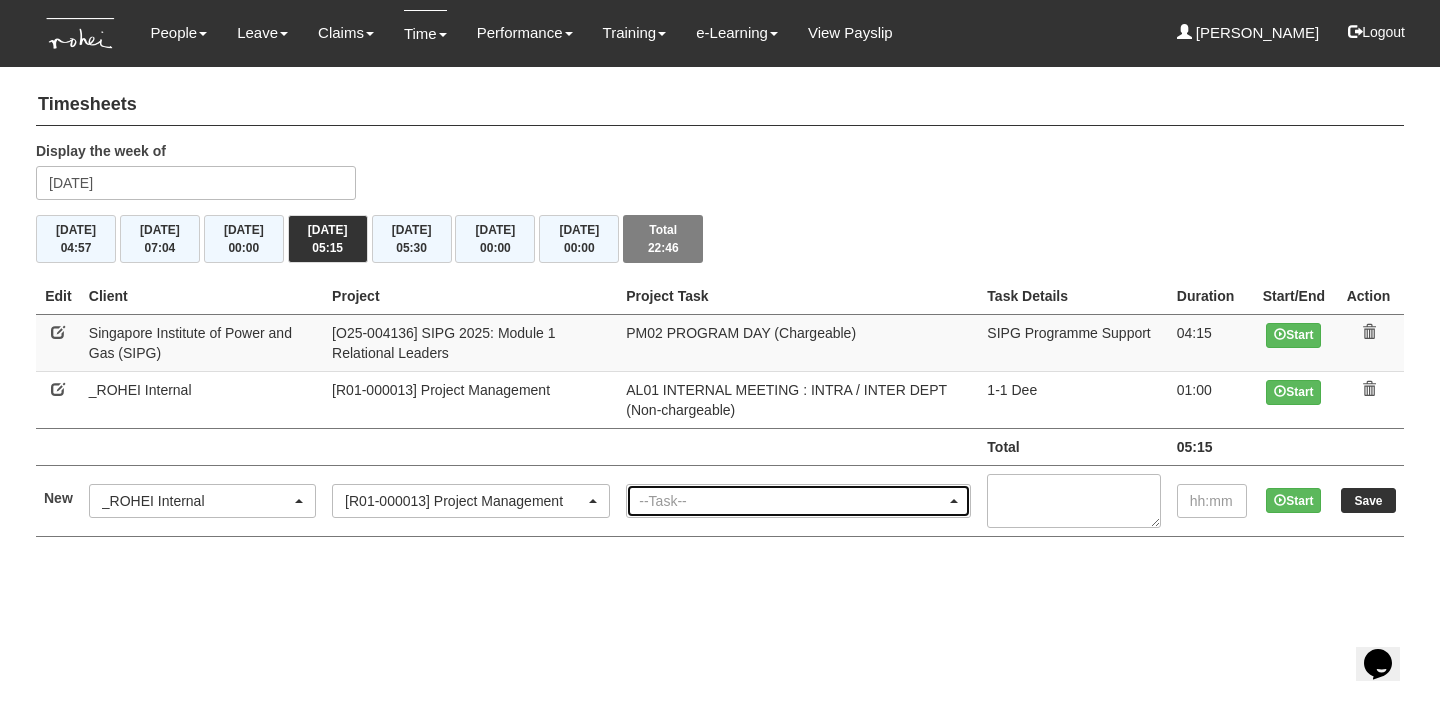 click on "--Task--" at bounding box center (792, 501) 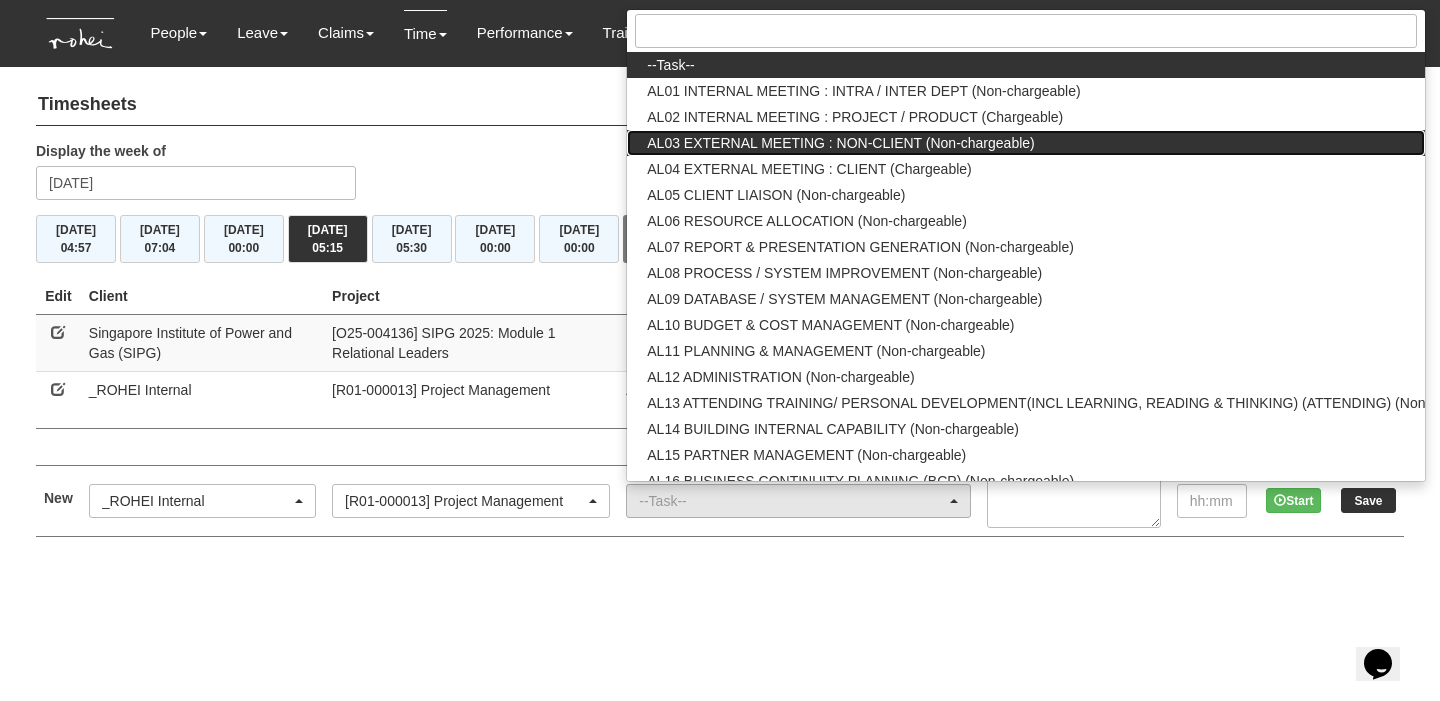 click on "AL03 EXTERNAL MEETING : NON-CLIENT (Non-chargeable)" at bounding box center (840, 143) 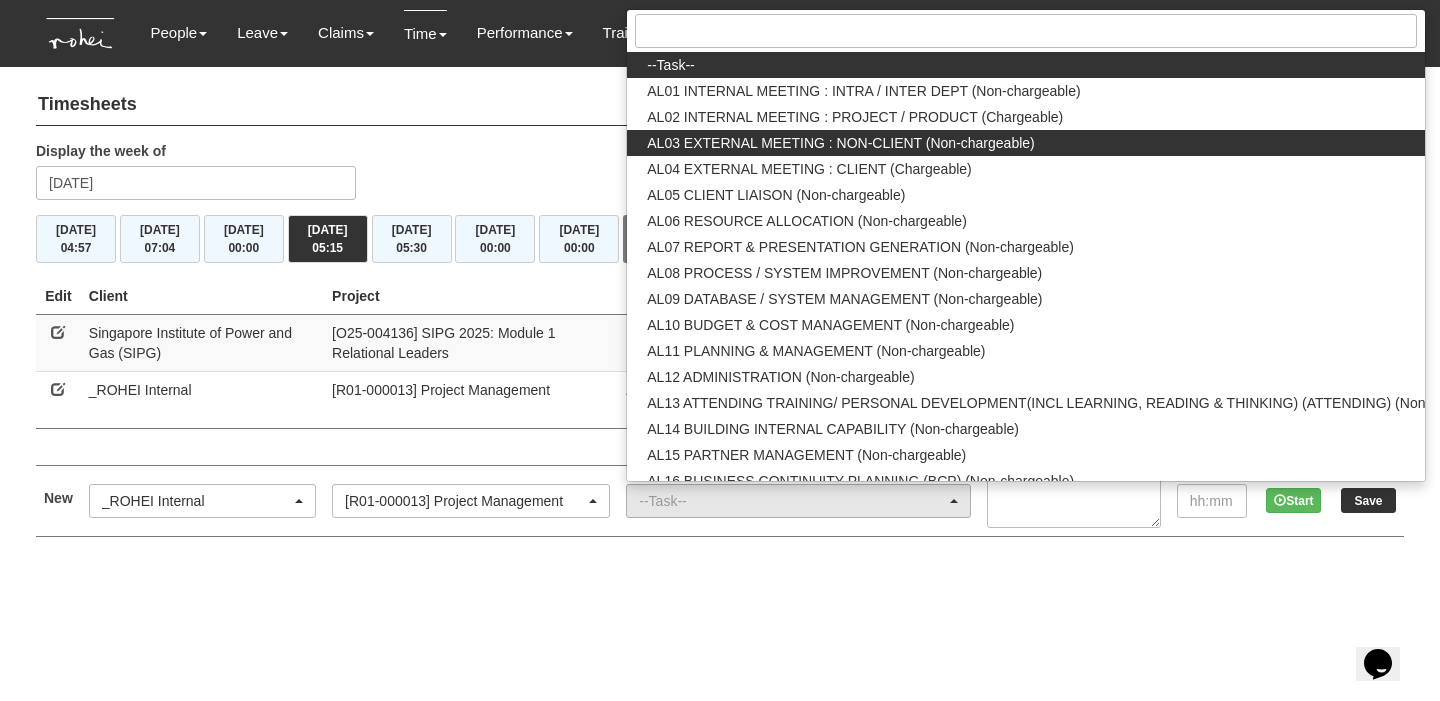 select on "42" 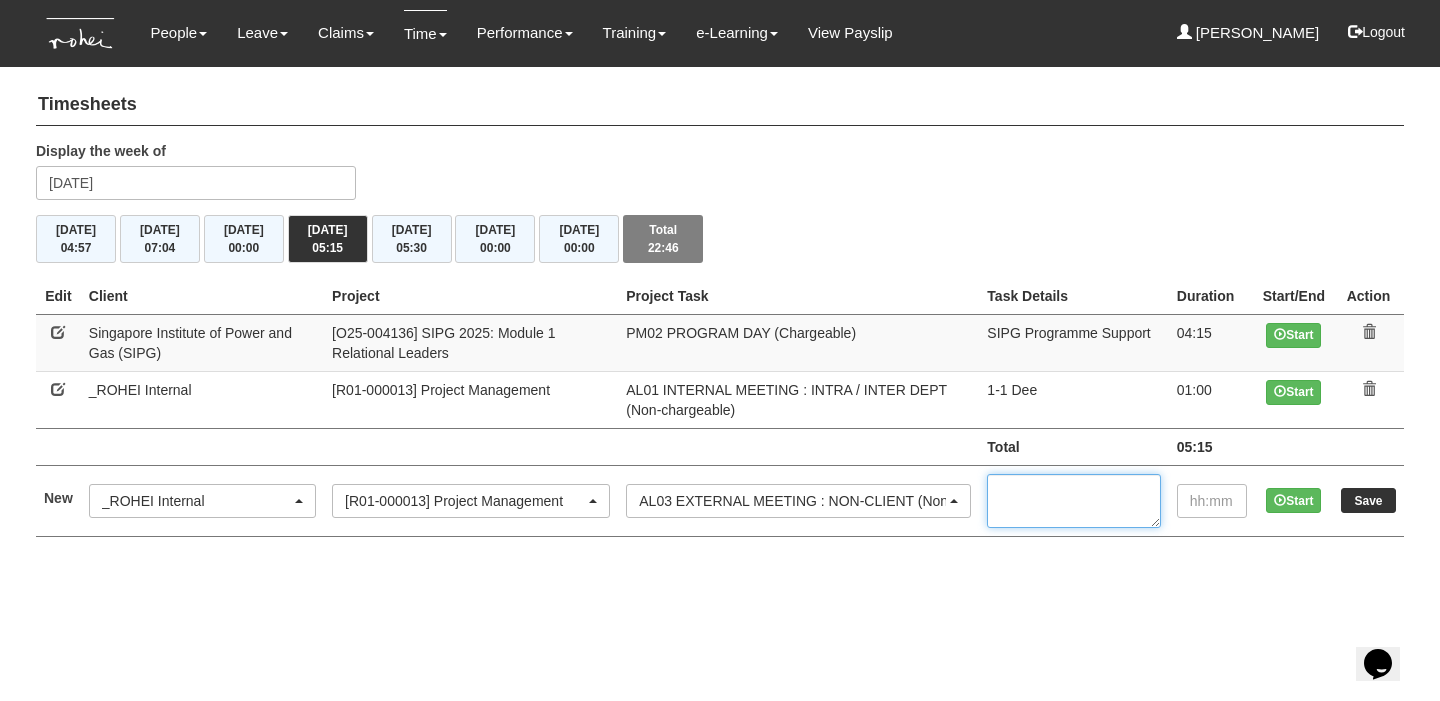 click at bounding box center (1073, 501) 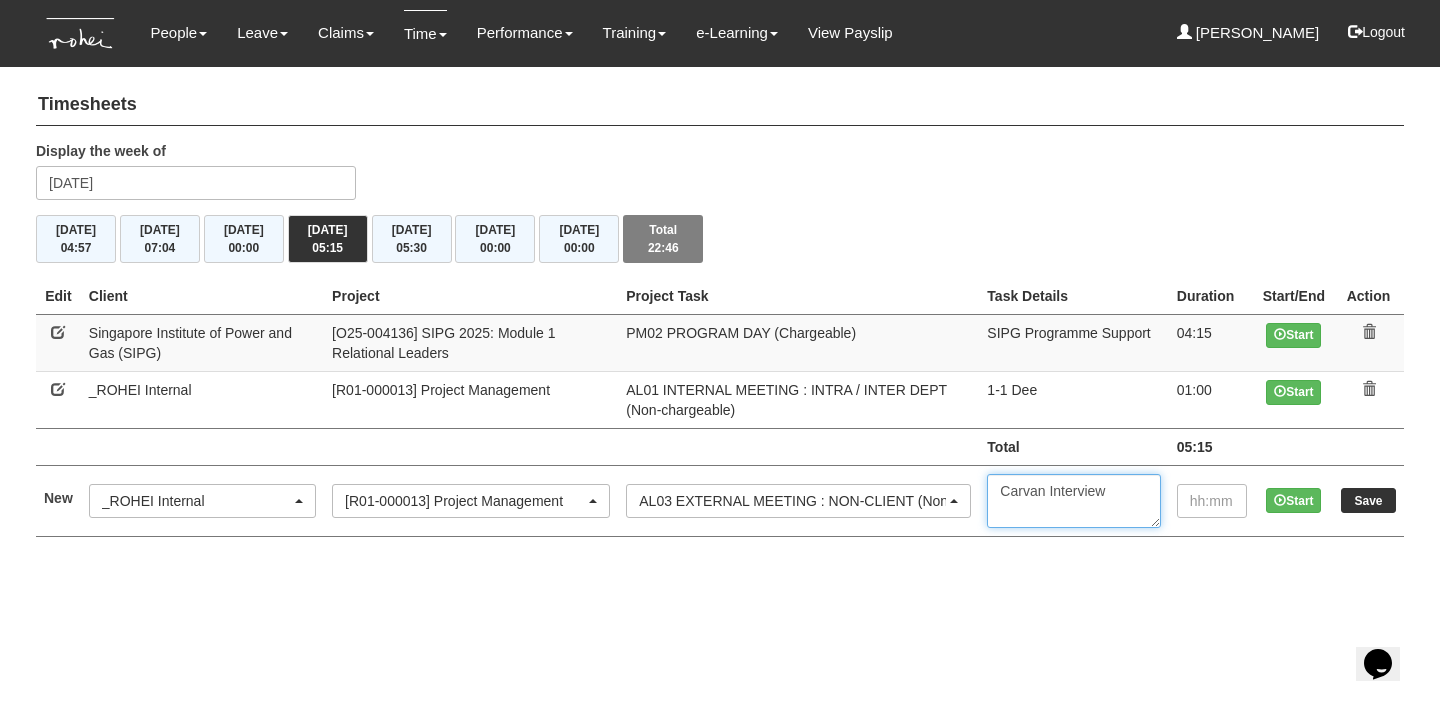 type on "Carvan Interview" 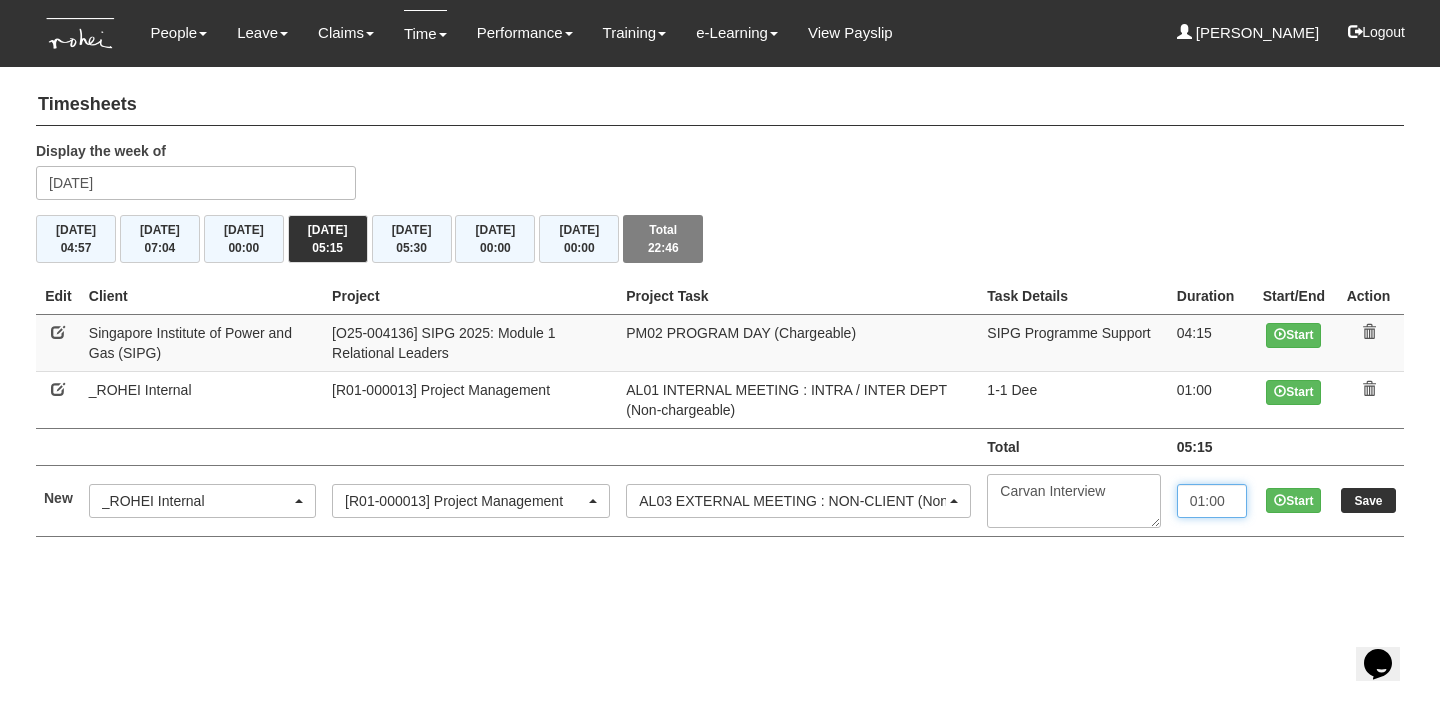 type on "01:00" 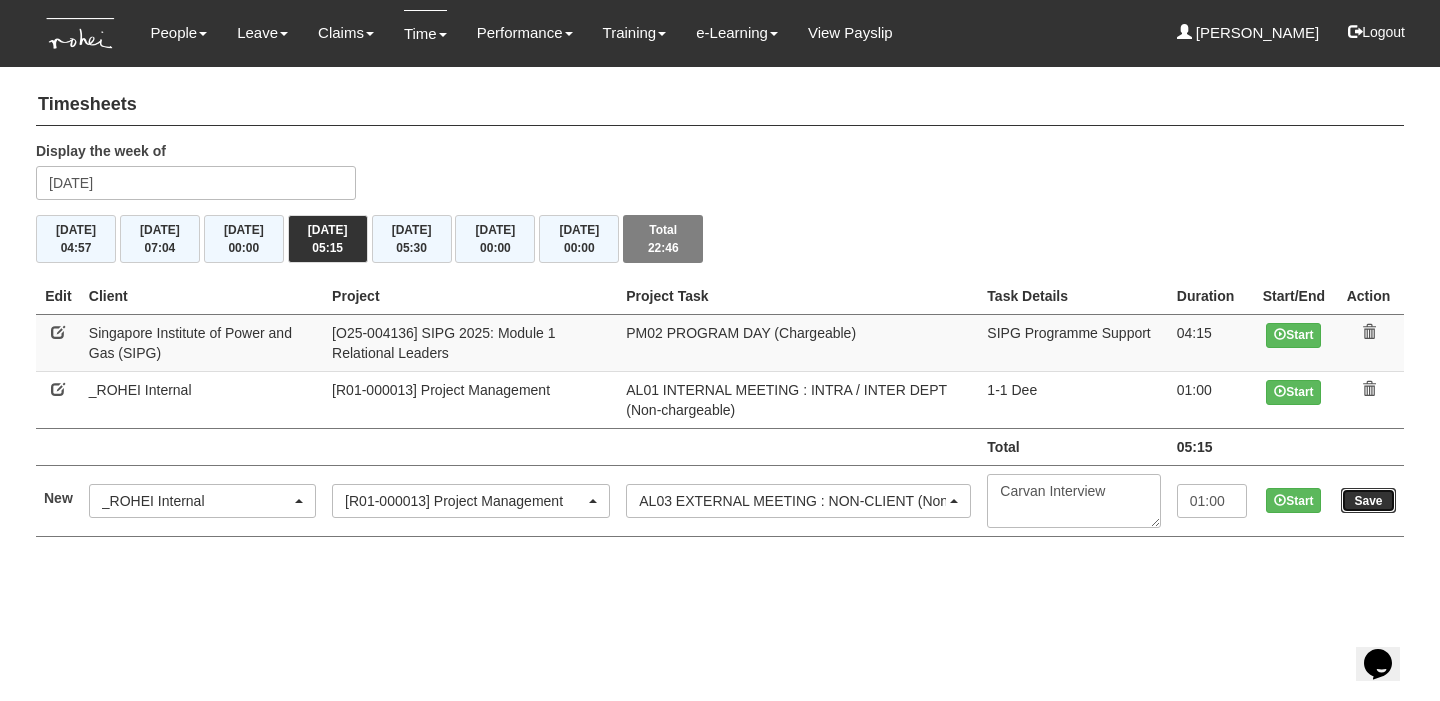 click on "Save" at bounding box center (1368, 500) 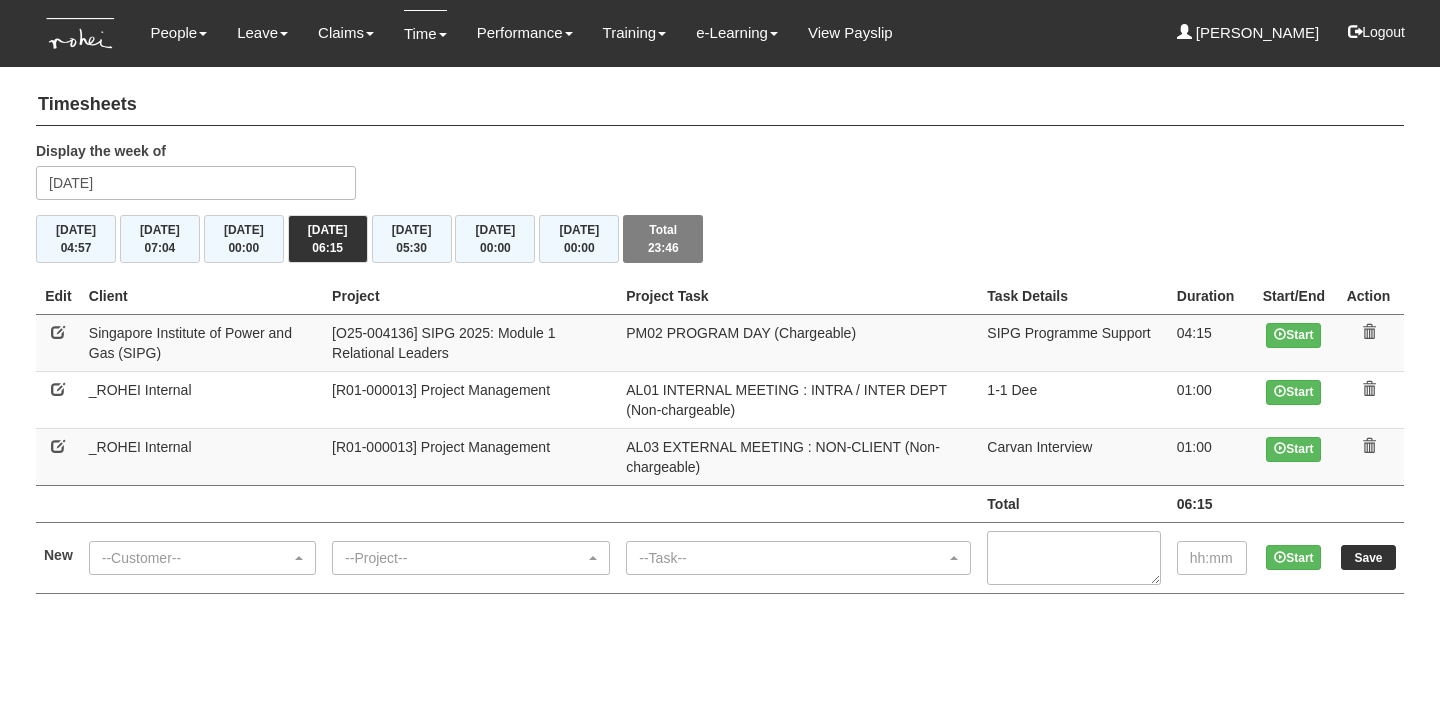 scroll, scrollTop: 0, scrollLeft: 0, axis: both 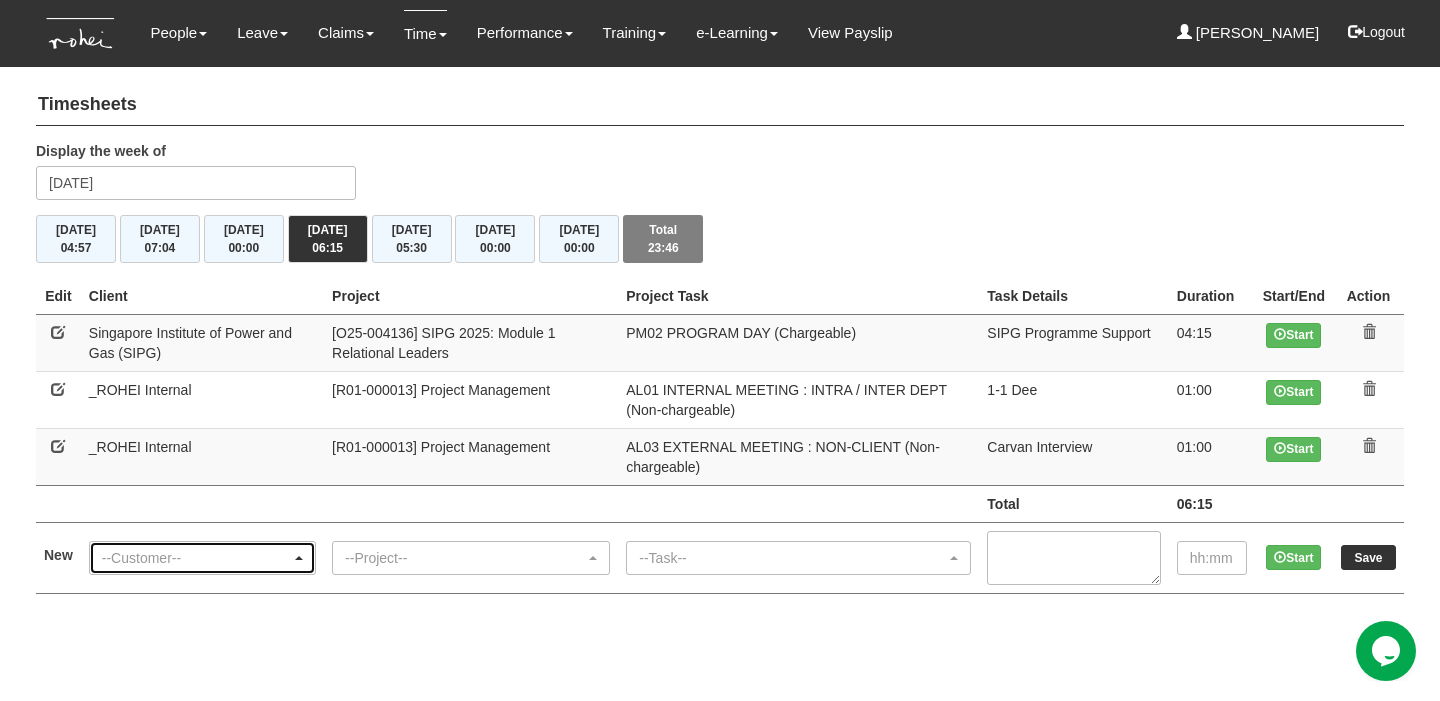 click on "--Customer--" at bounding box center (202, 558) 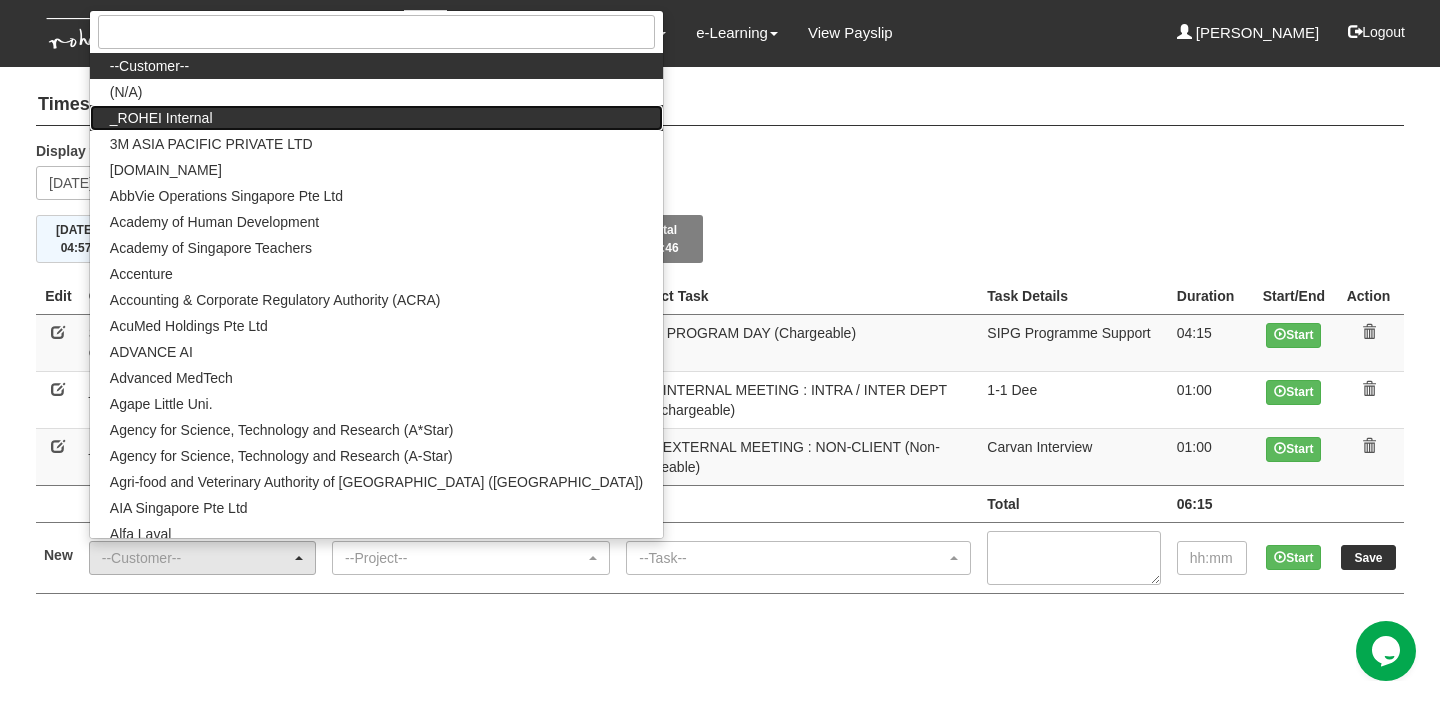 click on "_ROHEI Internal" at bounding box center [376, 118] 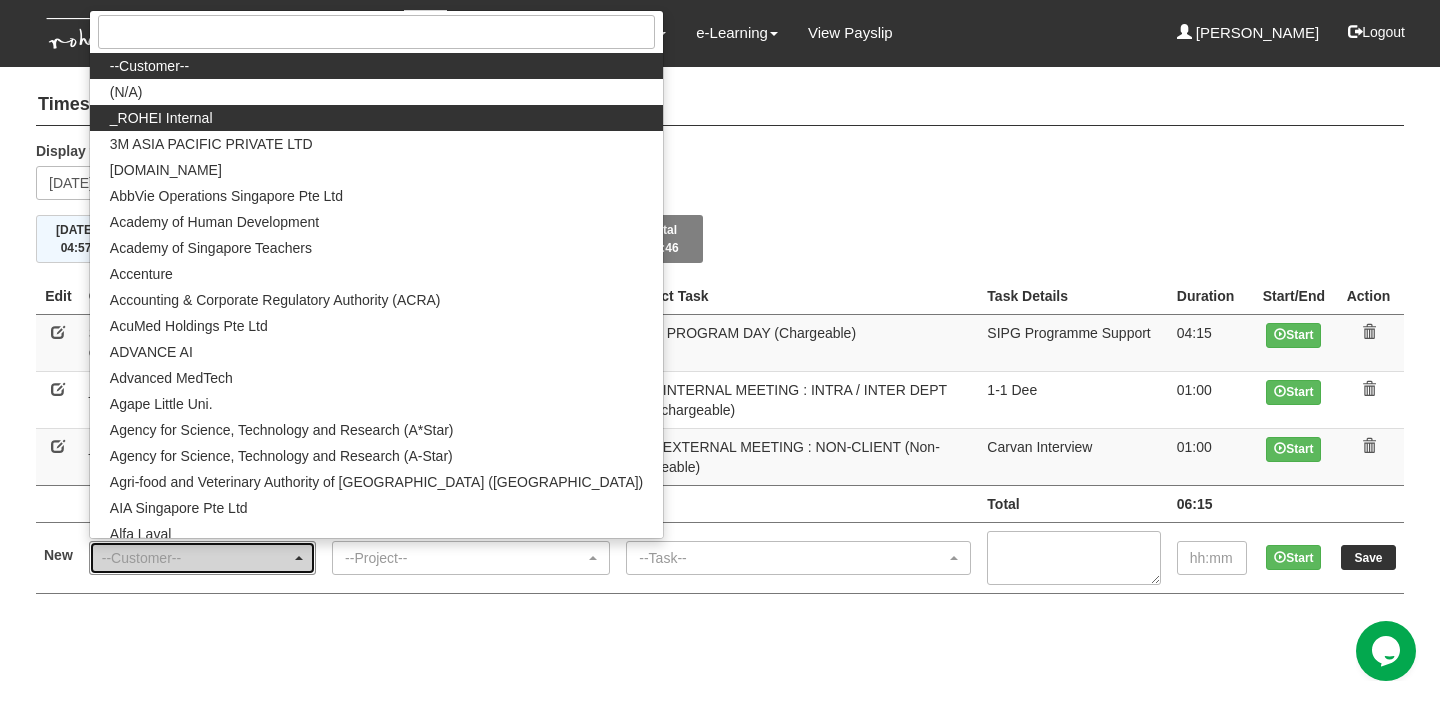 select on "397" 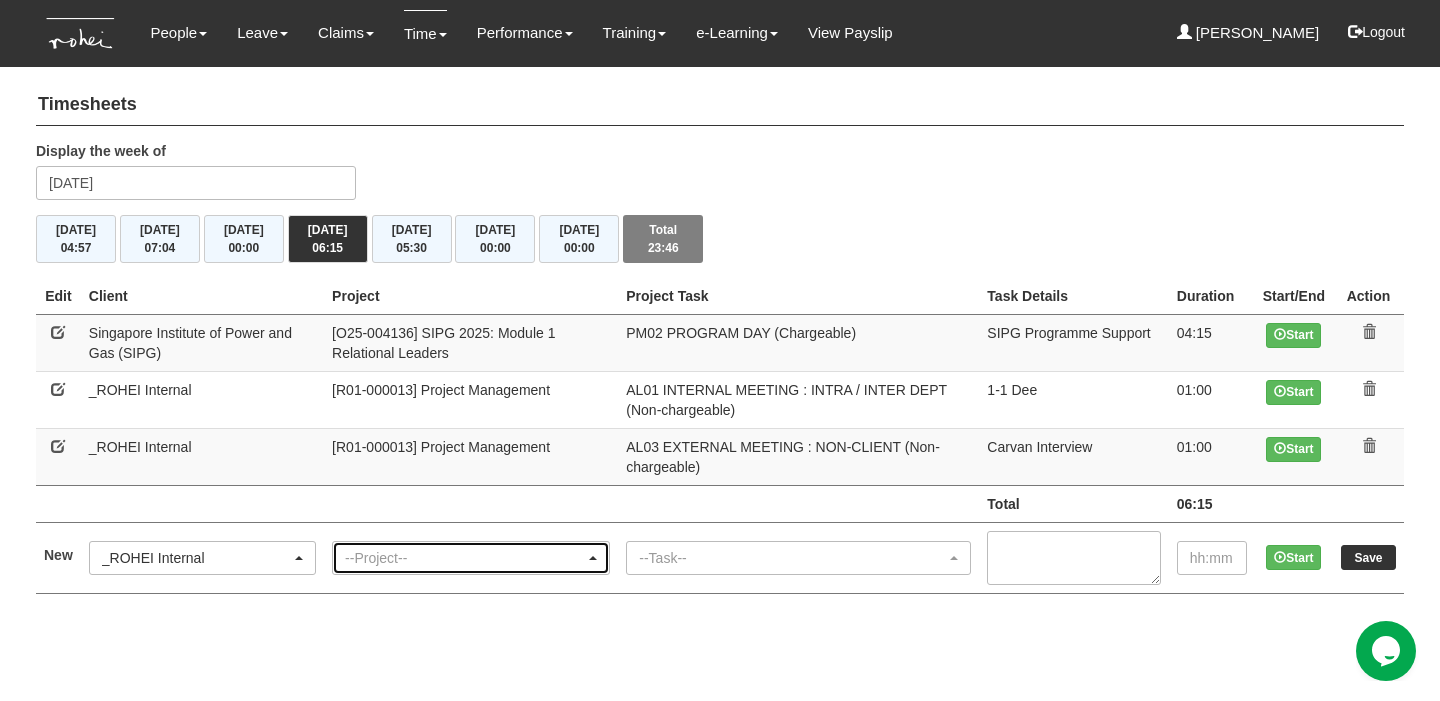 click on "--Project--" at bounding box center [471, 558] 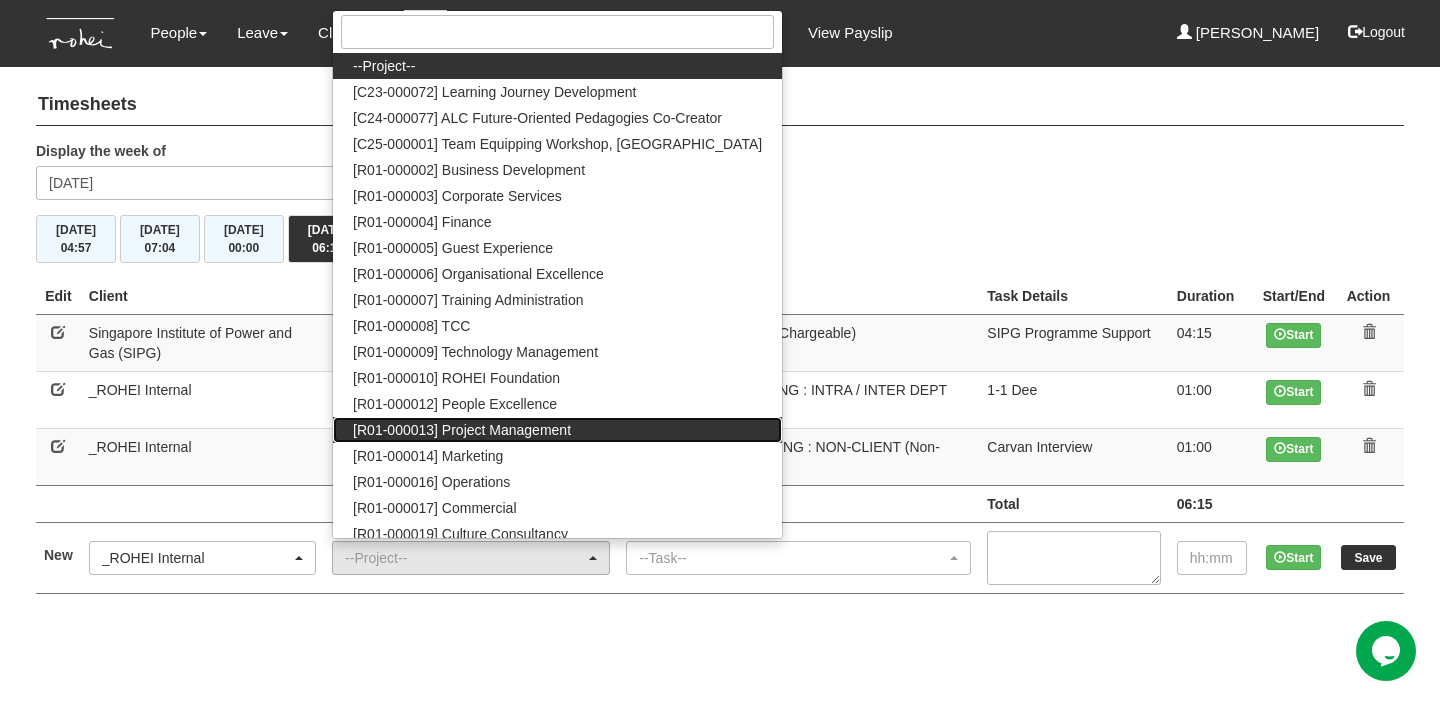 click on "[R01-000013] Project Management" at bounding box center (462, 430) 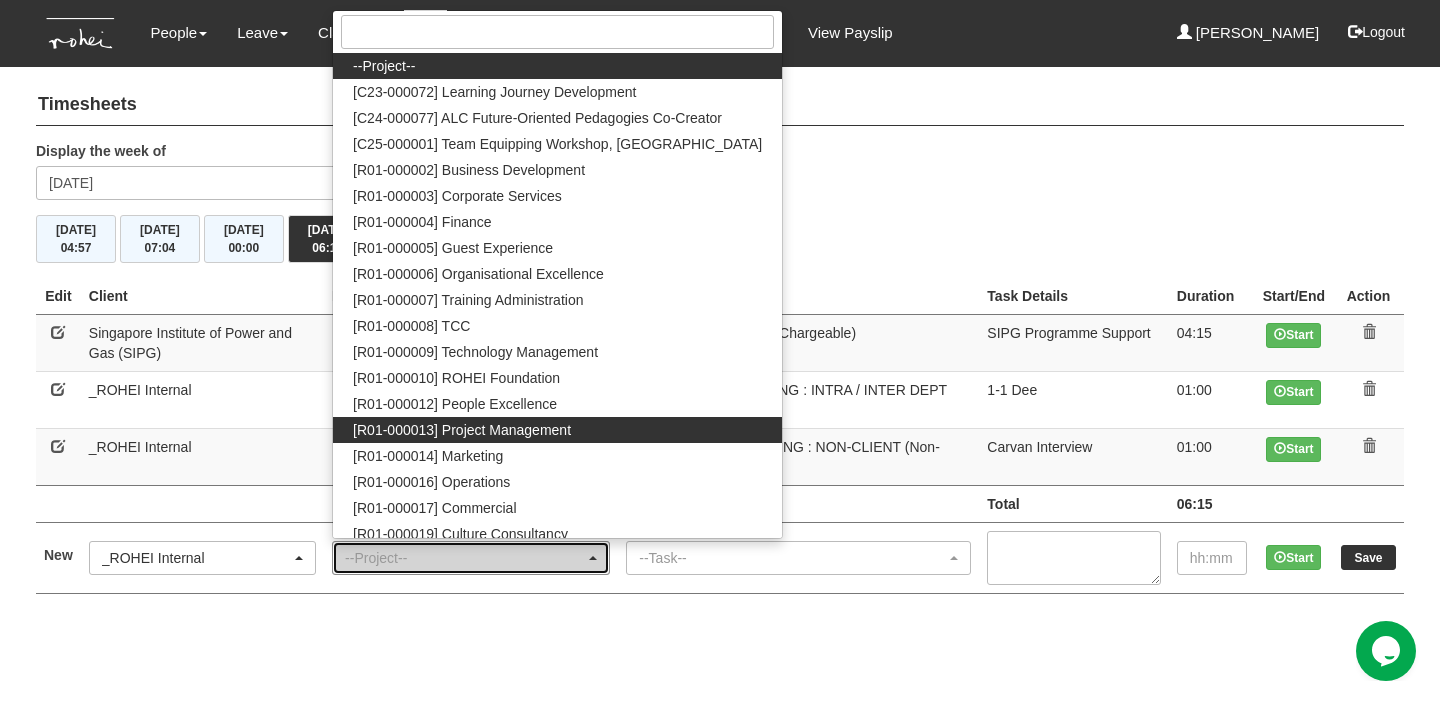 select on "1495" 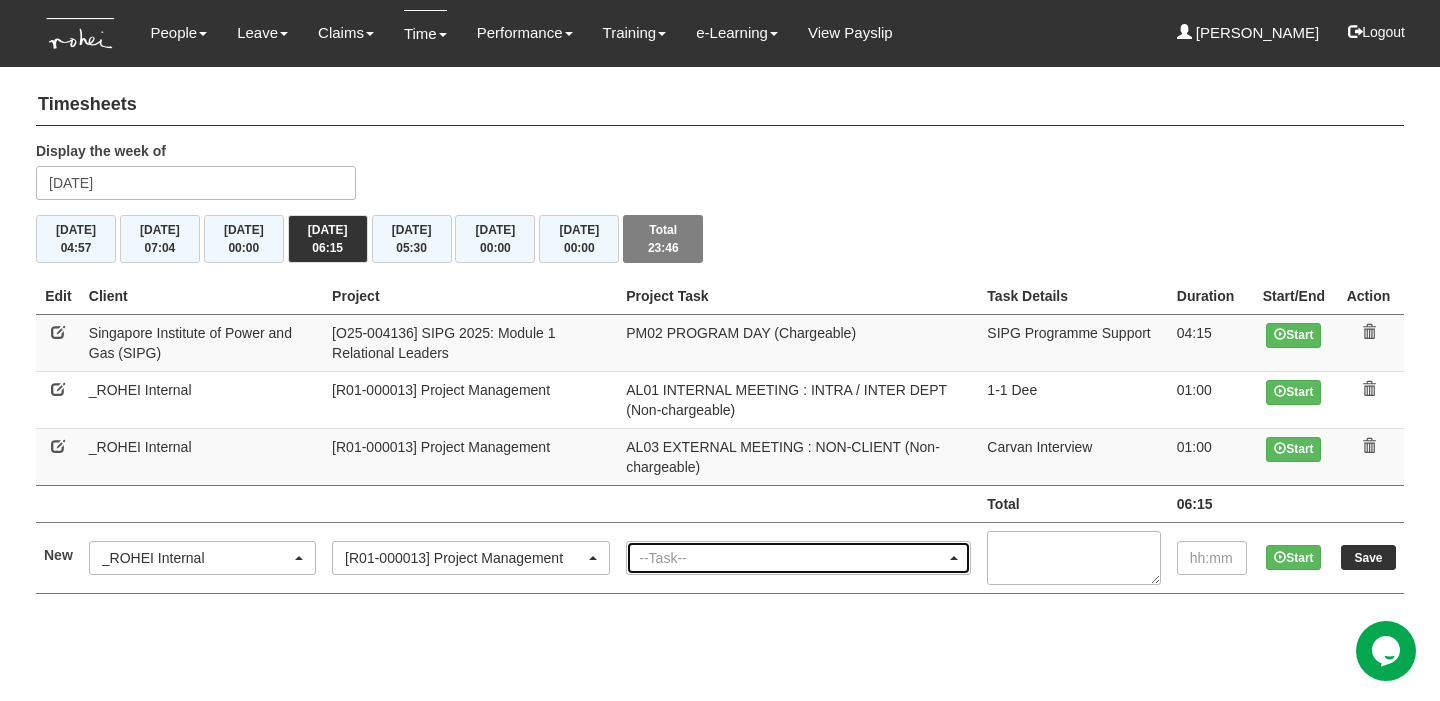 click on "--Task--" at bounding box center [798, 558] 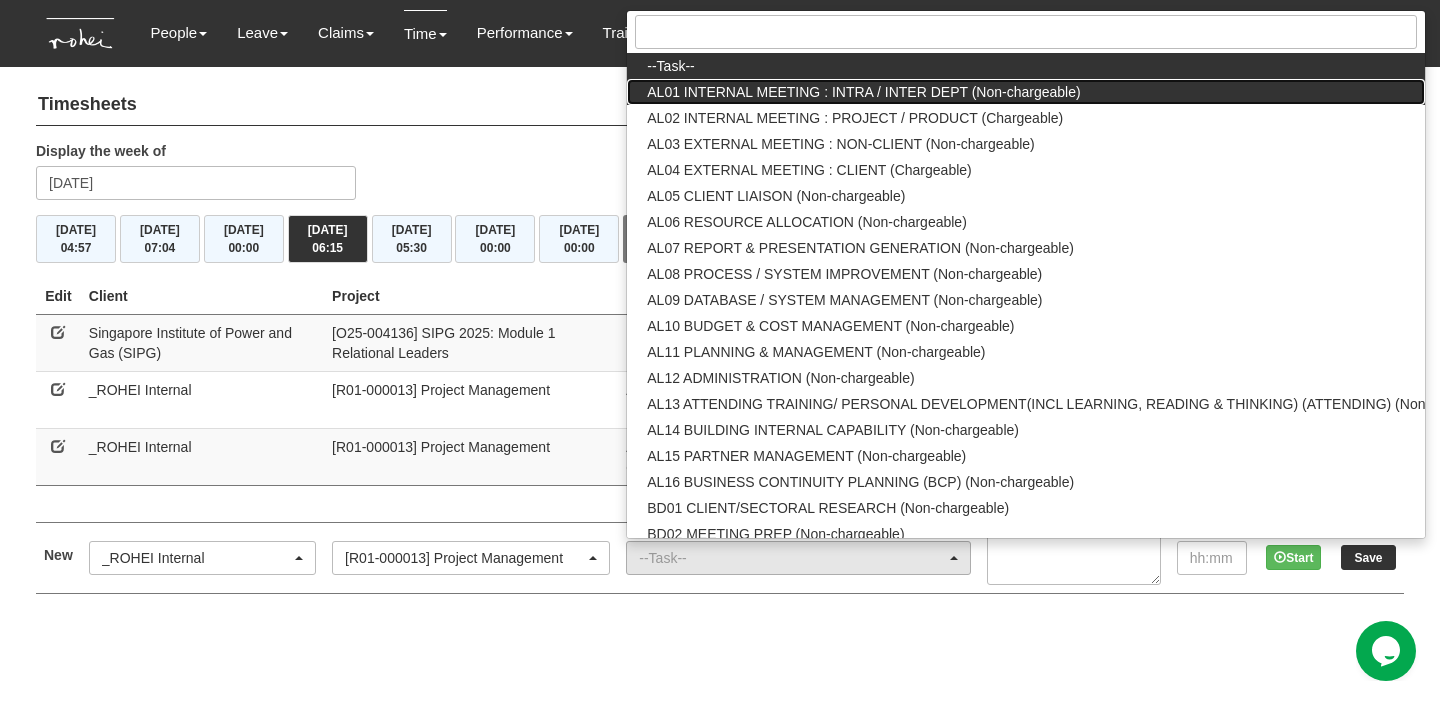 click on "AL01 INTERNAL MEETING : INTRA / INTER DEPT (Non-chargeable)" at bounding box center [863, 92] 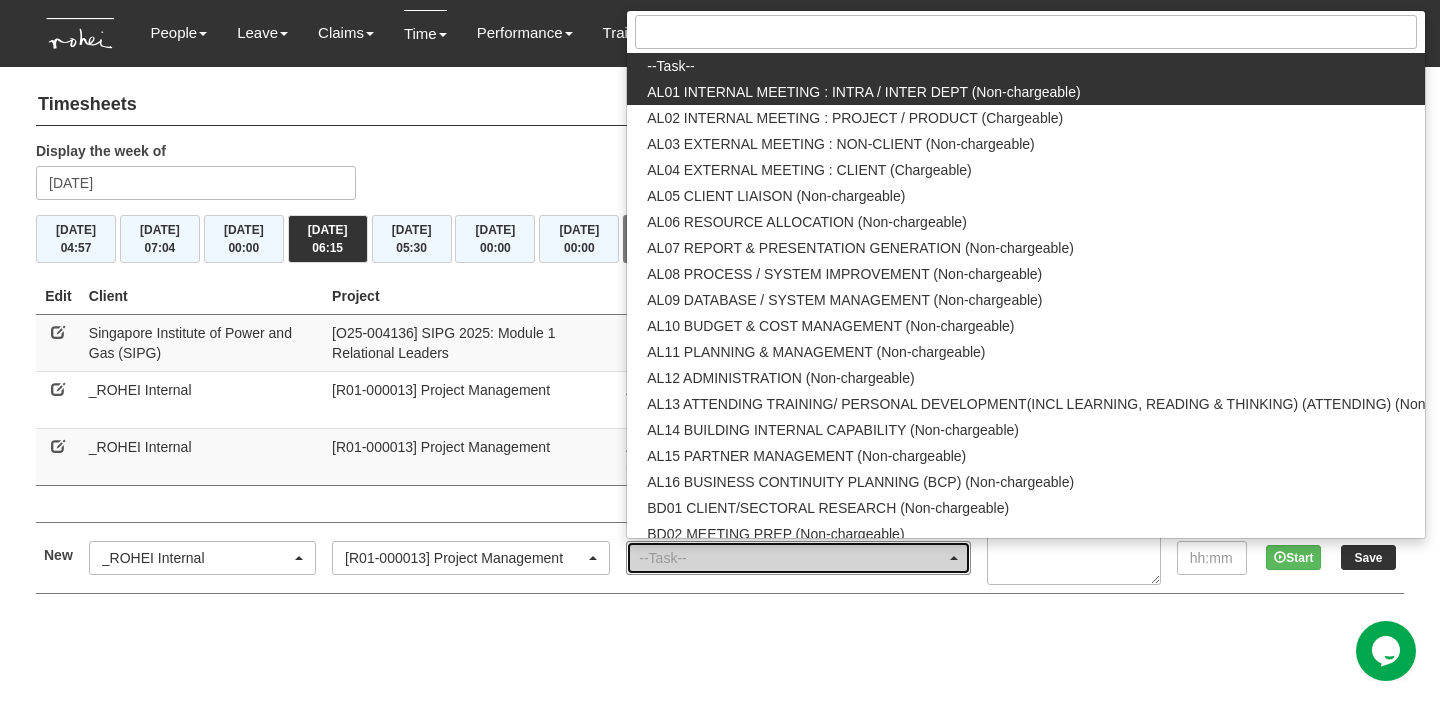 select on "40" 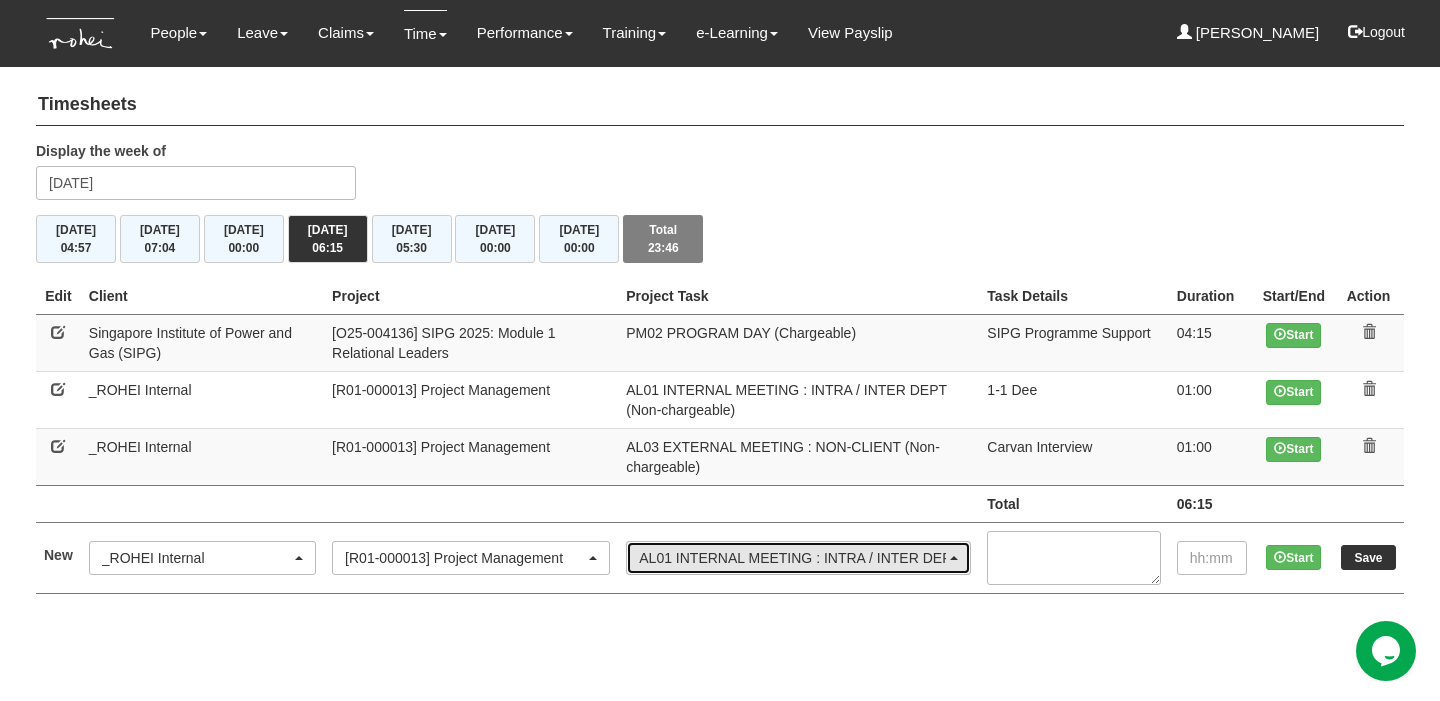 type 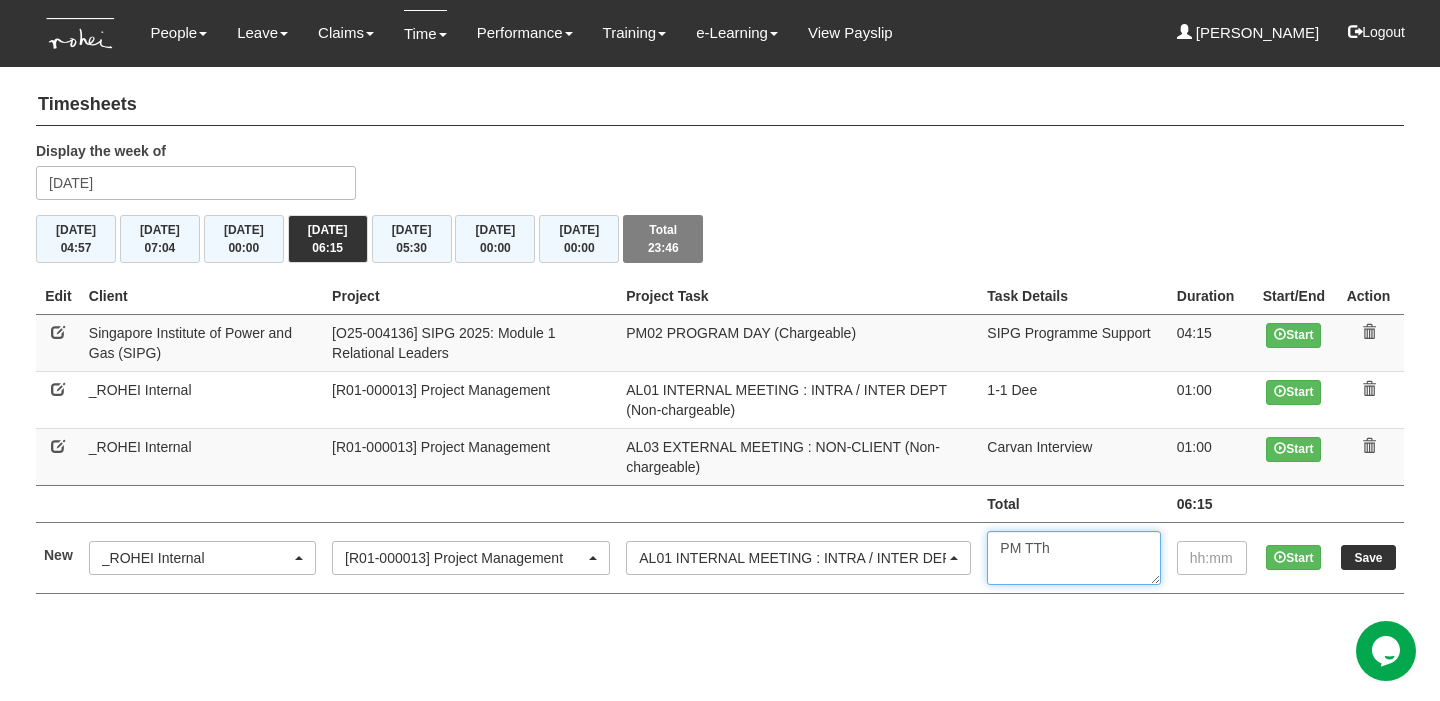 type on "PM TTh" 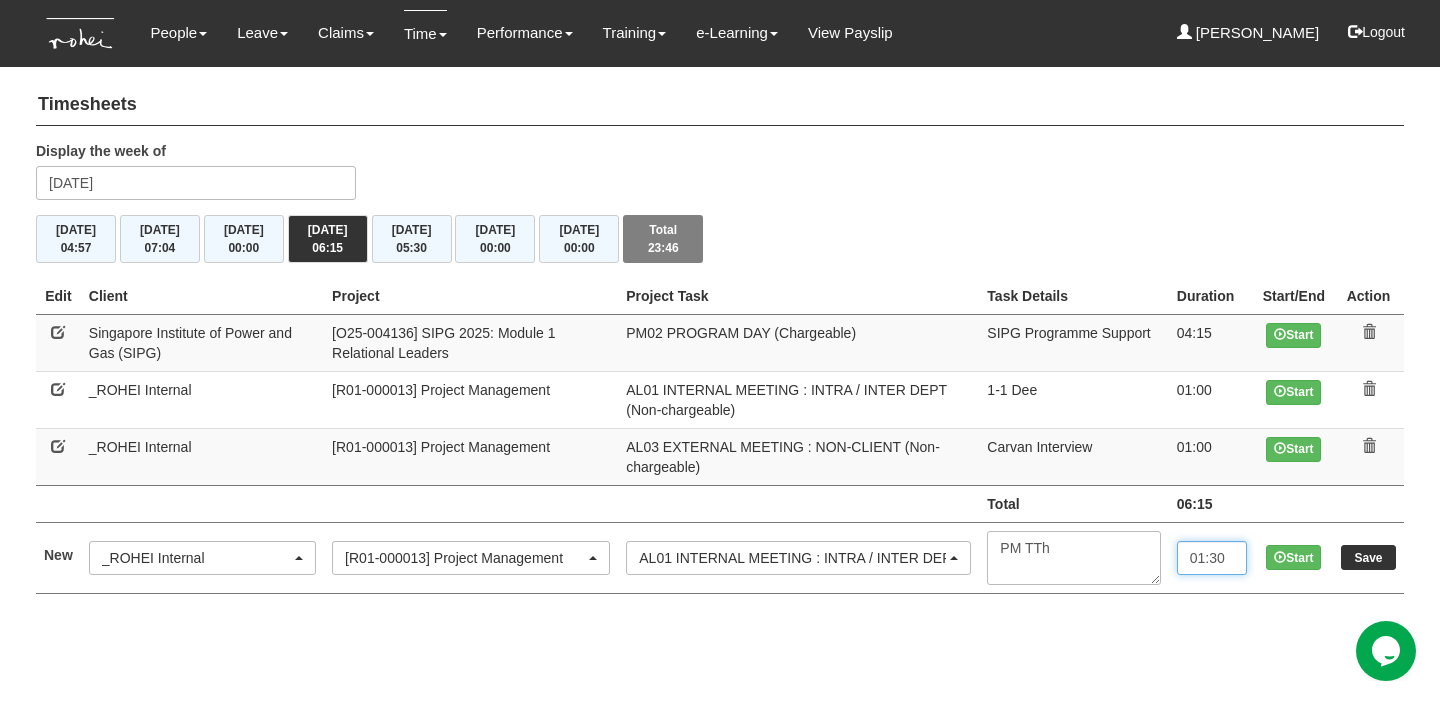 type on "01:30" 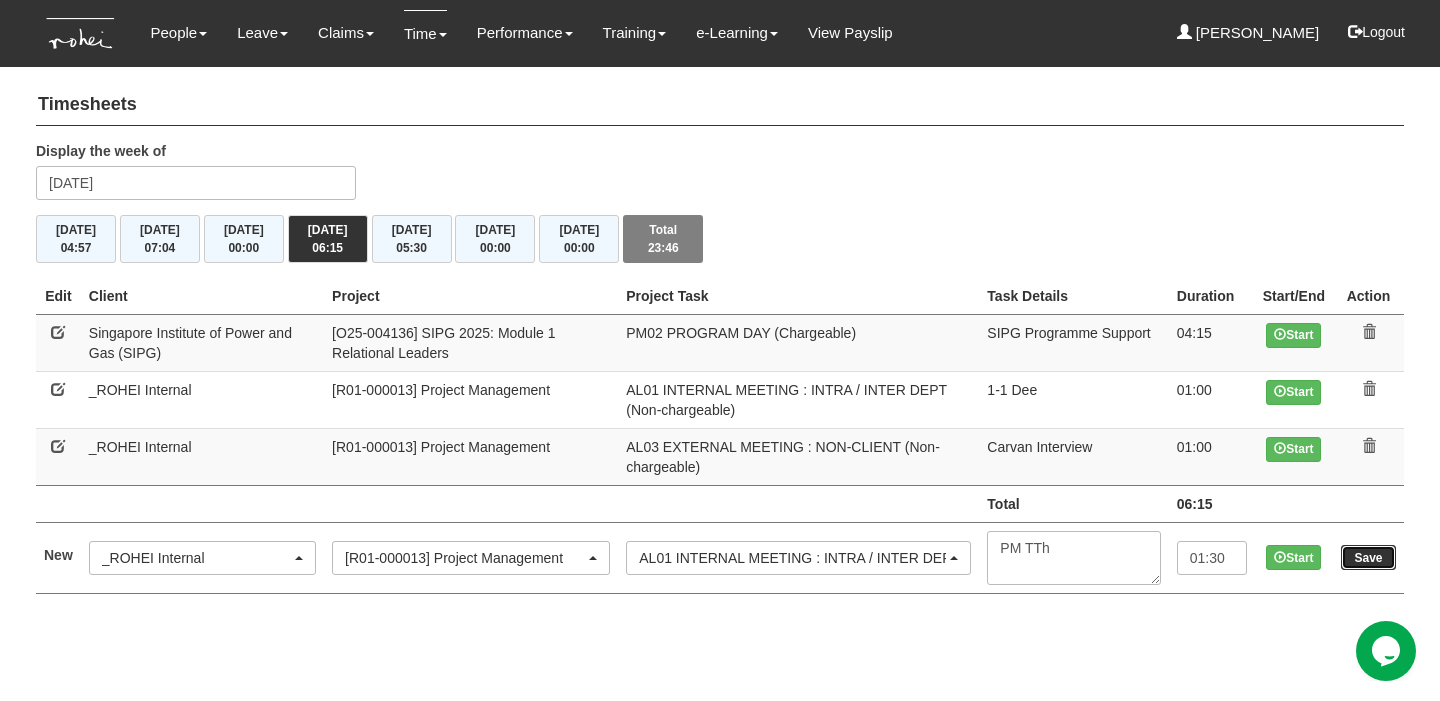 click on "Save" at bounding box center [1368, 557] 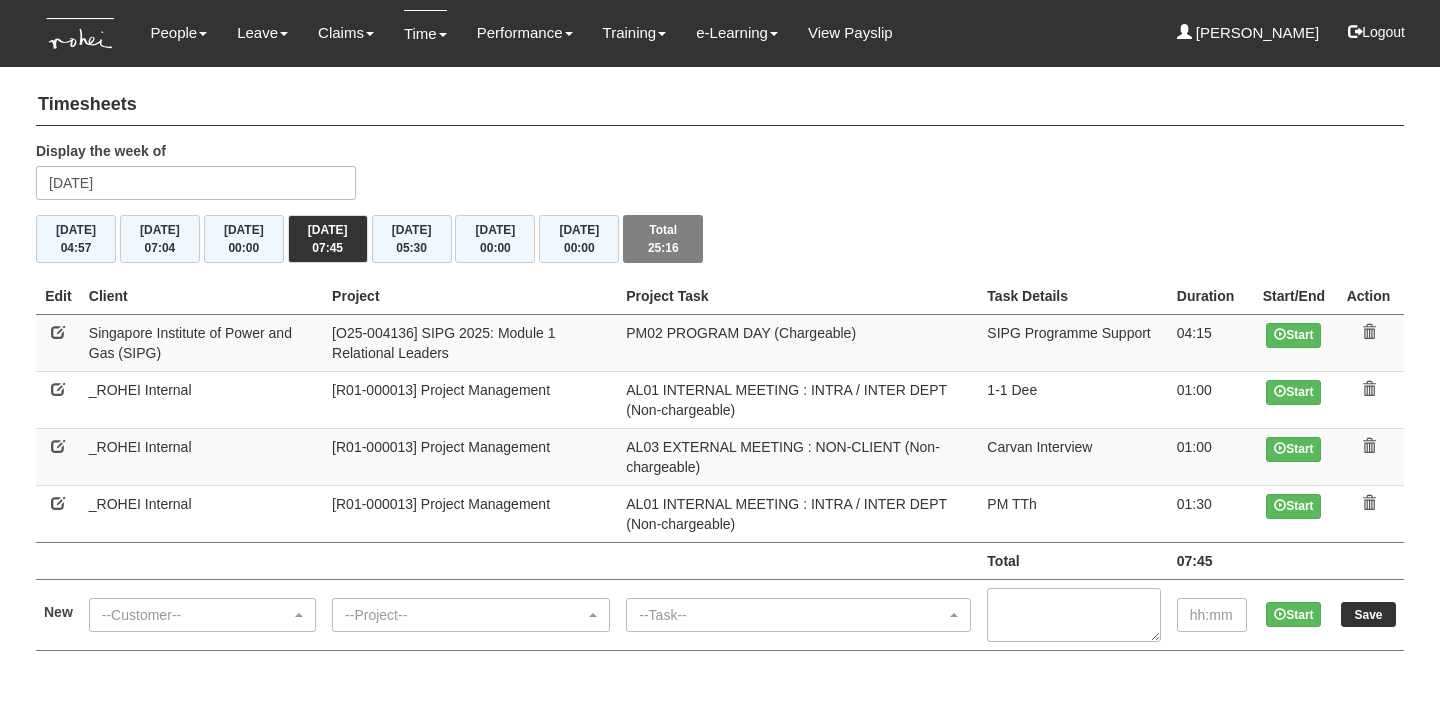 scroll, scrollTop: 0, scrollLeft: 0, axis: both 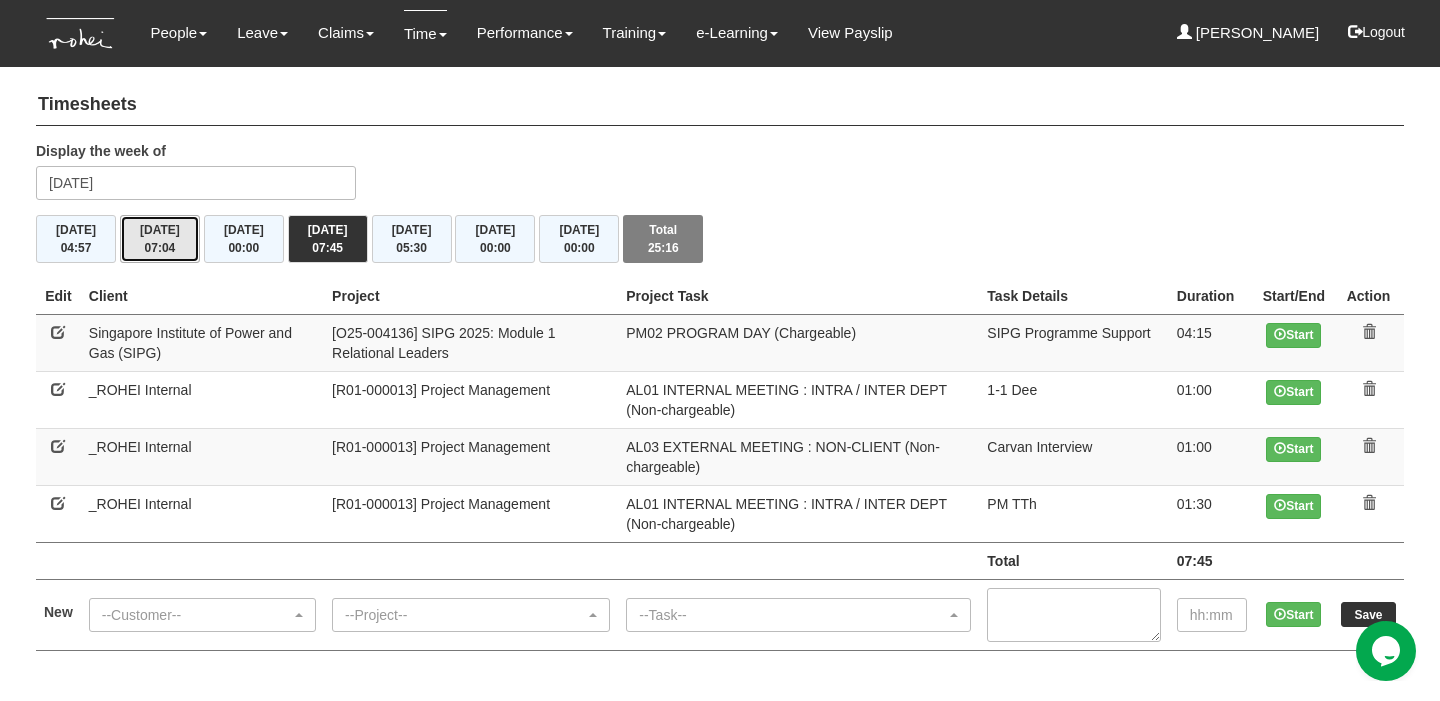 click on "07:04" at bounding box center [160, 248] 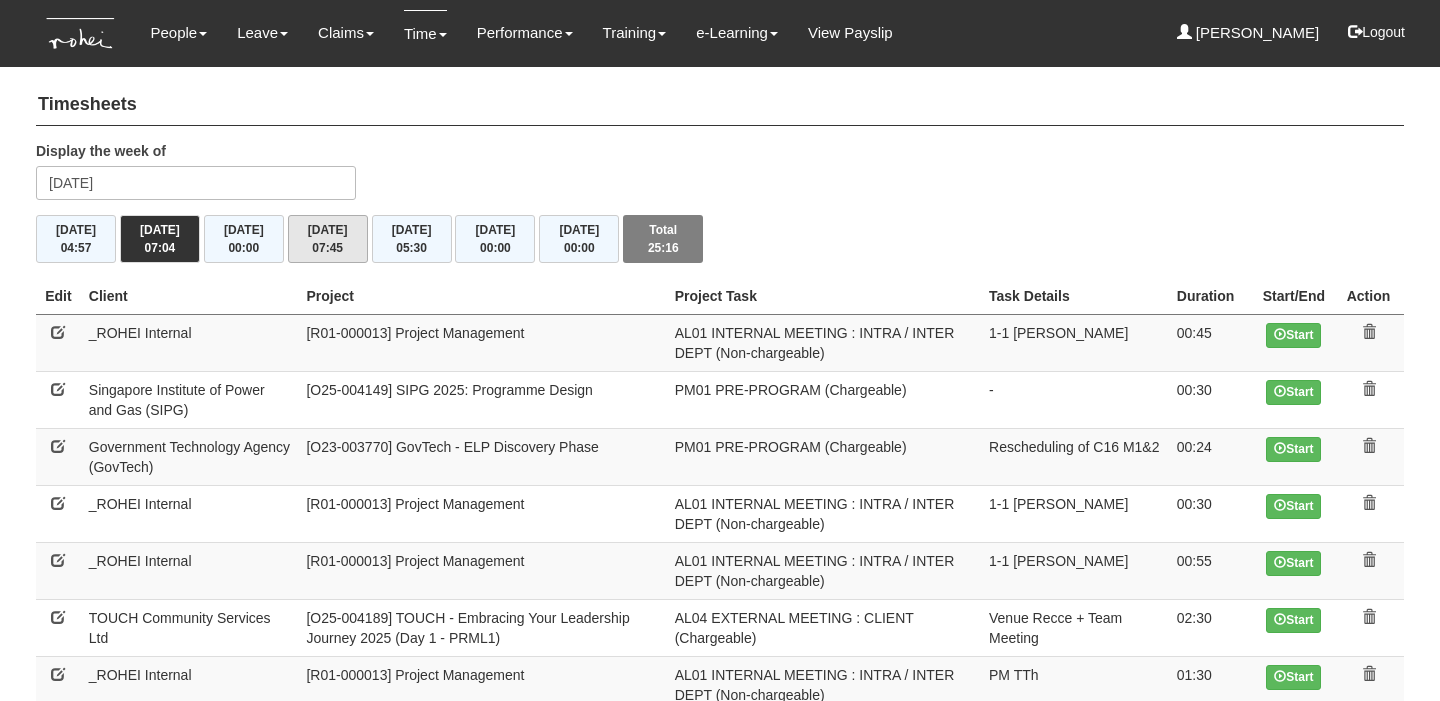 scroll, scrollTop: 0, scrollLeft: 0, axis: both 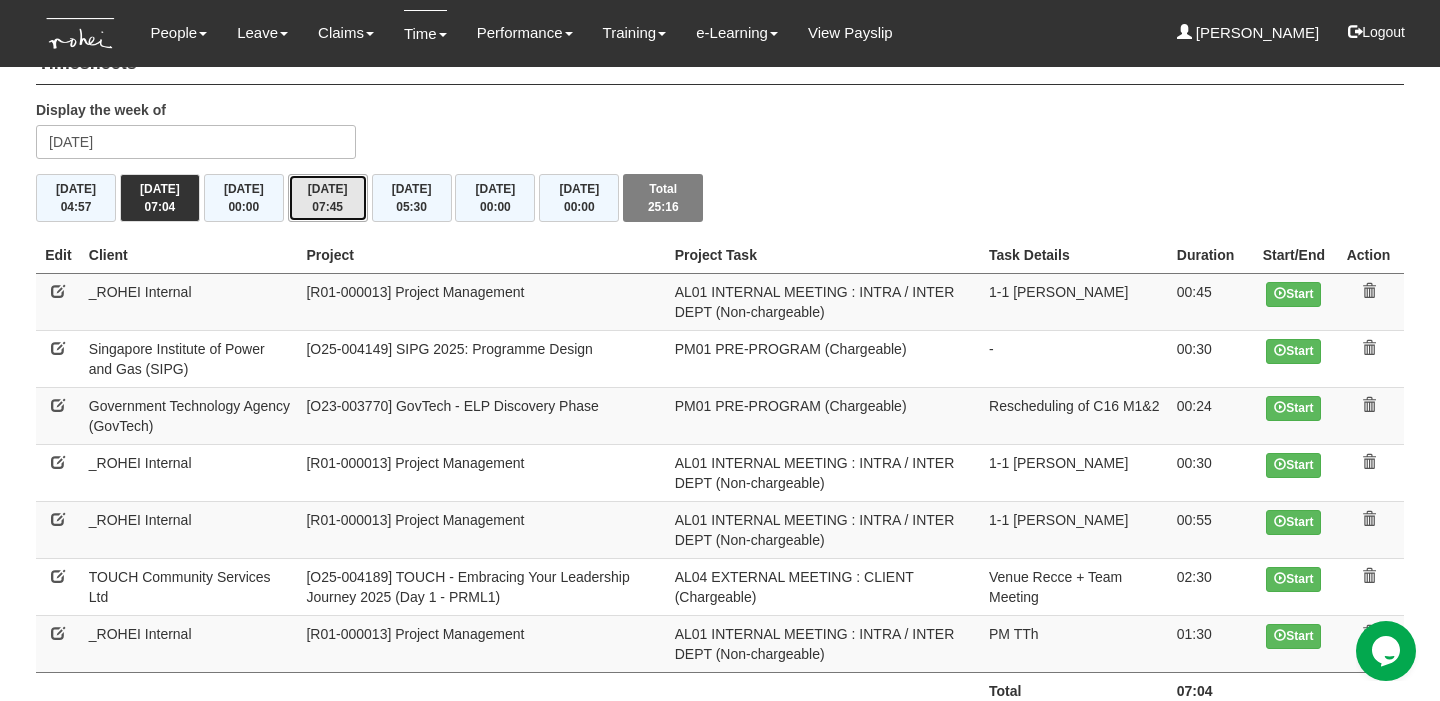 click on "07:45" at bounding box center (327, 207) 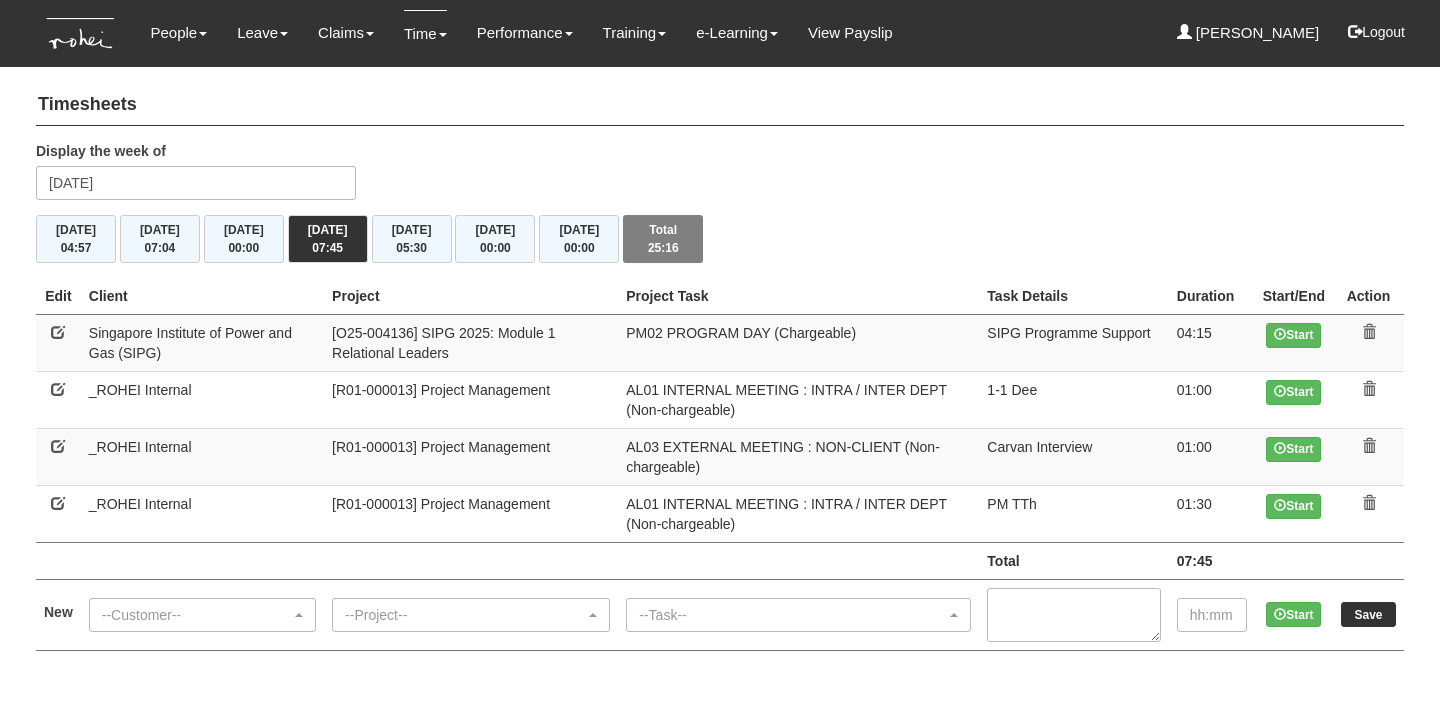 scroll, scrollTop: 0, scrollLeft: 0, axis: both 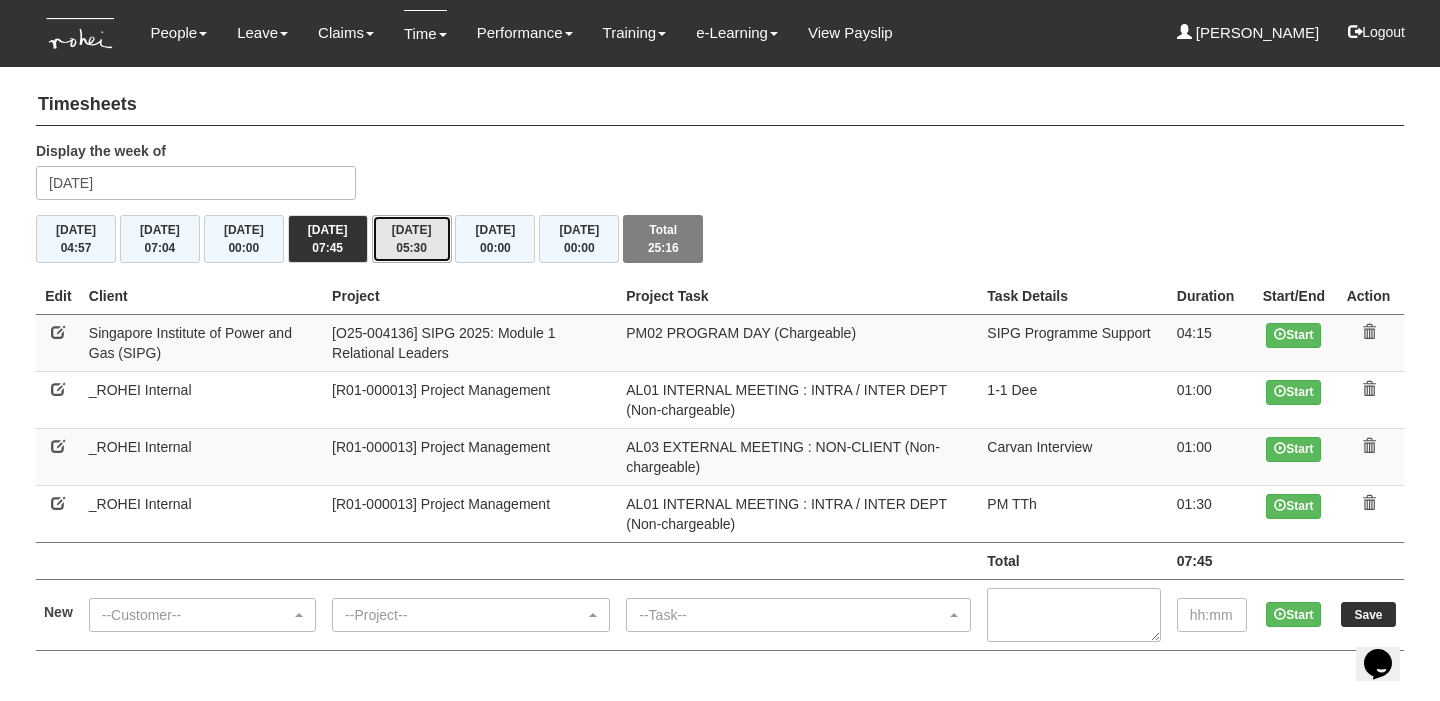 click on "[DATE] 05:30" at bounding box center (412, 239) 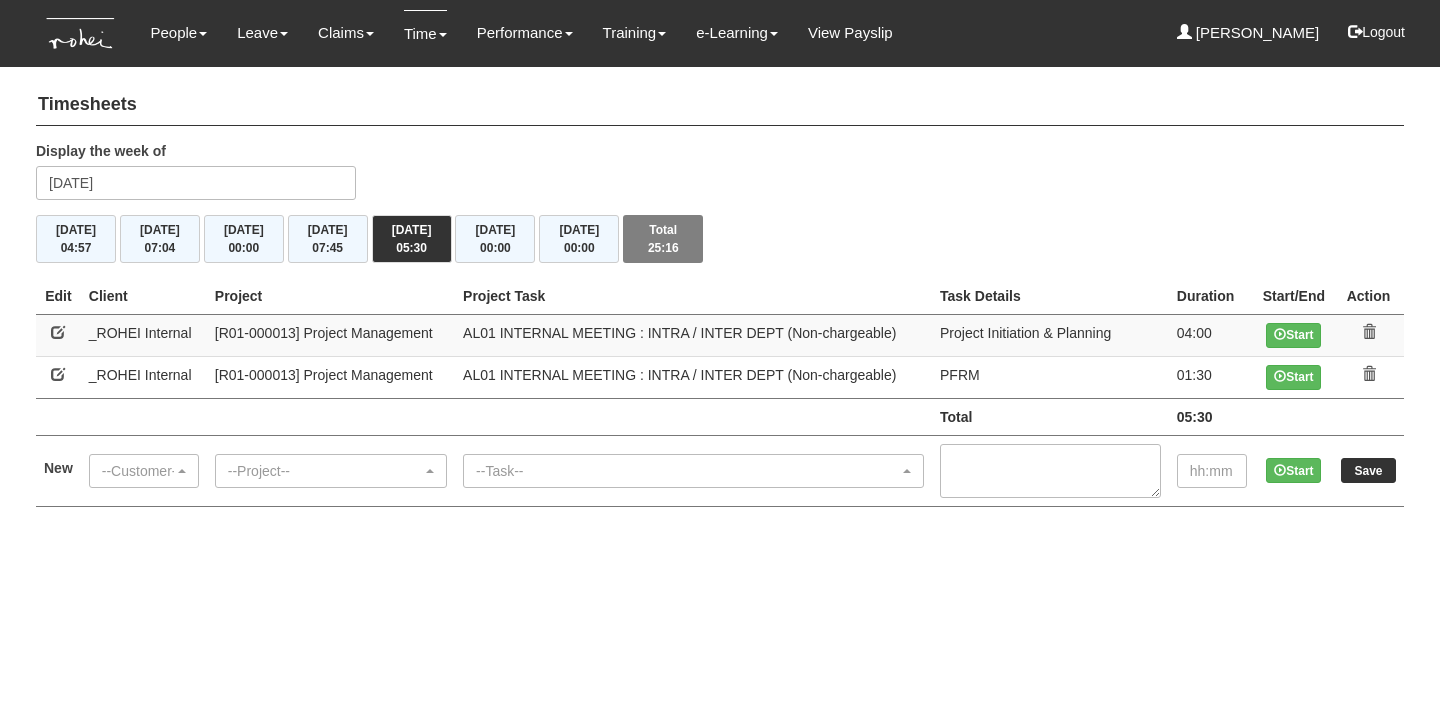scroll, scrollTop: 0, scrollLeft: 0, axis: both 